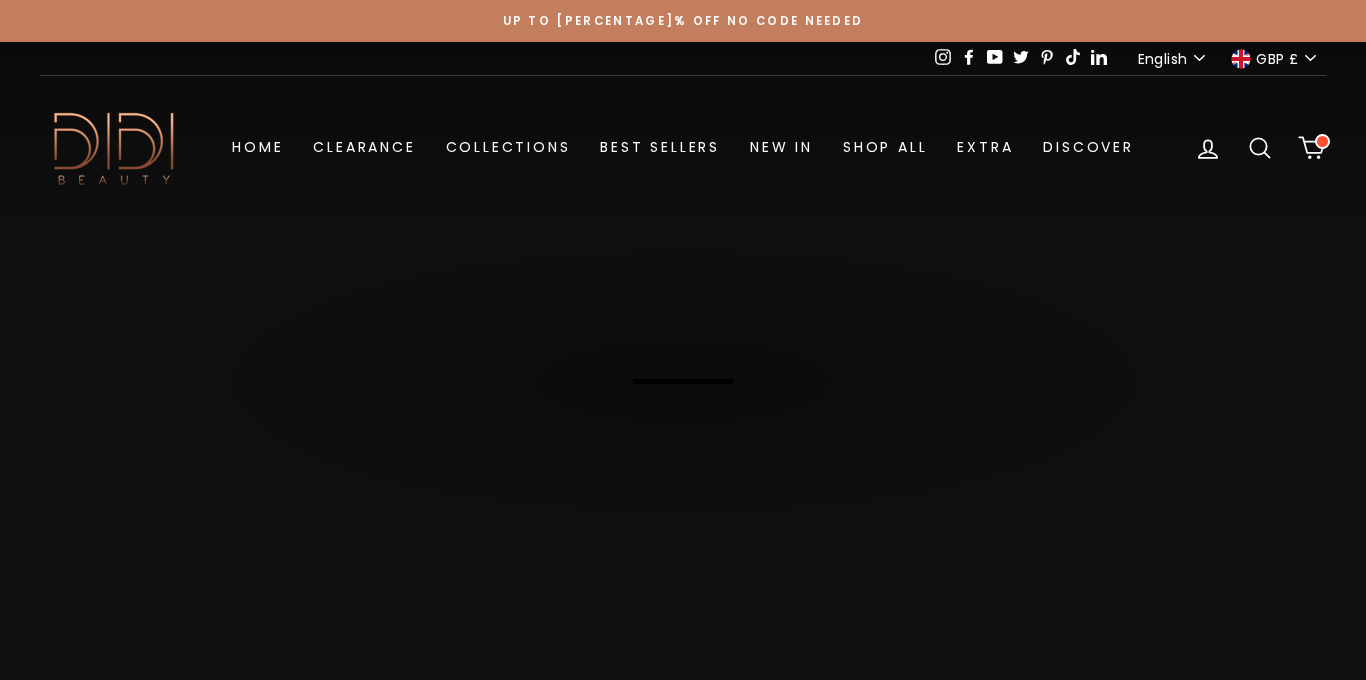 click 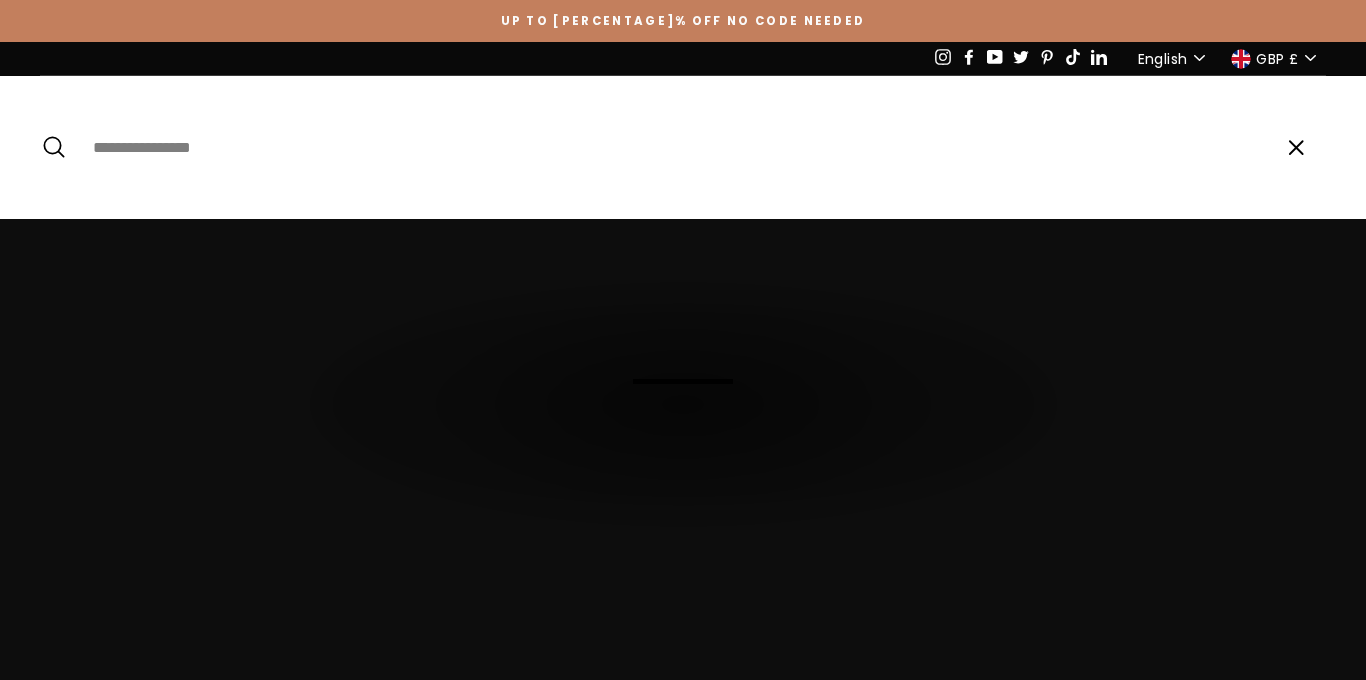 scroll, scrollTop: 0, scrollLeft: 0, axis: both 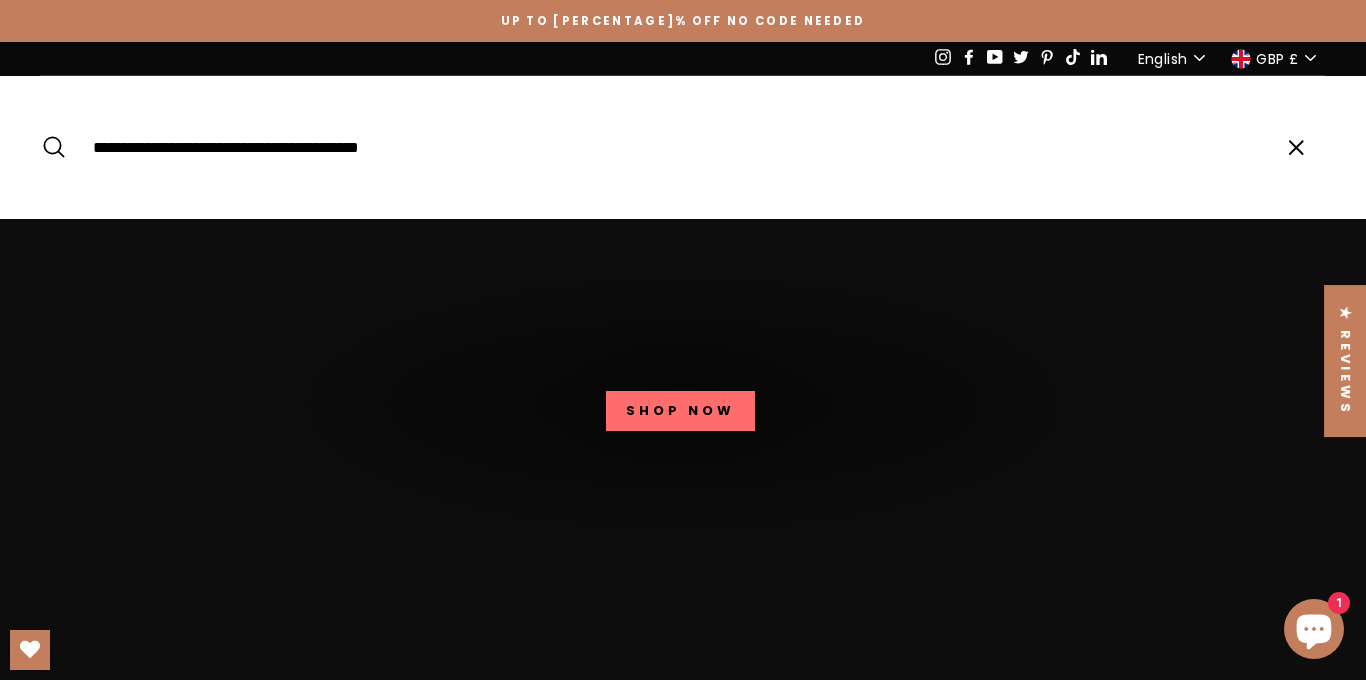 type on "**********" 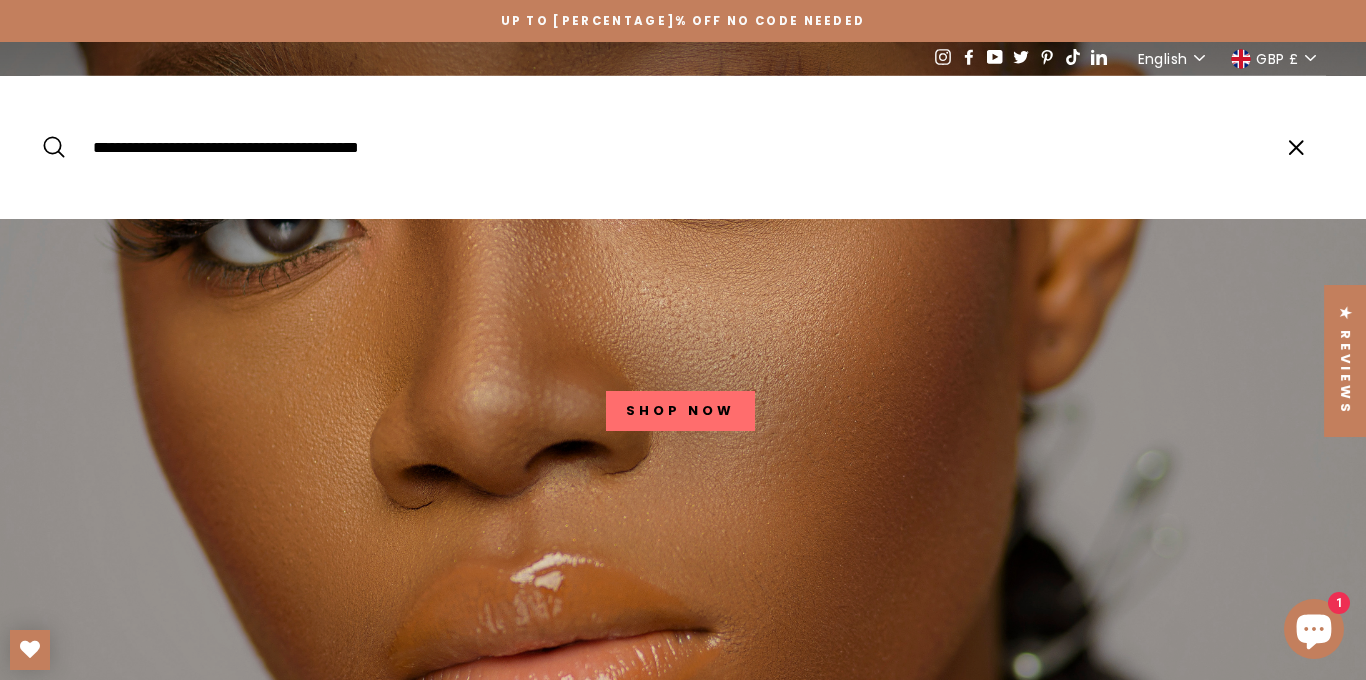 click on "Search" at bounding box center [61, 147] 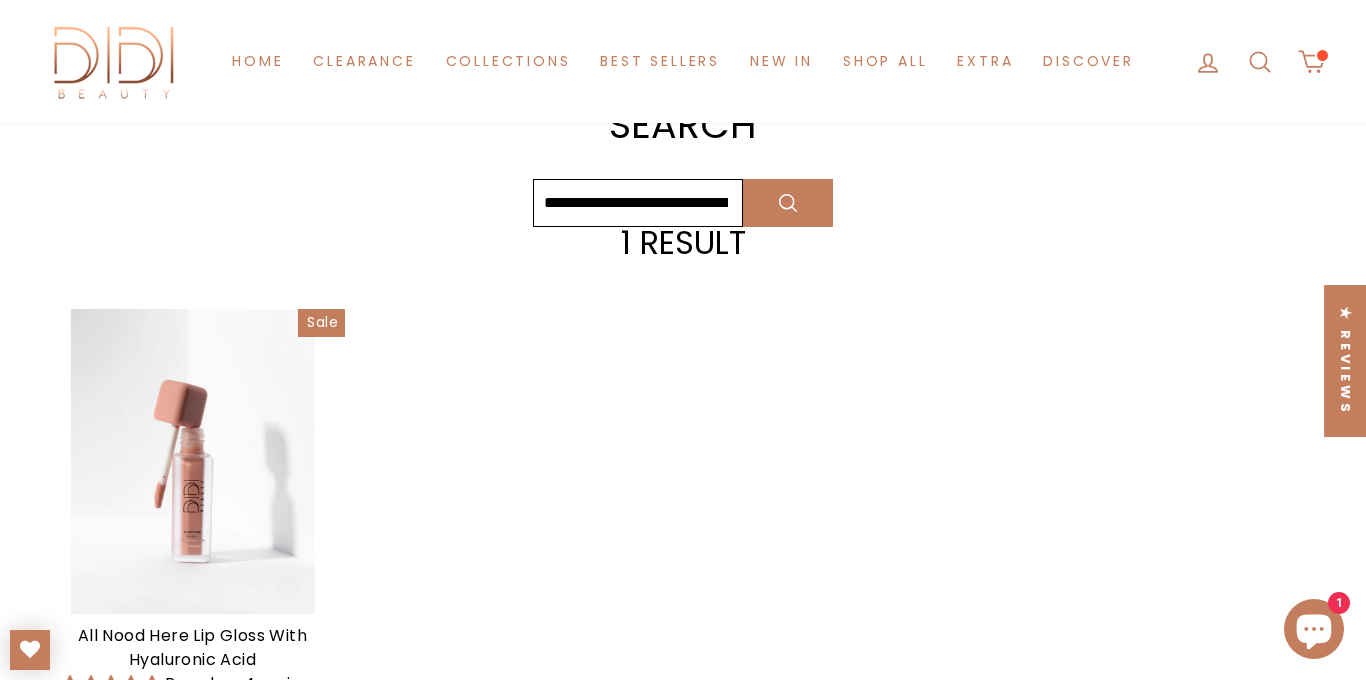 scroll, scrollTop: 237, scrollLeft: 0, axis: vertical 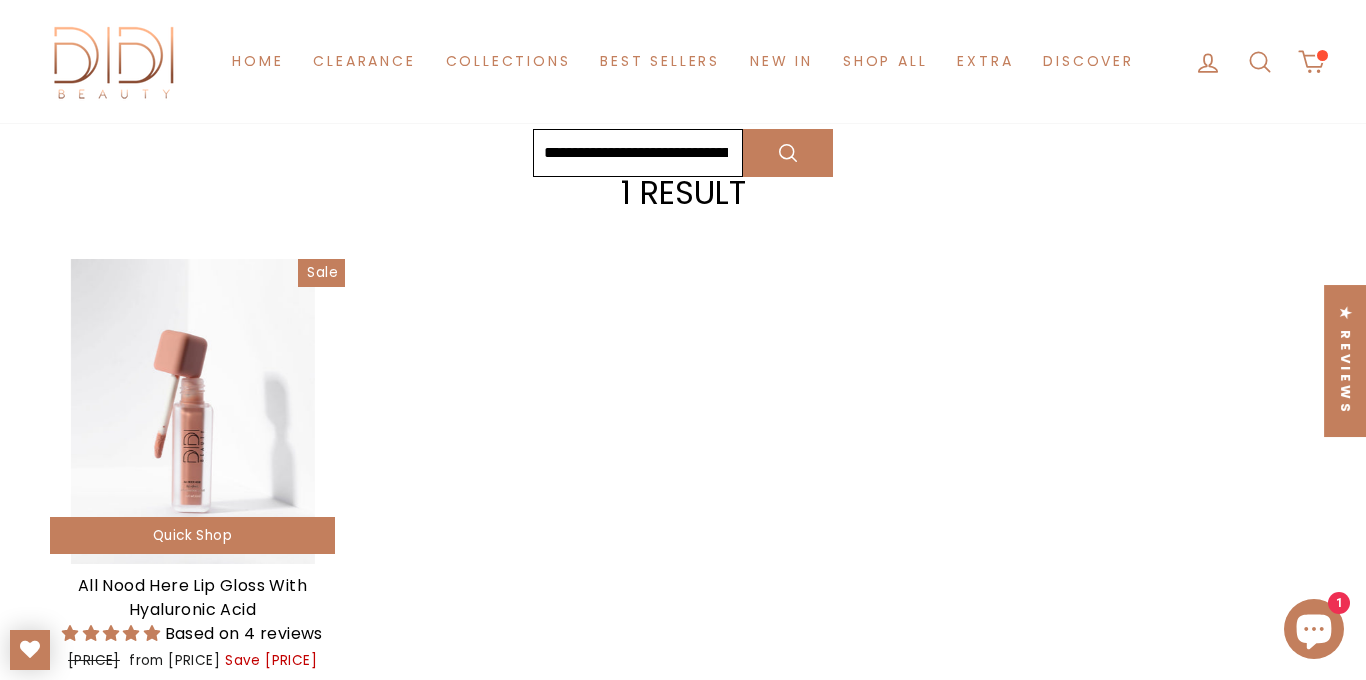click at bounding box center (192, 411) 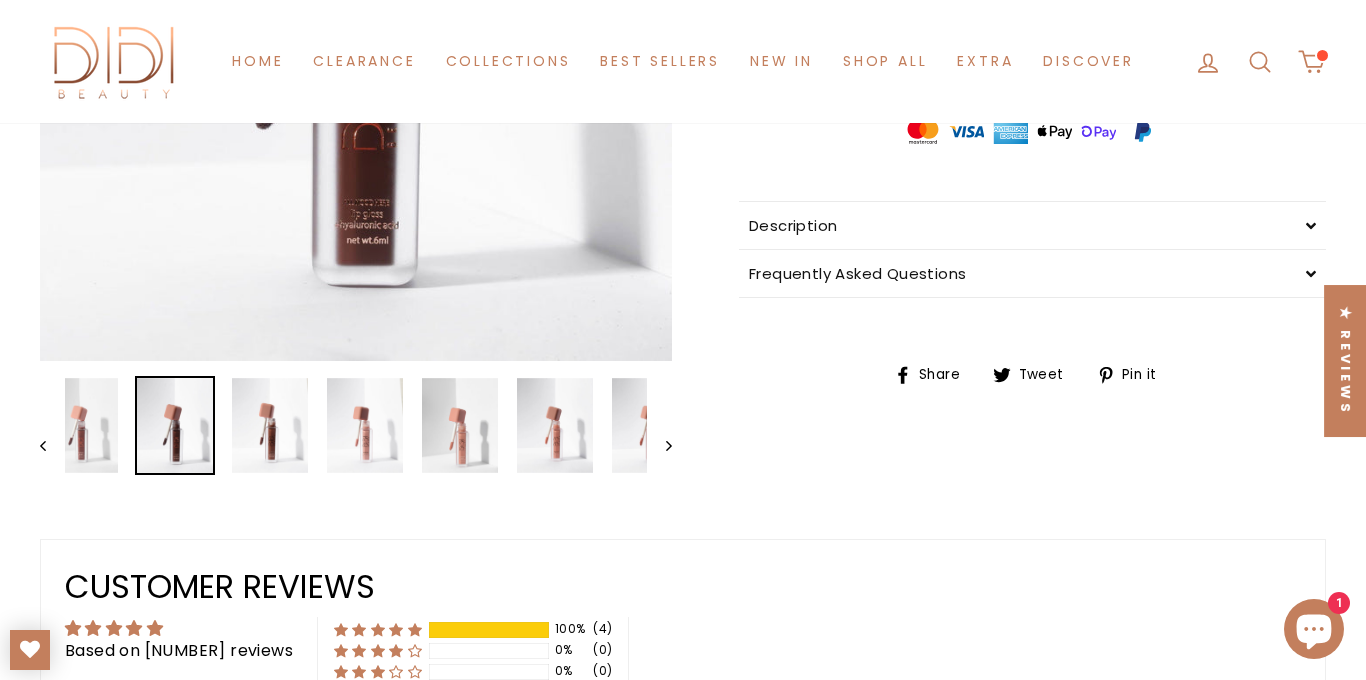 scroll, scrollTop: 708, scrollLeft: 0, axis: vertical 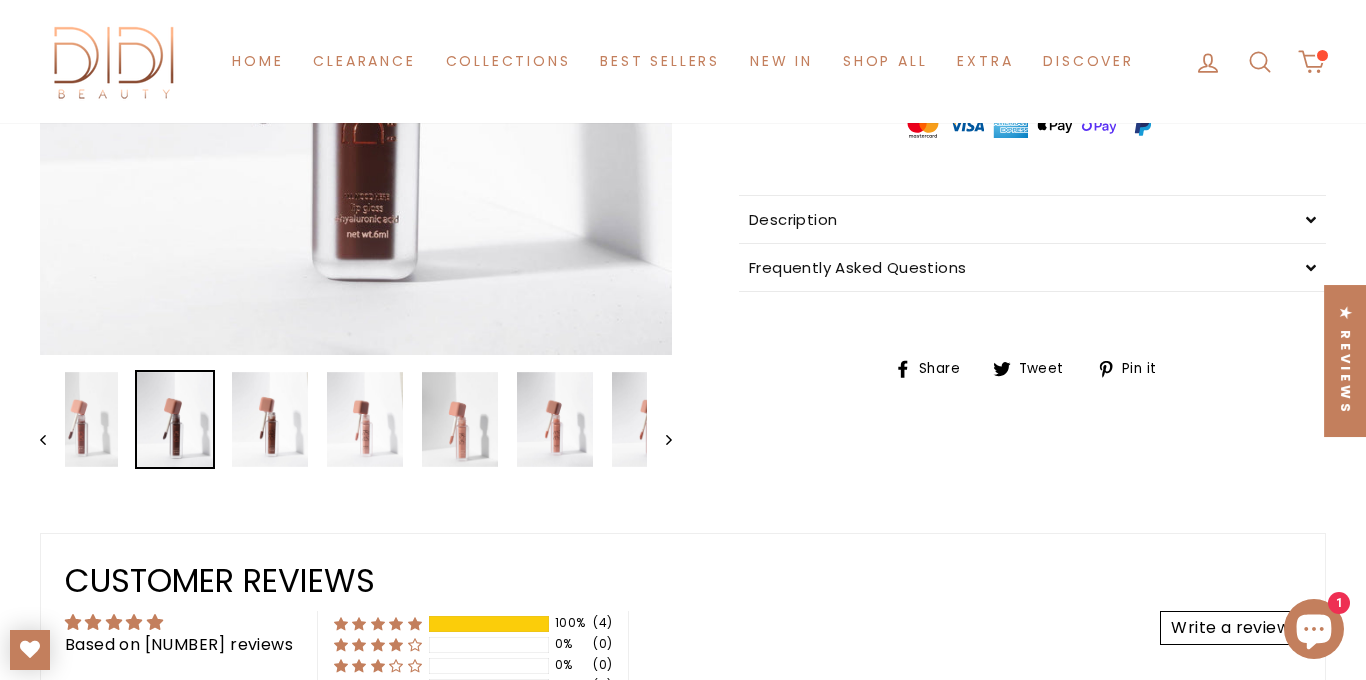 click on "Close (esc)
Close (esc)
Close (esc)
Close (esc)
Close (esc)
Close (esc)
Close (esc)
Close (esc)
Close (esc)
Close (esc)
Close (esc)
Close (esc)
Close (esc)
Close (esc)
Close (esc)
Close (esc)" at bounding box center (345, 37) 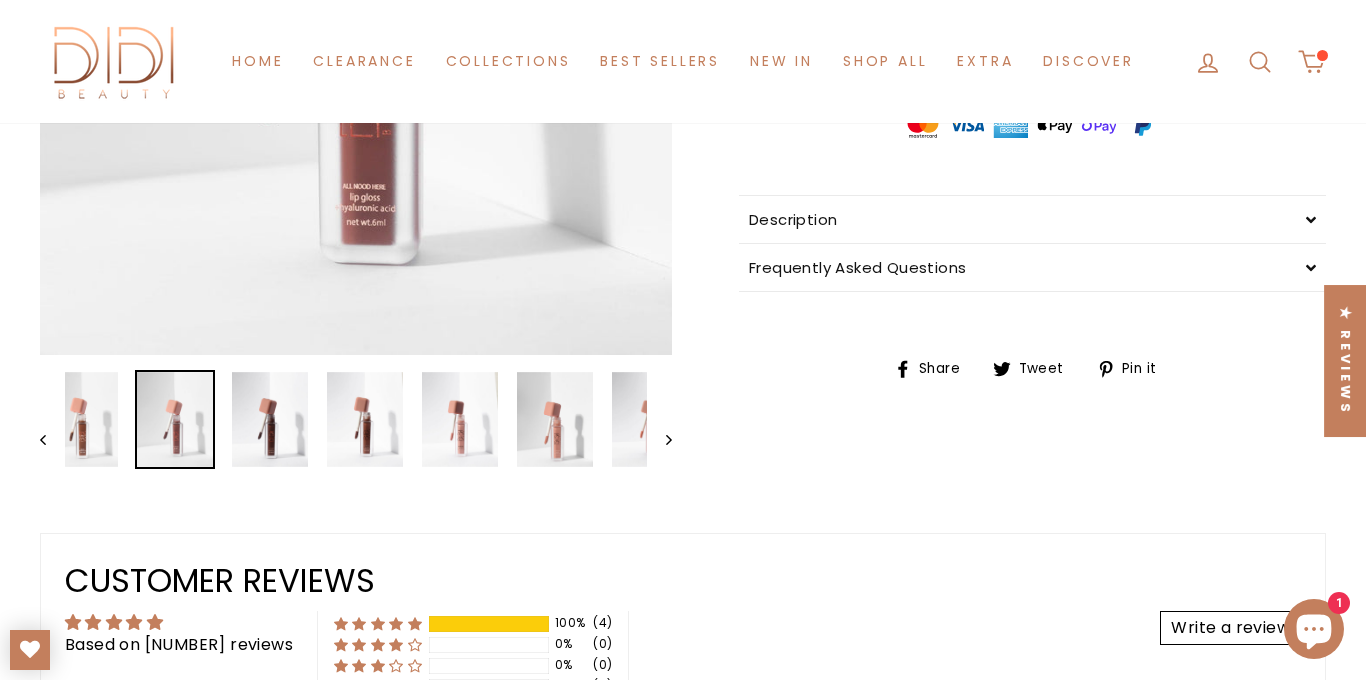 click 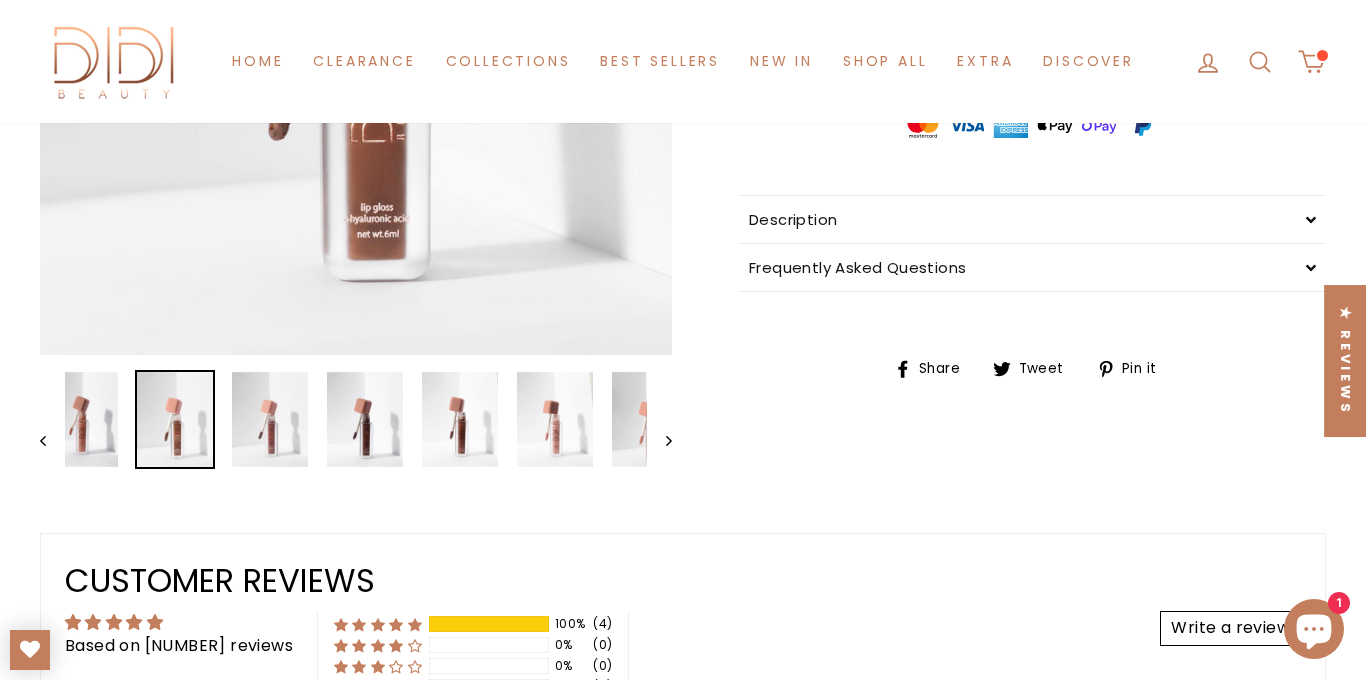 click 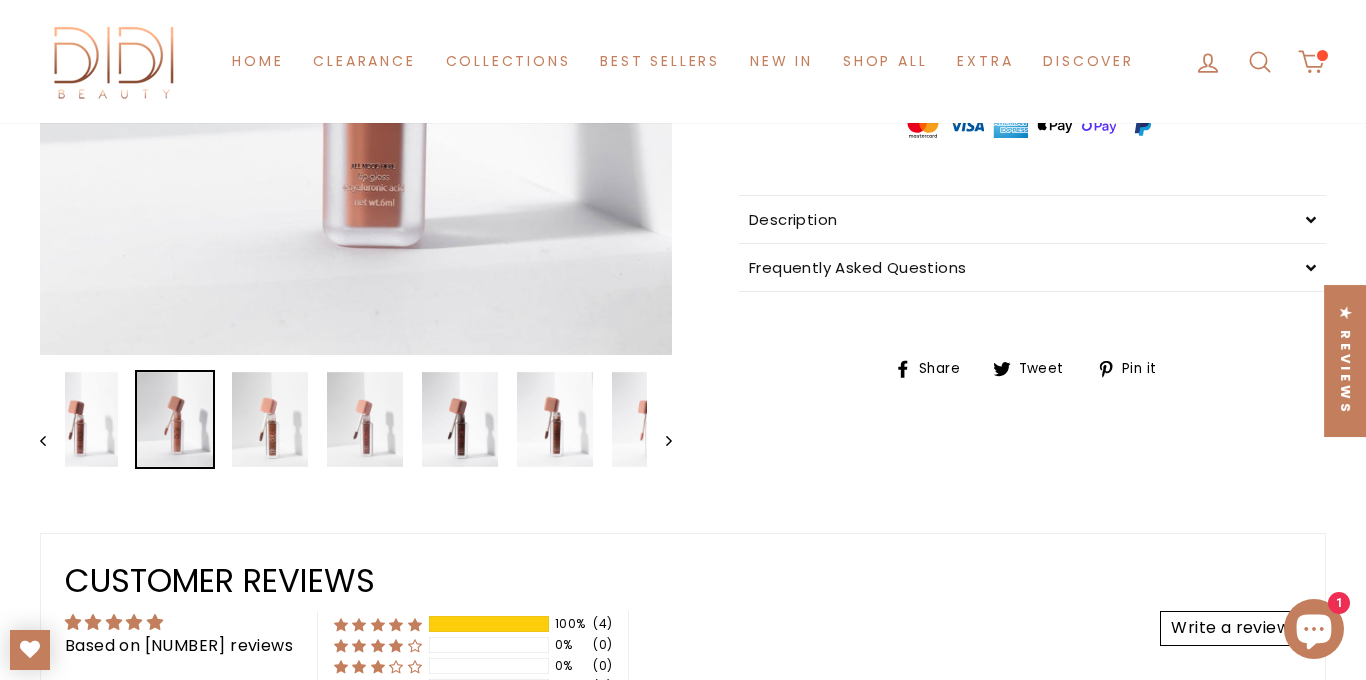 click 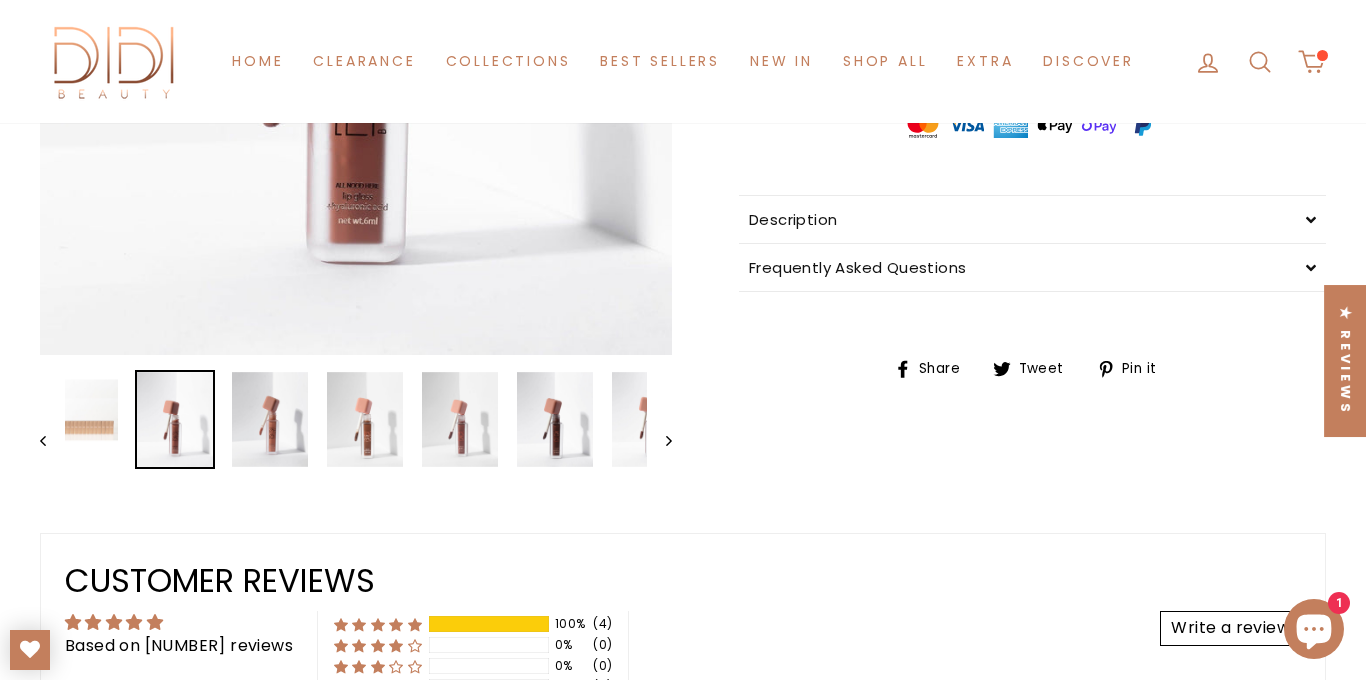 click 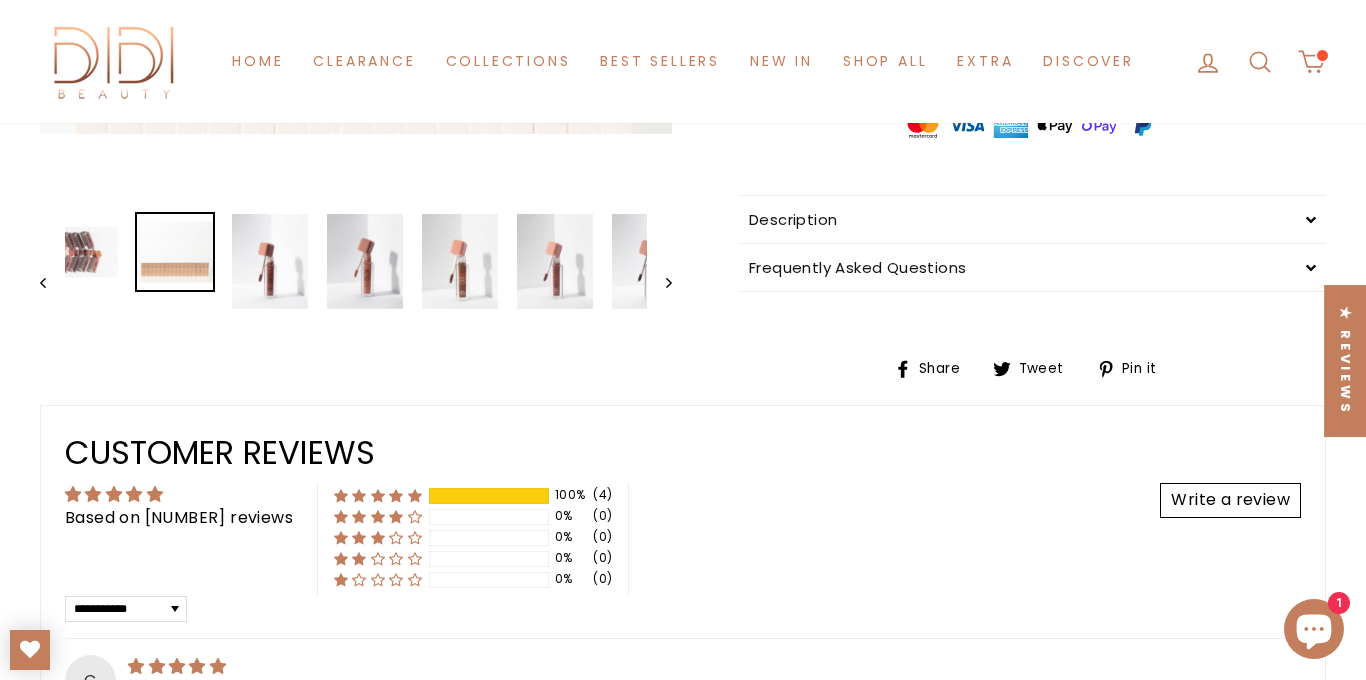 click on "Previous" at bounding box center [52, 281] 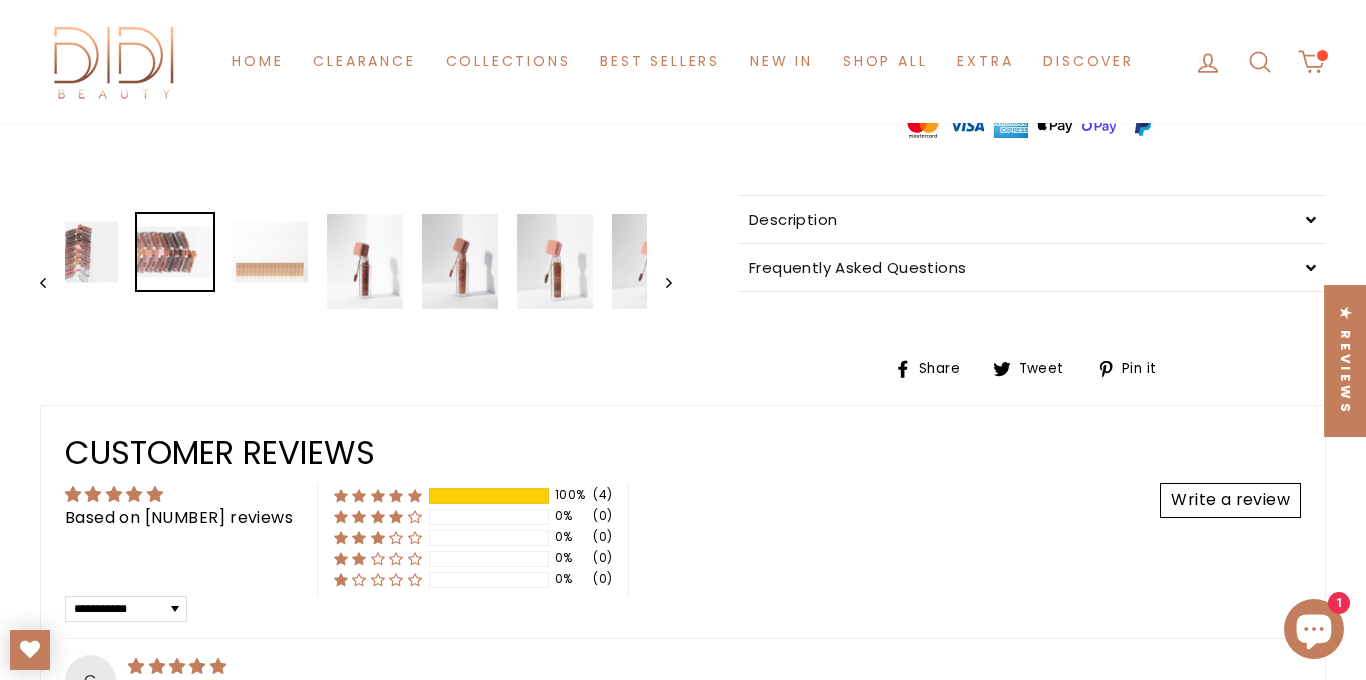 click on "Previous" at bounding box center (52, 281) 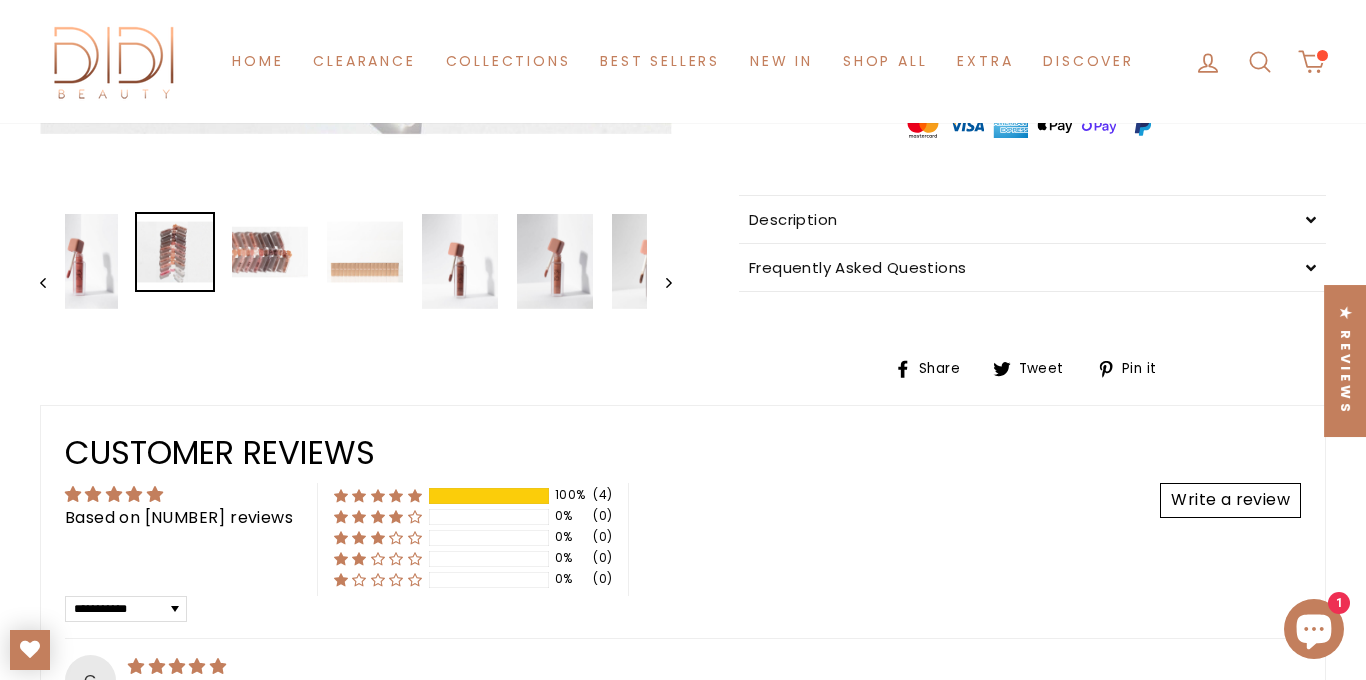 click 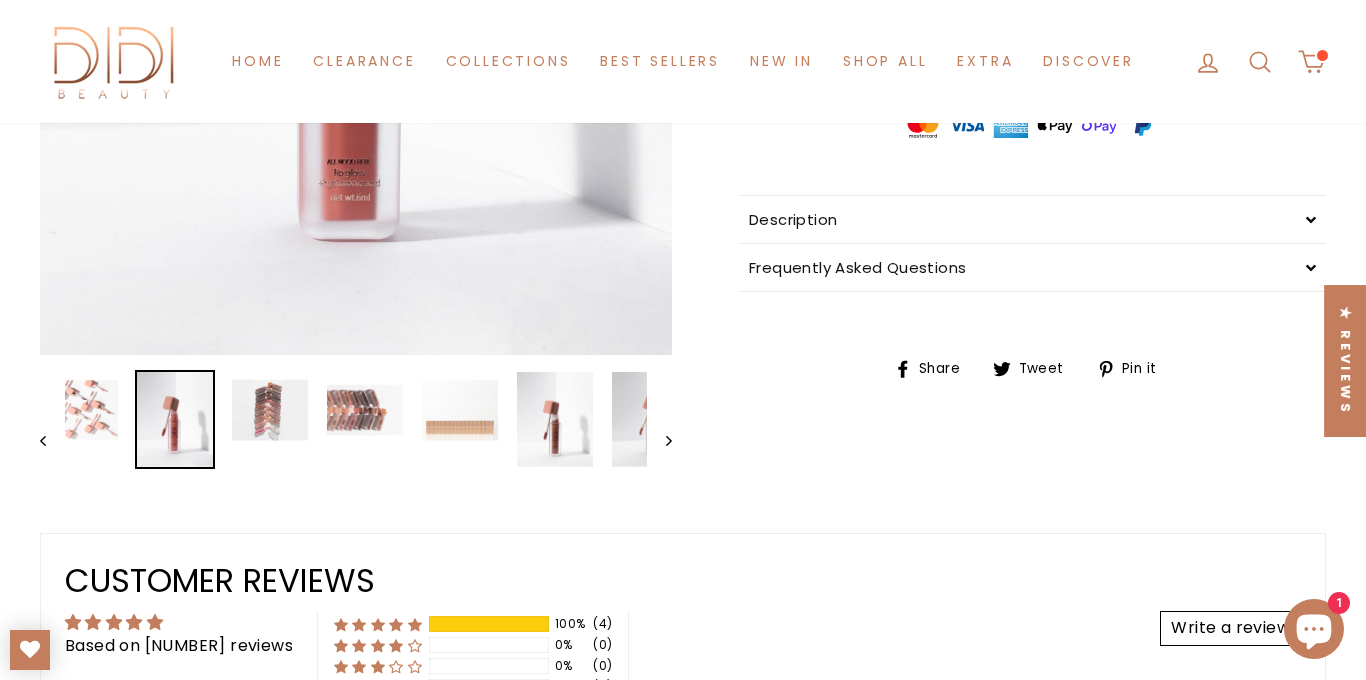 click 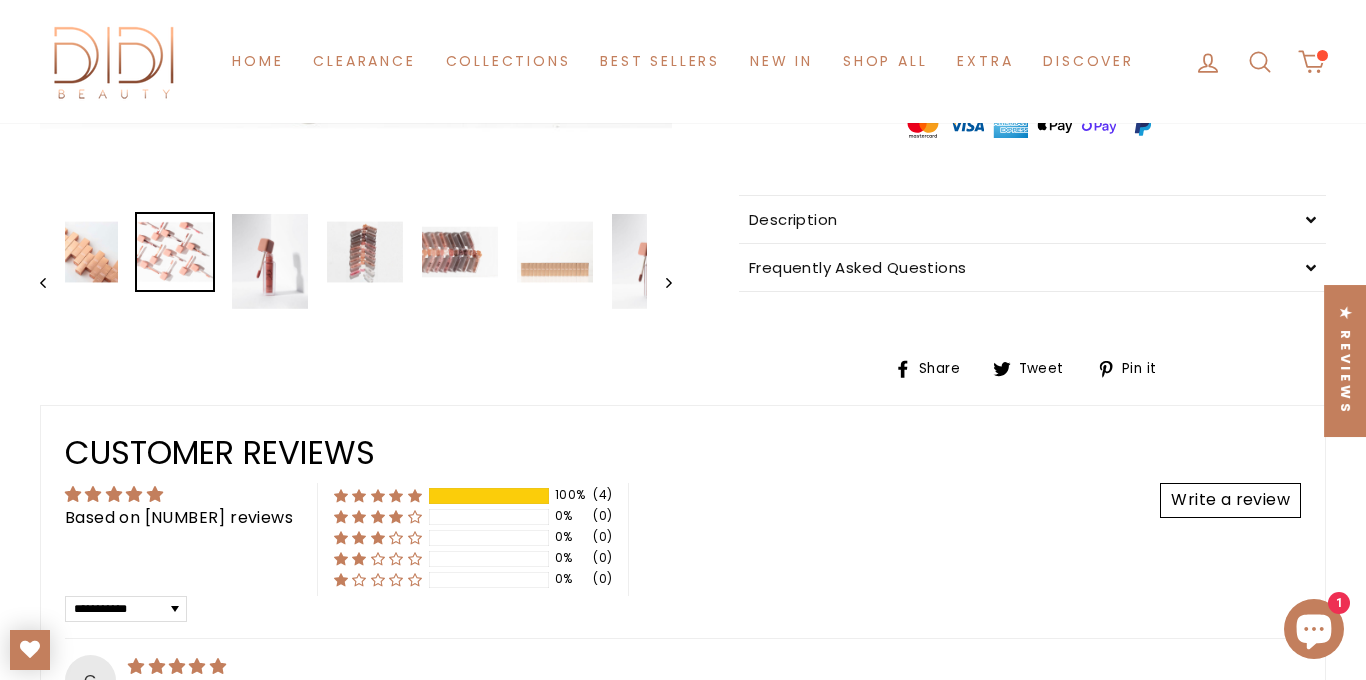 click on "Previous" at bounding box center [52, 281] 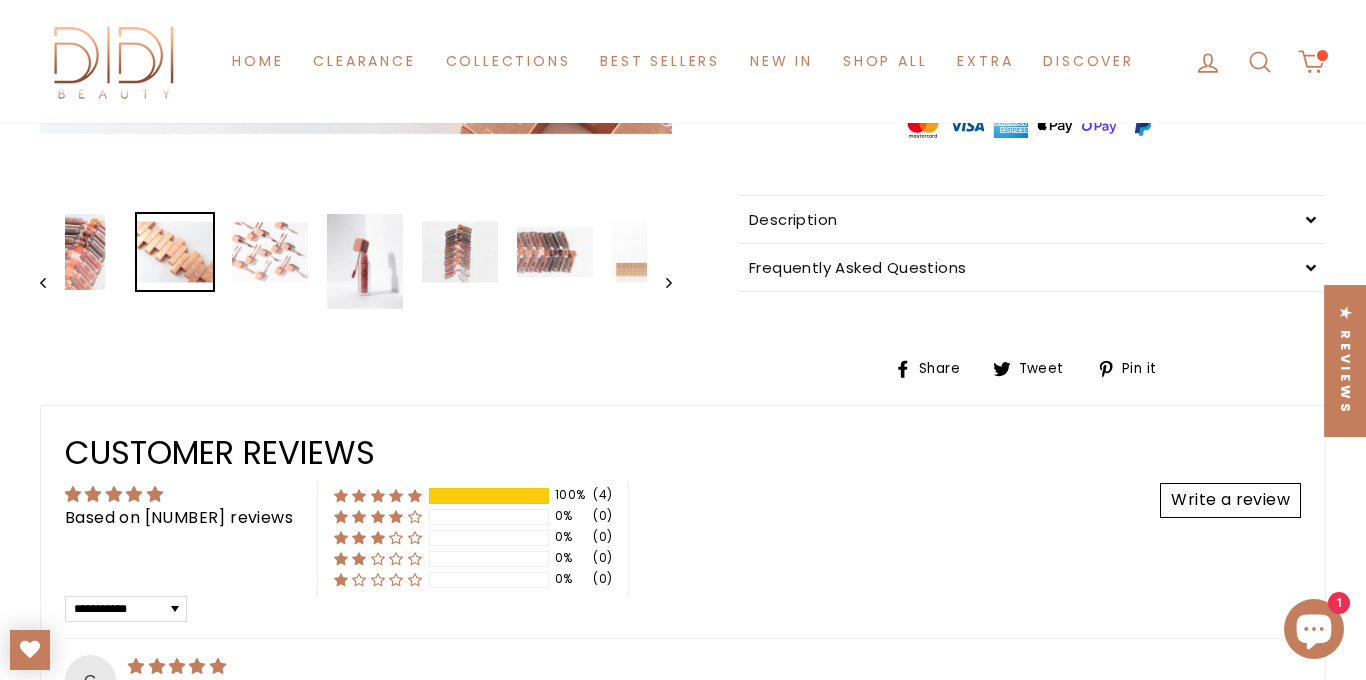 click on "Previous" at bounding box center (52, 281) 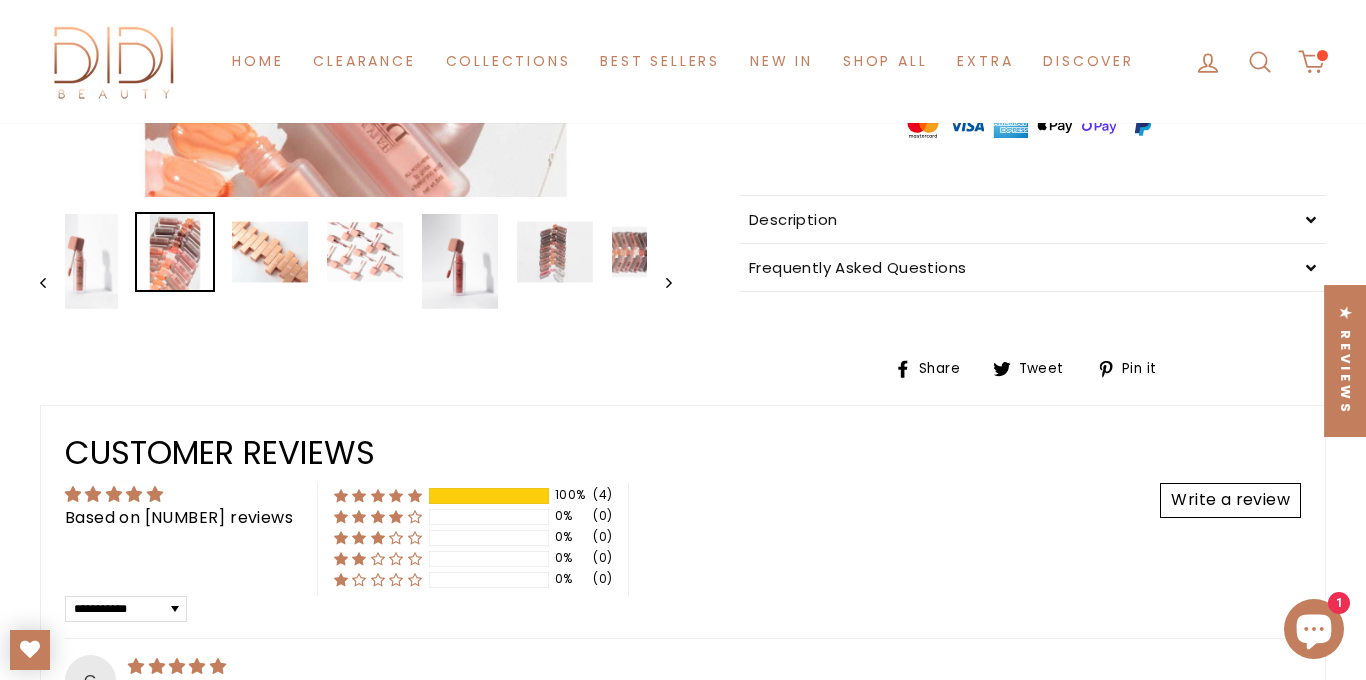 click on "Previous" at bounding box center [52, 281] 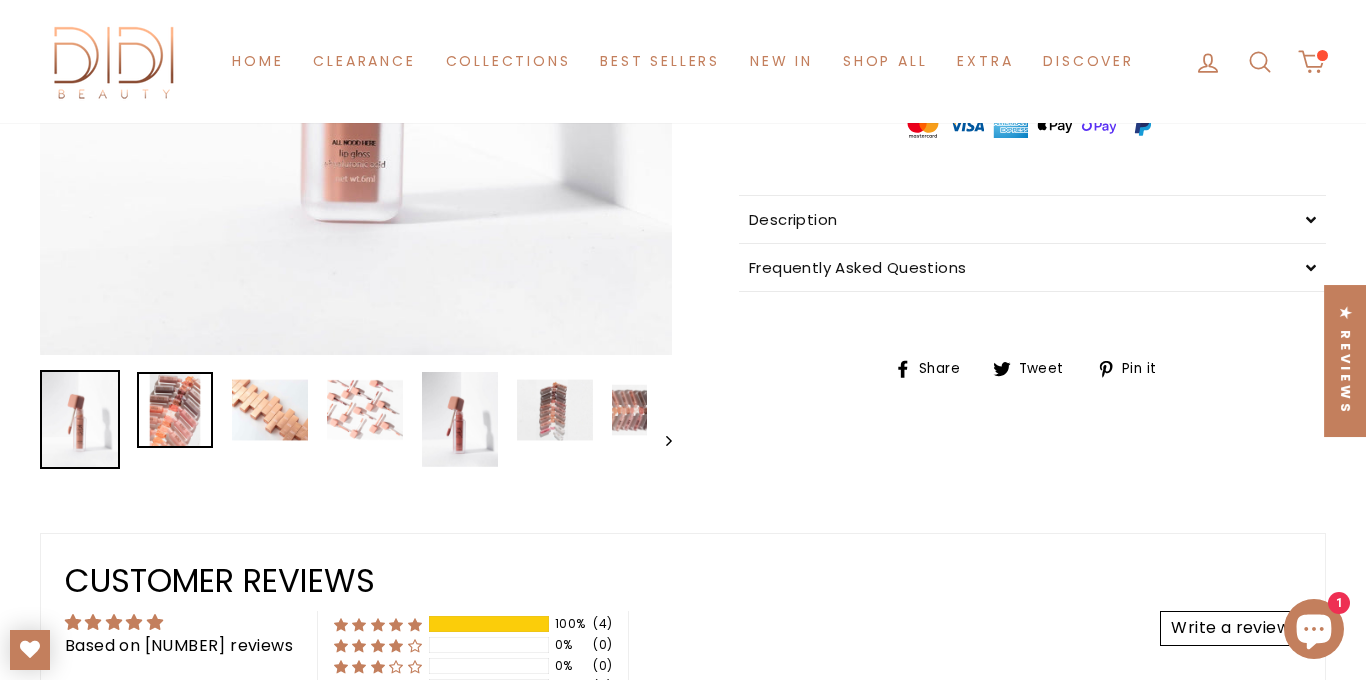 click at bounding box center (175, 410) 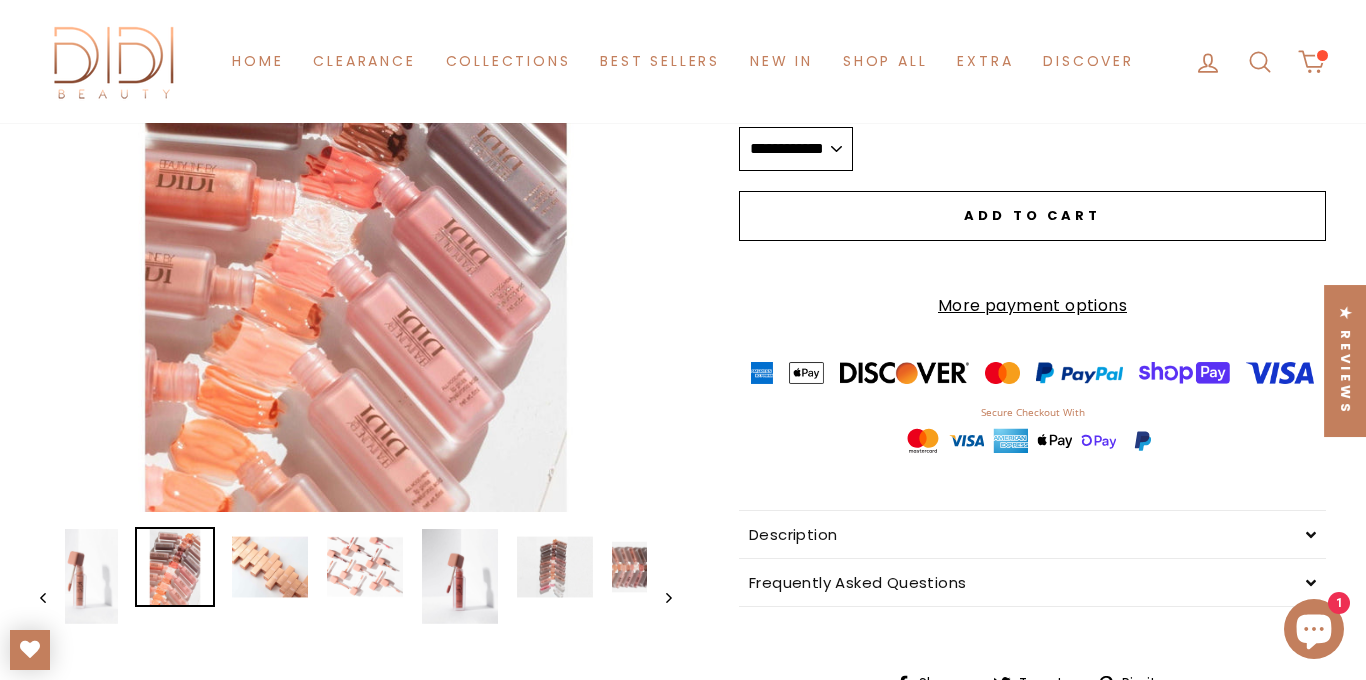 scroll, scrollTop: 388, scrollLeft: 0, axis: vertical 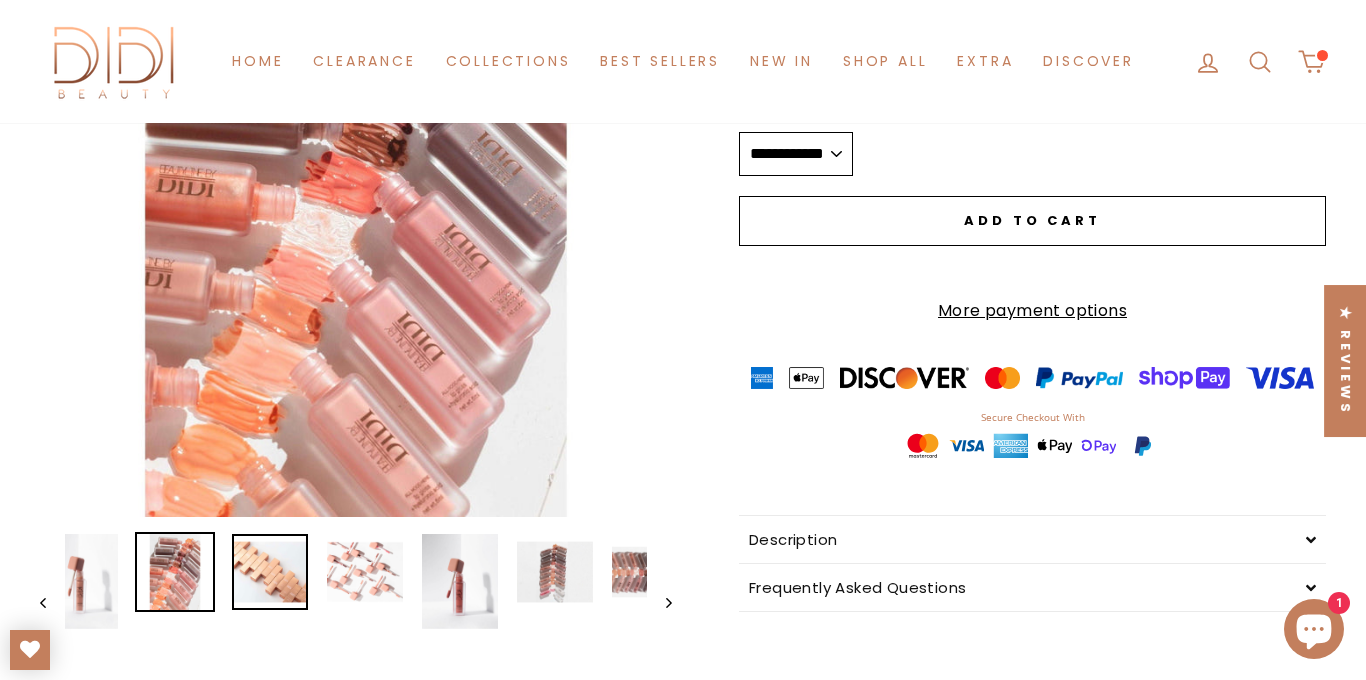 click at bounding box center (270, 572) 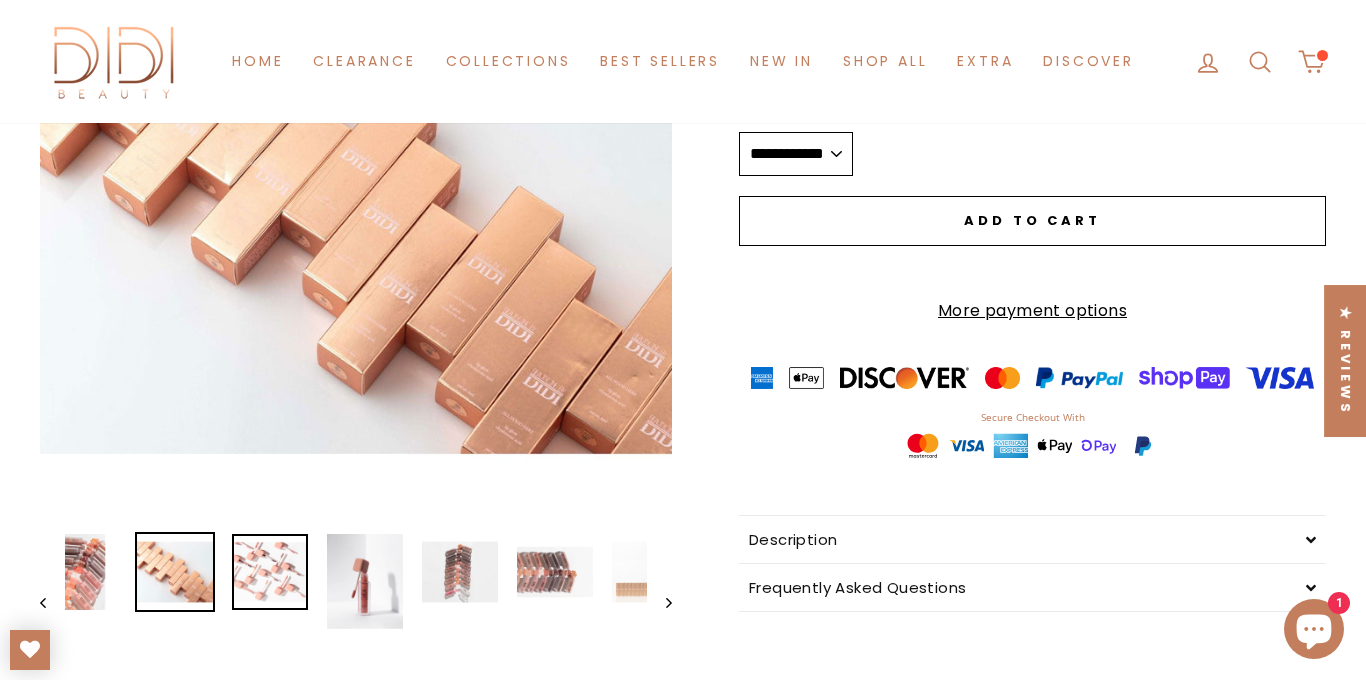 click at bounding box center [270, 572] 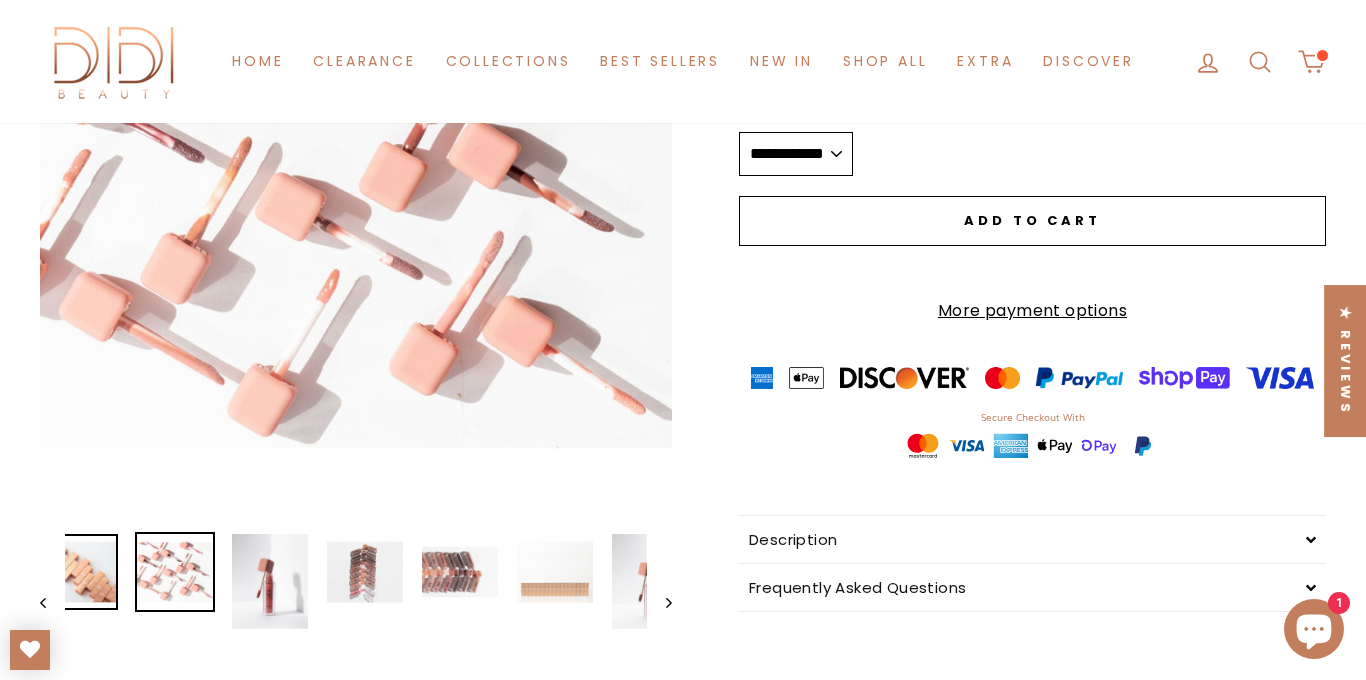 click at bounding box center [80, 572] 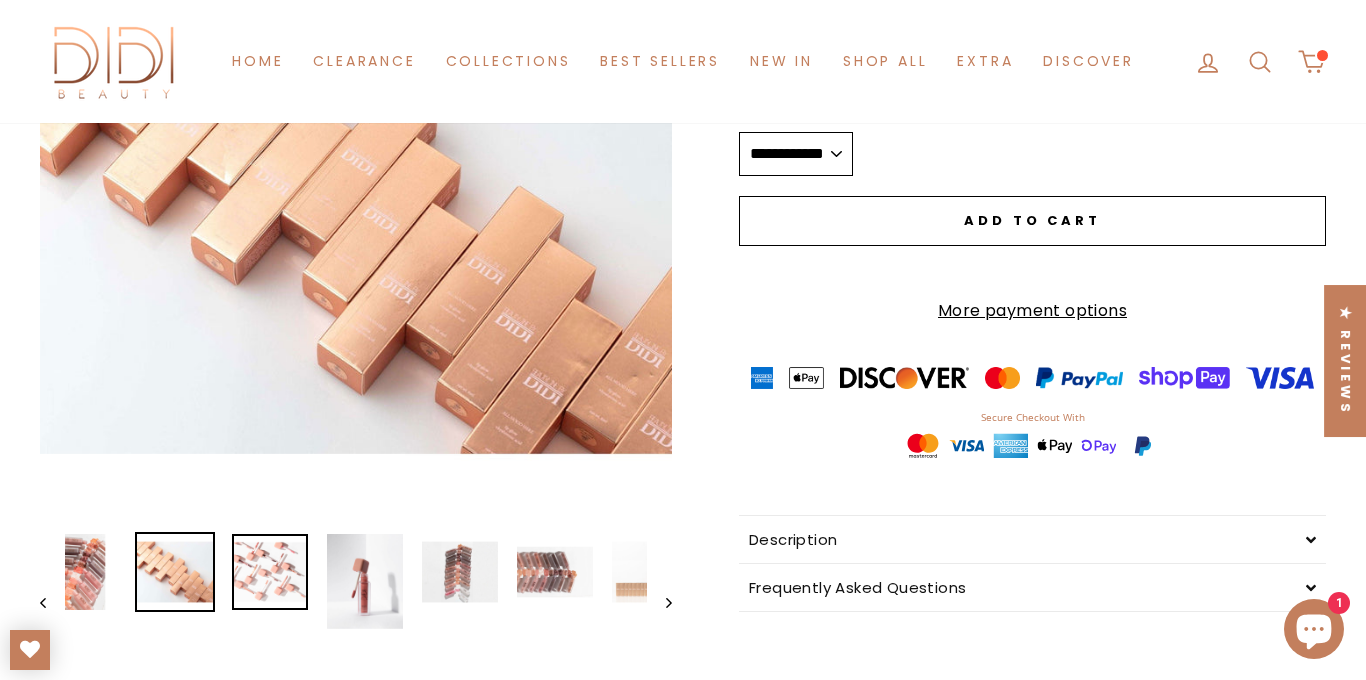 click at bounding box center (270, 572) 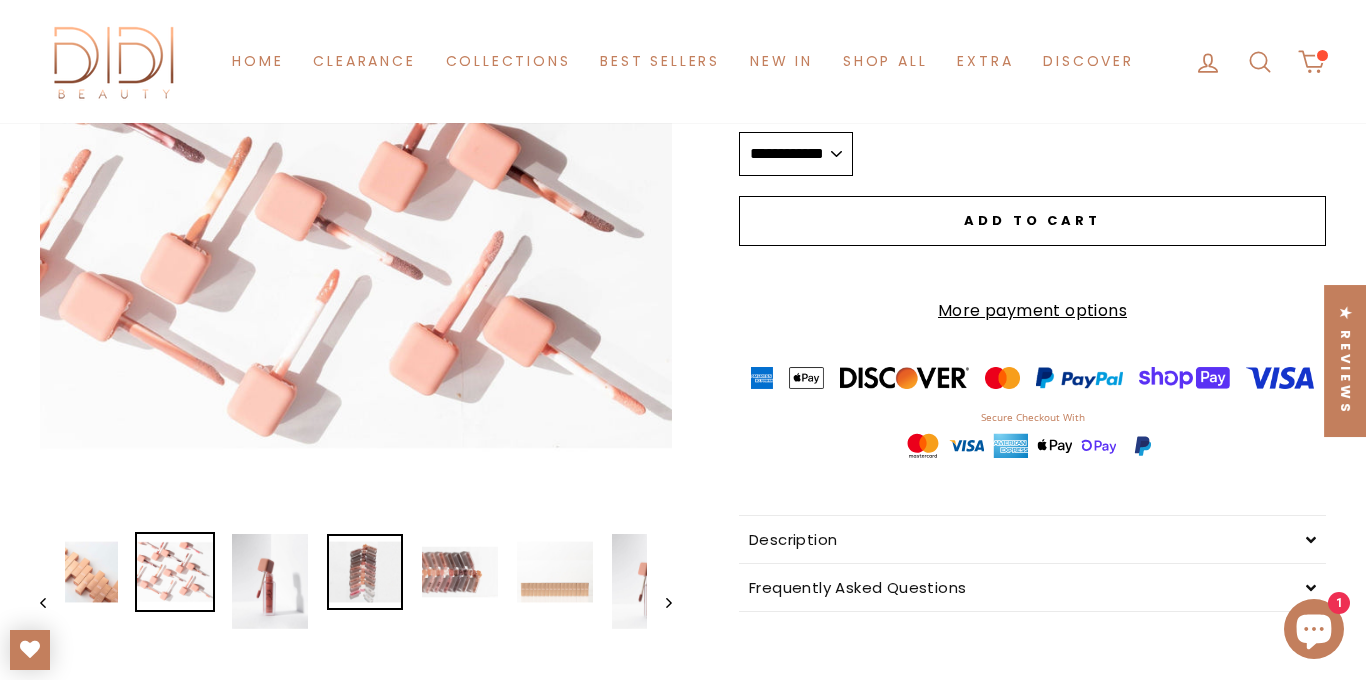 click at bounding box center [10278, 601] 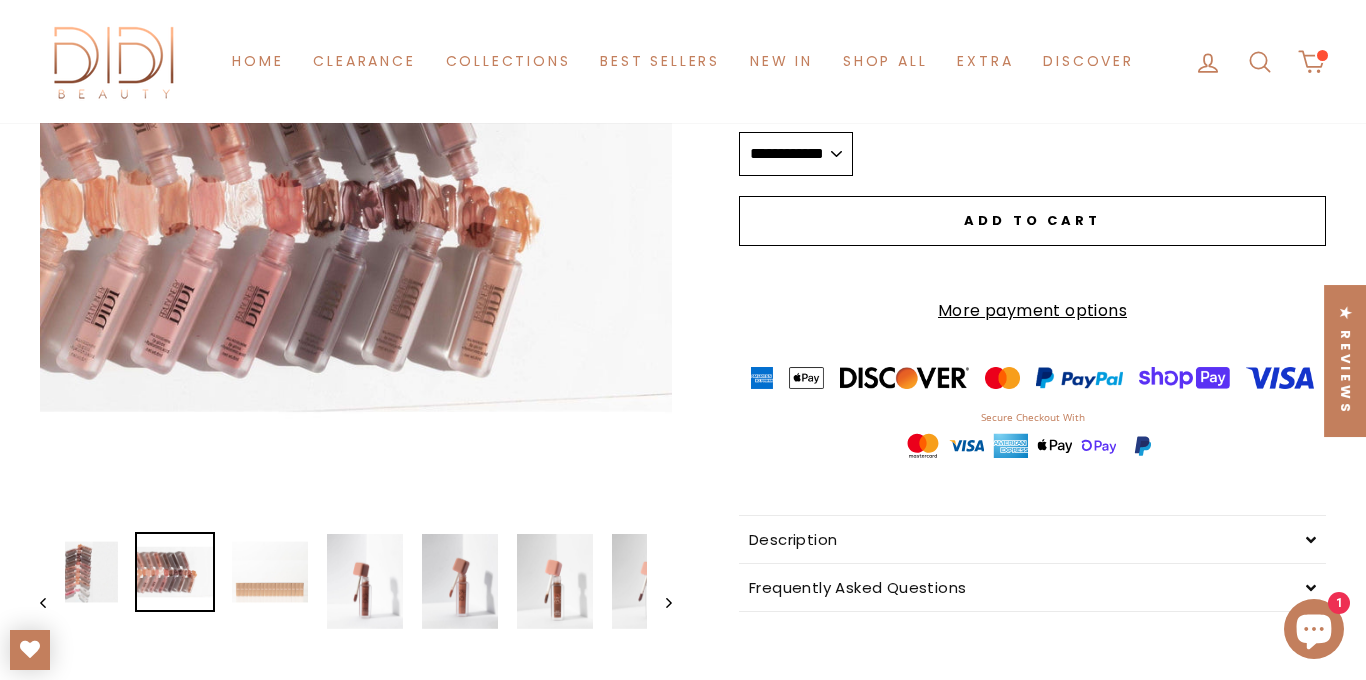 click at bounding box center (175, 572) 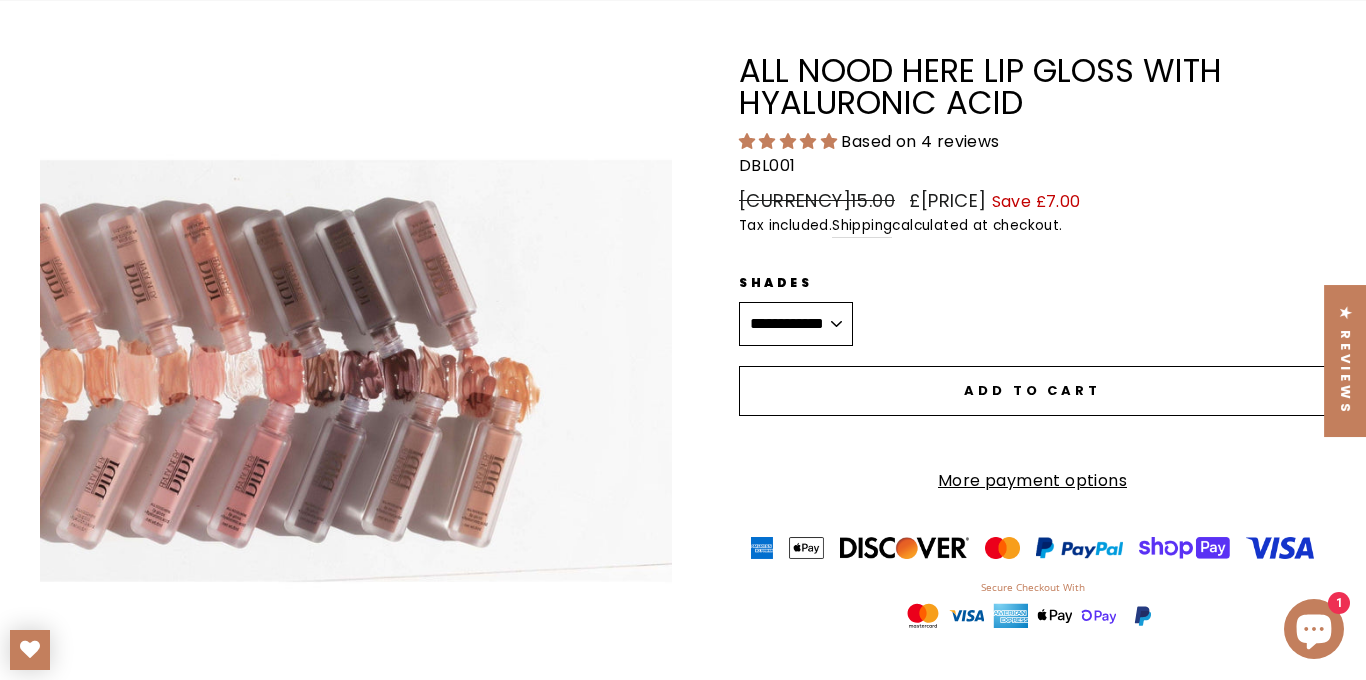 scroll, scrollTop: 72, scrollLeft: 0, axis: vertical 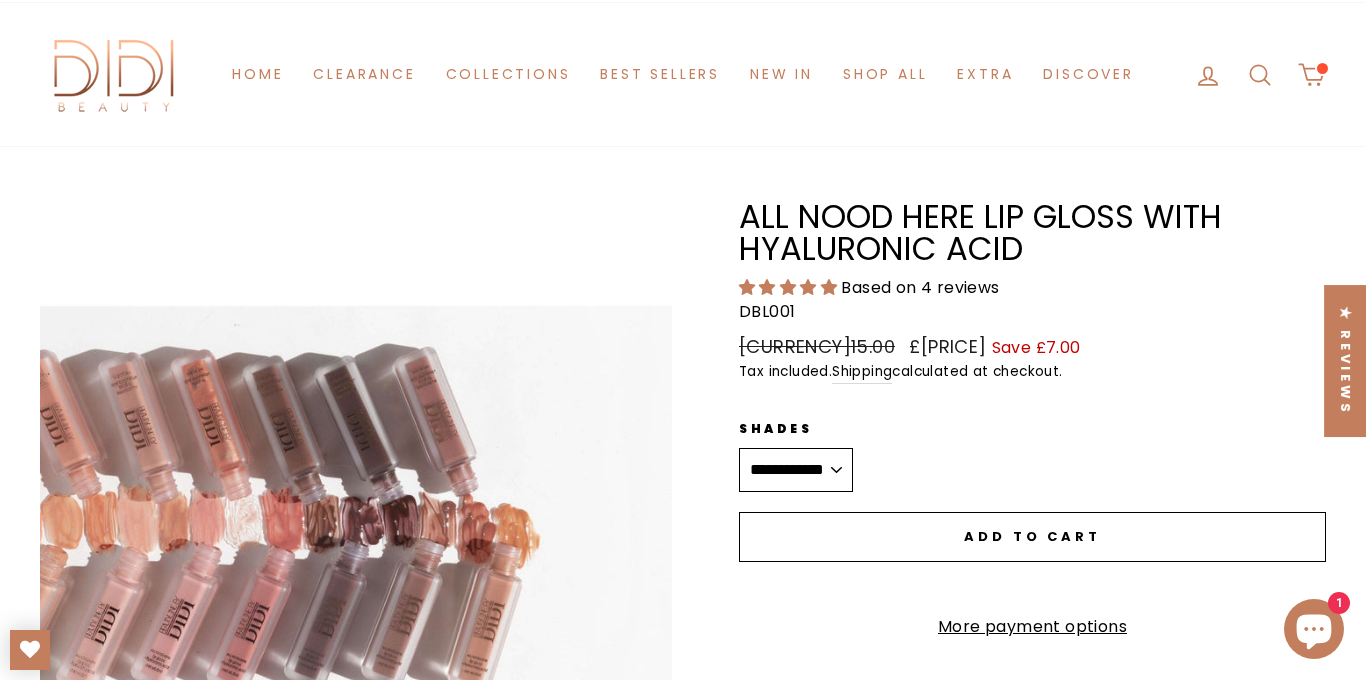 drag, startPoint x: 1023, startPoint y: 243, endPoint x: 746, endPoint y: 213, distance: 278.6198 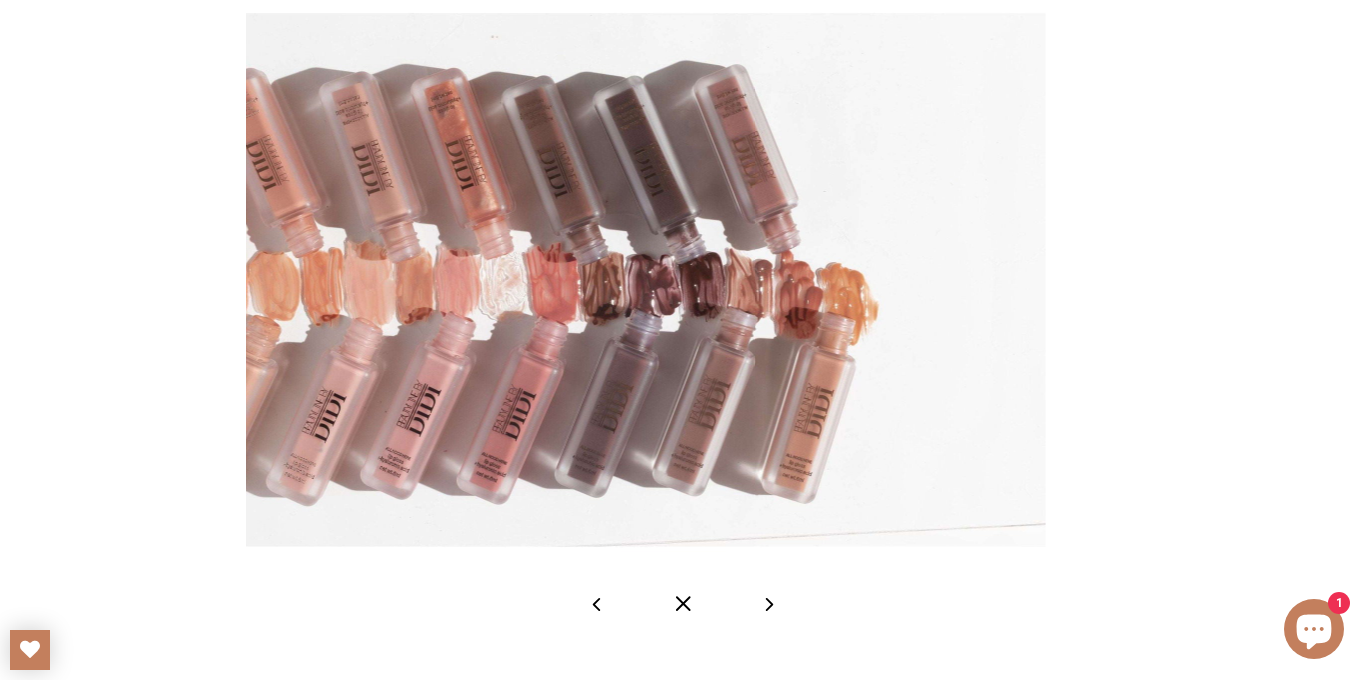 click at bounding box center [1105, 307] 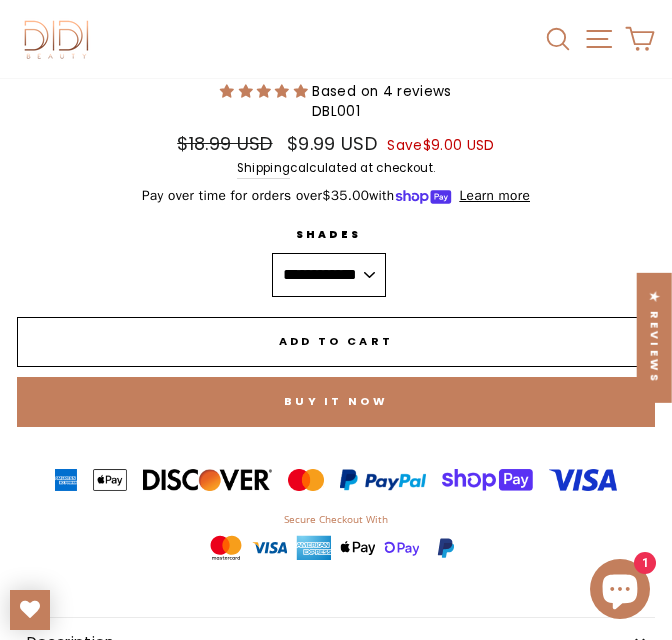 scroll, scrollTop: 821, scrollLeft: 0, axis: vertical 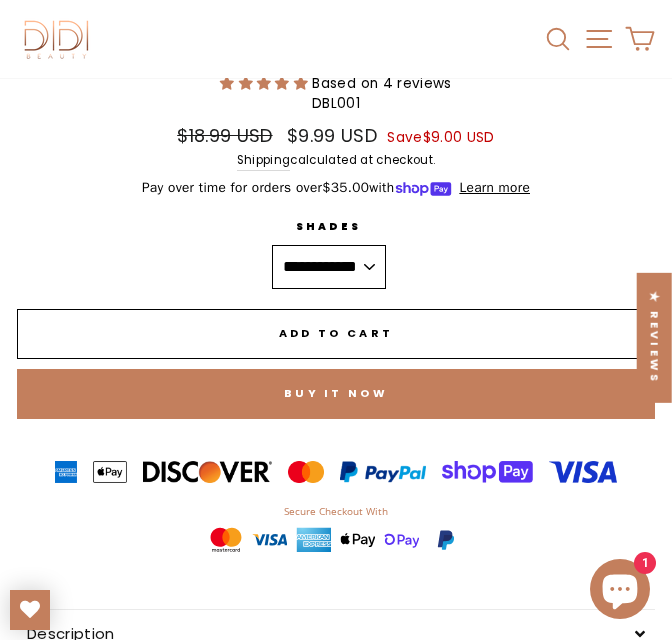 click on "**********" at bounding box center (329, 267) 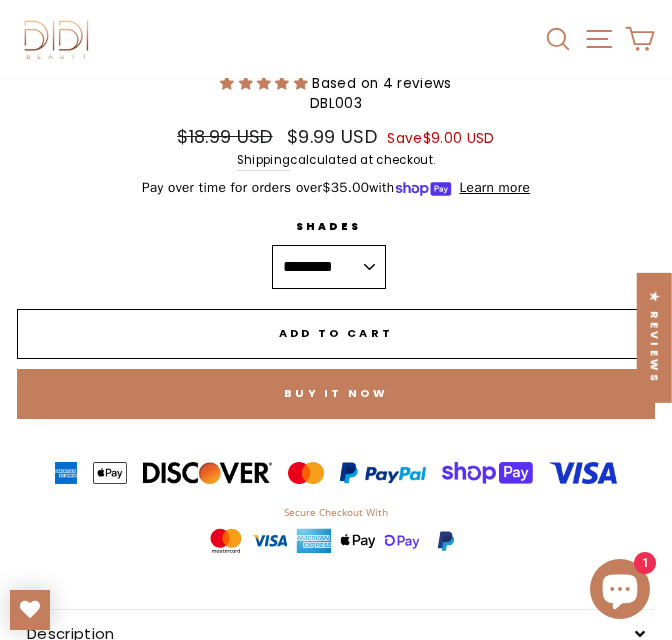 scroll, scrollTop: 822, scrollLeft: 0, axis: vertical 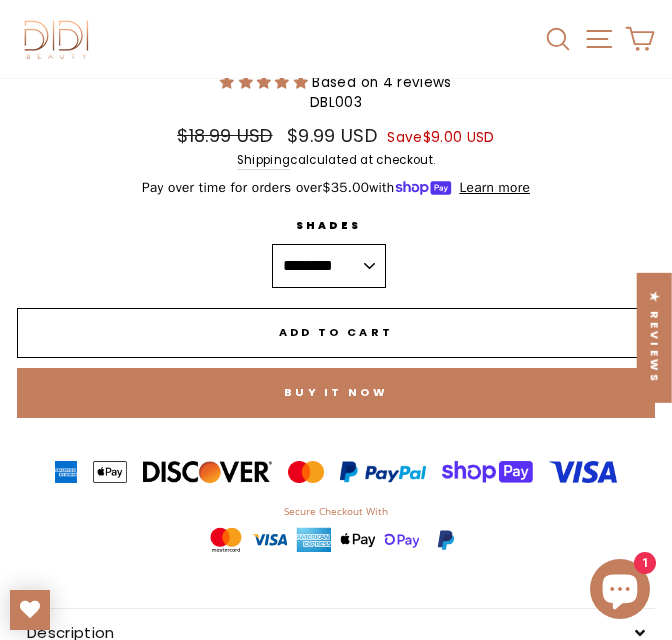 click on "**********" at bounding box center (329, 266) 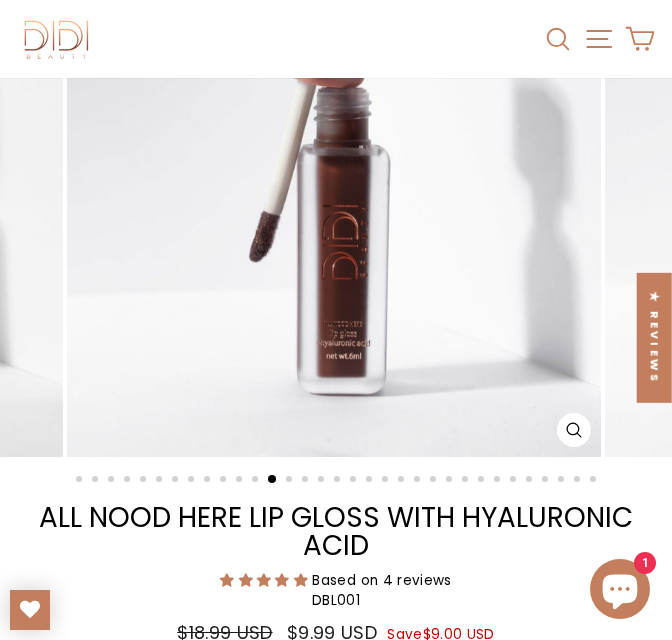 scroll, scrollTop: 232, scrollLeft: 0, axis: vertical 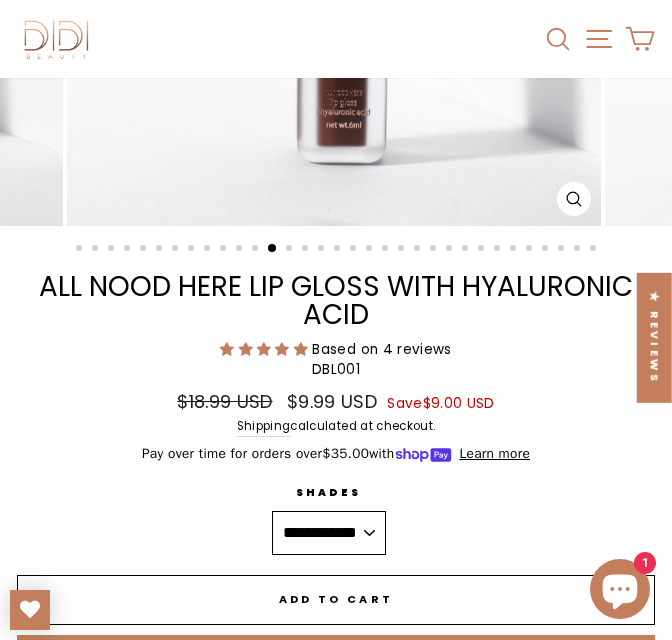 click on "**********" at bounding box center (329, 533) 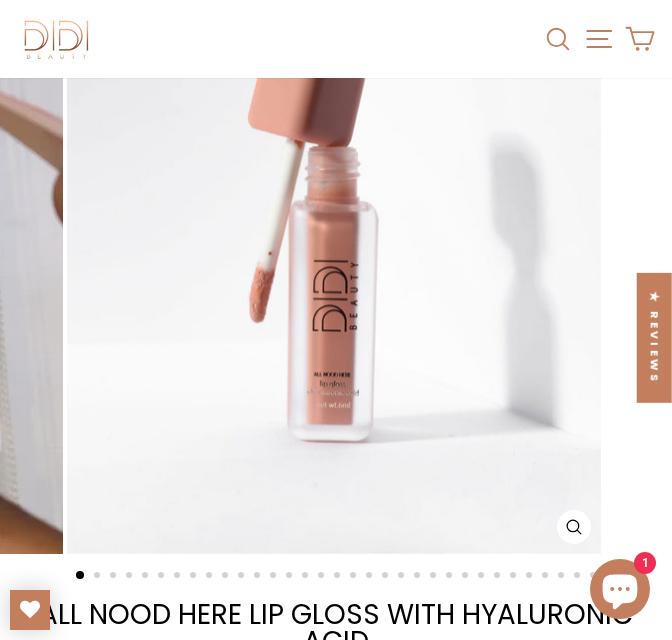 scroll, scrollTop: 227, scrollLeft: 0, axis: vertical 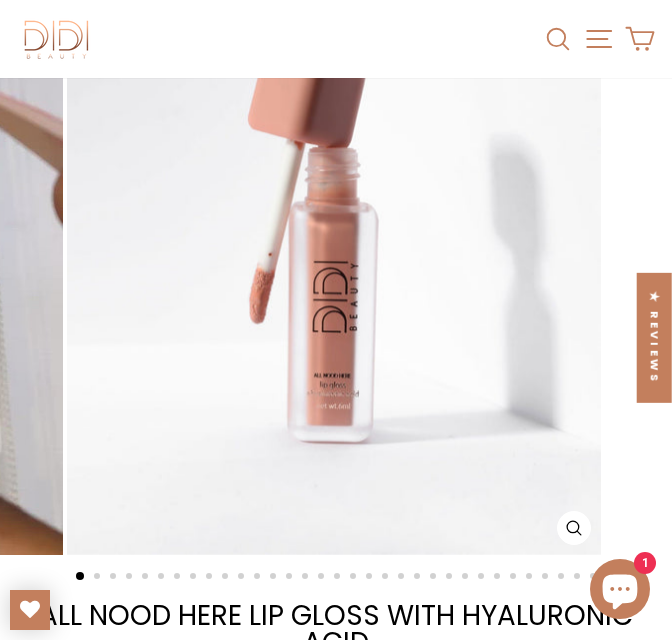 click at bounding box center [334, 221] 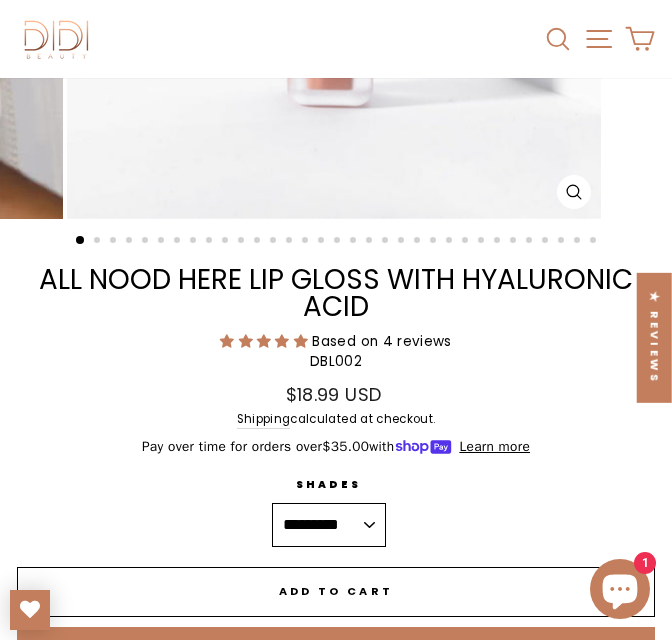 scroll, scrollTop: 609, scrollLeft: 0, axis: vertical 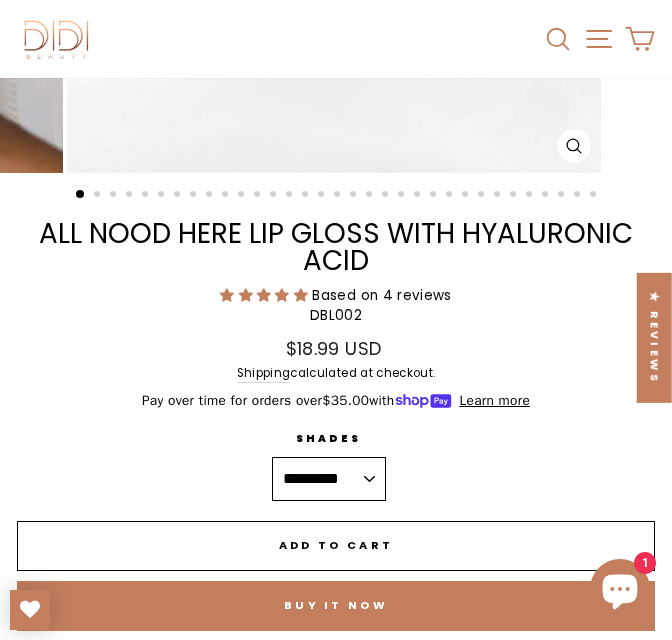 click on "**********" at bounding box center (329, 479) 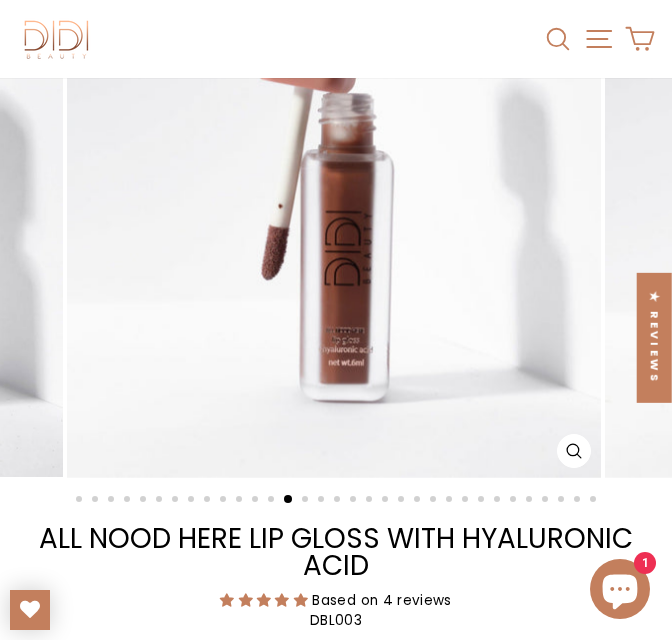scroll, scrollTop: 278, scrollLeft: 0, axis: vertical 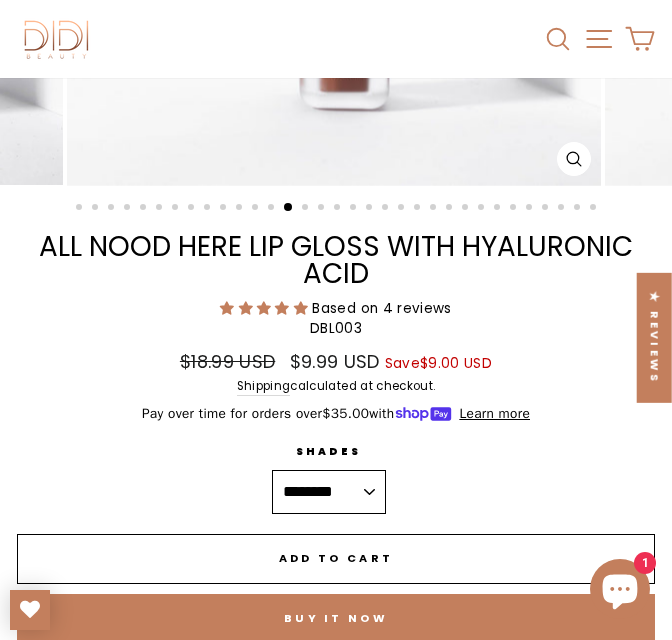 click on "**********" at bounding box center [329, 492] 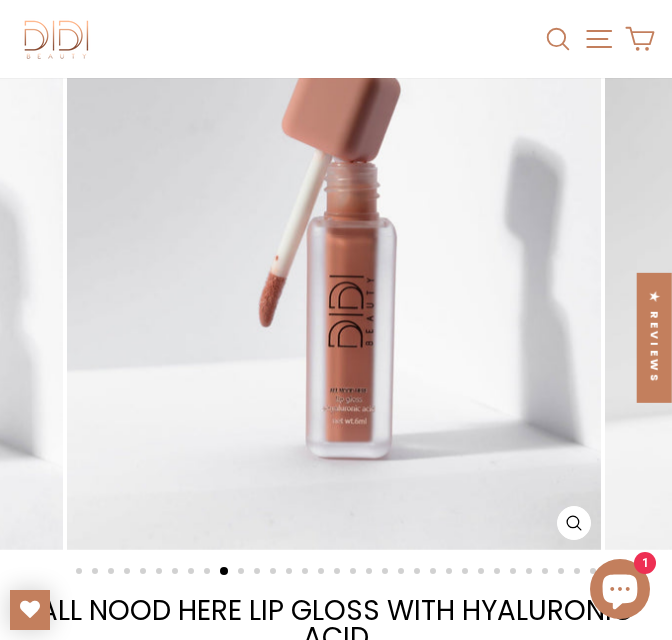 scroll, scrollTop: 207, scrollLeft: 0, axis: vertical 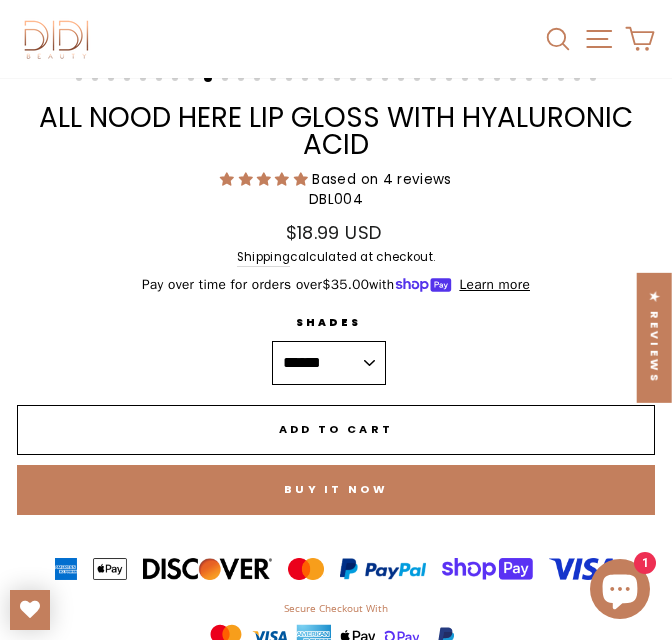 click on "**********" at bounding box center (329, 363) 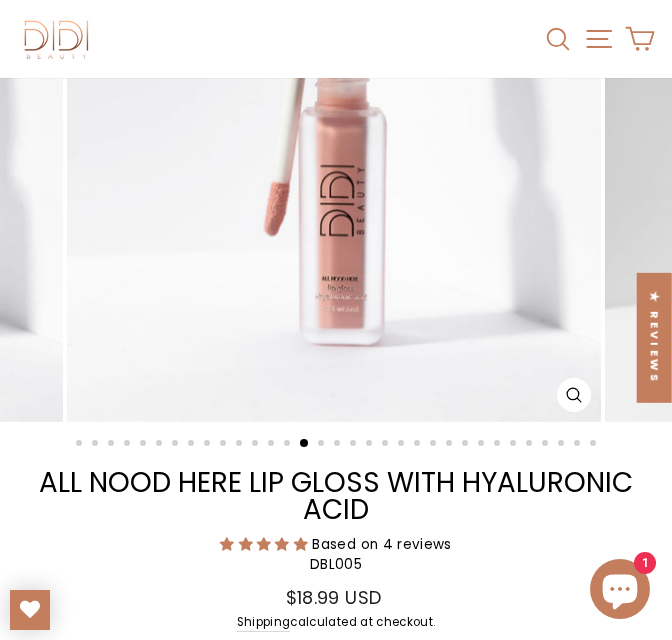 scroll, scrollTop: 330, scrollLeft: 0, axis: vertical 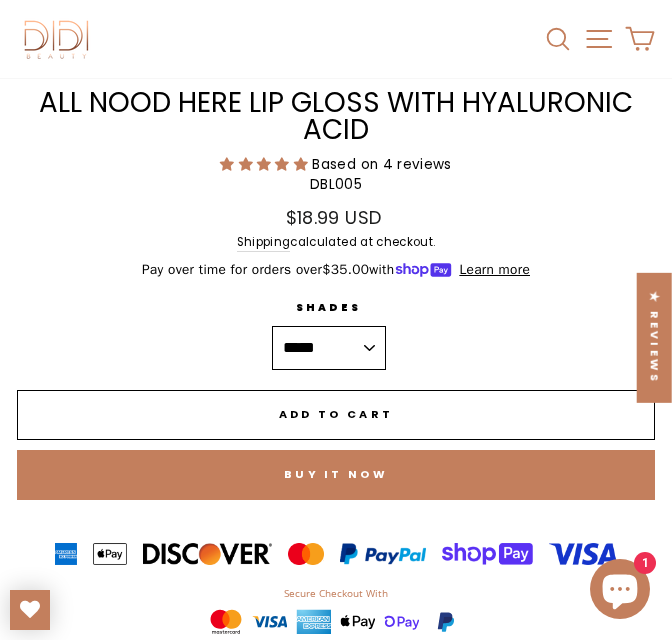 click on "**********" at bounding box center [329, 348] 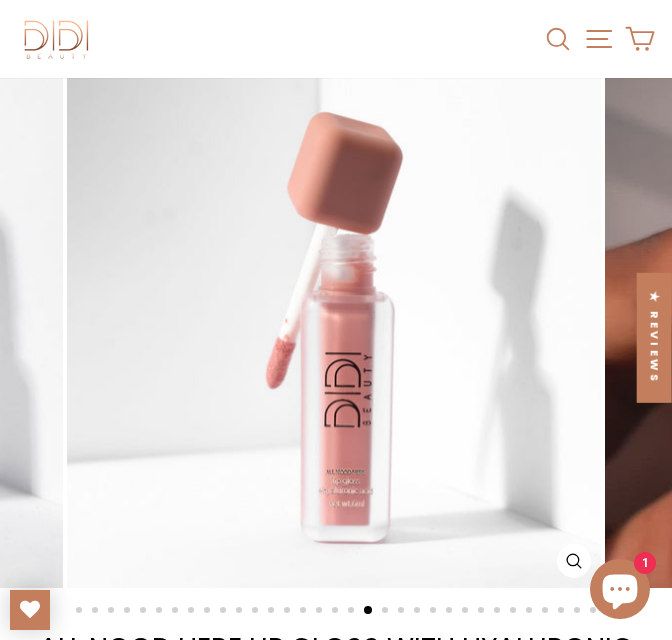scroll, scrollTop: 191, scrollLeft: 0, axis: vertical 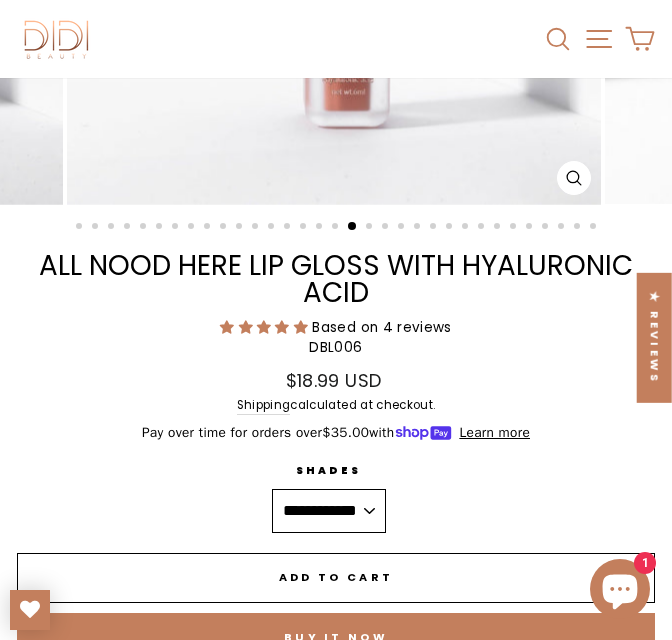 click on "**********" at bounding box center [329, 511] 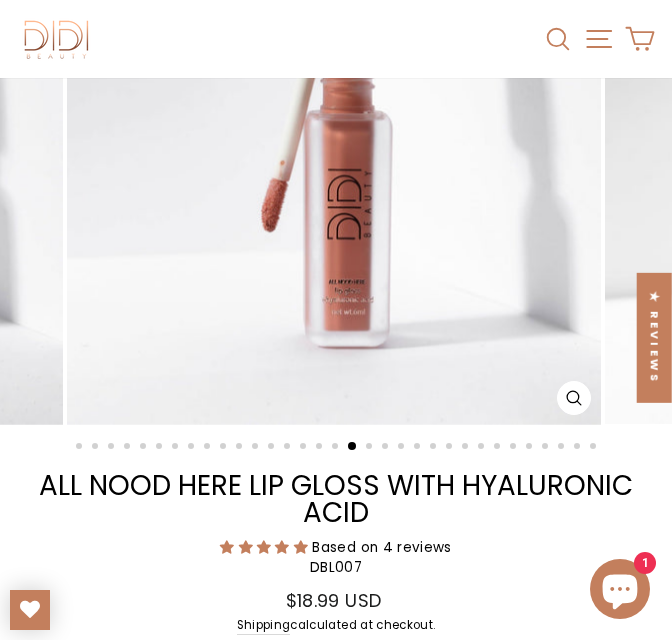 scroll, scrollTop: 346, scrollLeft: 0, axis: vertical 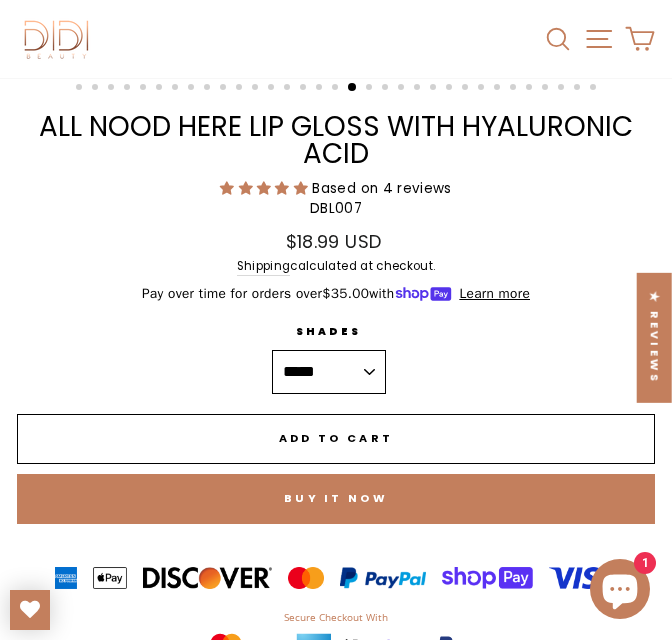 click on "**********" at bounding box center (329, 372) 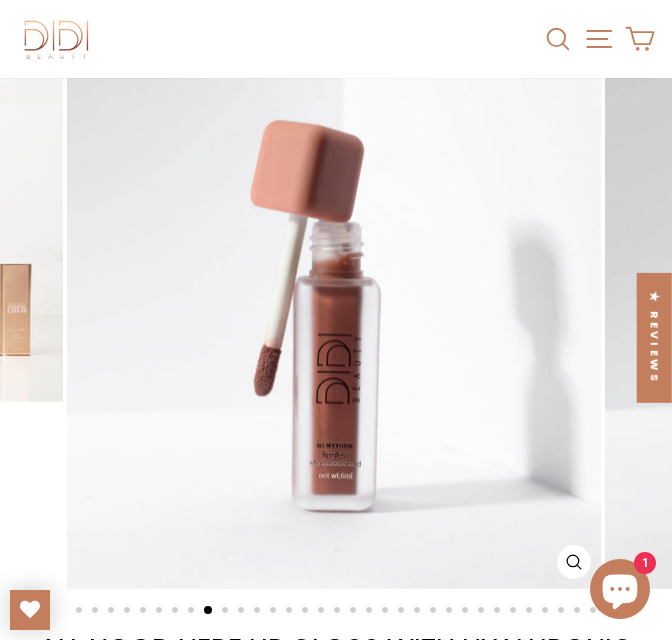 scroll, scrollTop: 179, scrollLeft: 0, axis: vertical 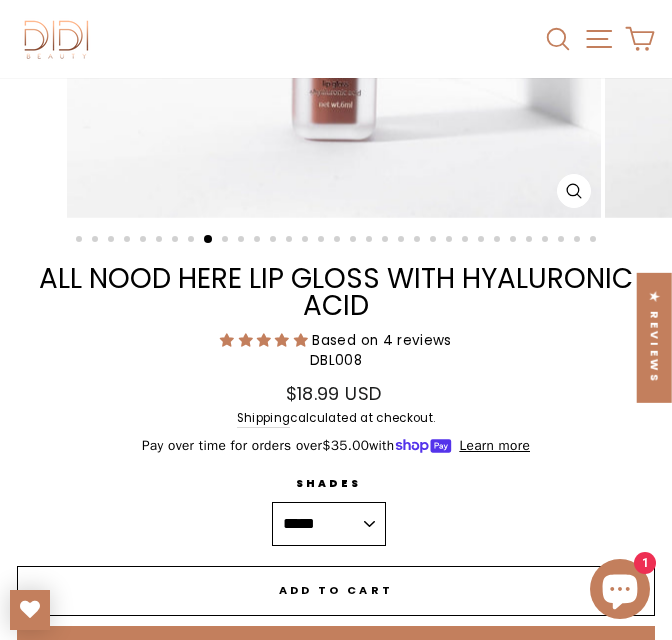 click on "**********" at bounding box center [329, 524] 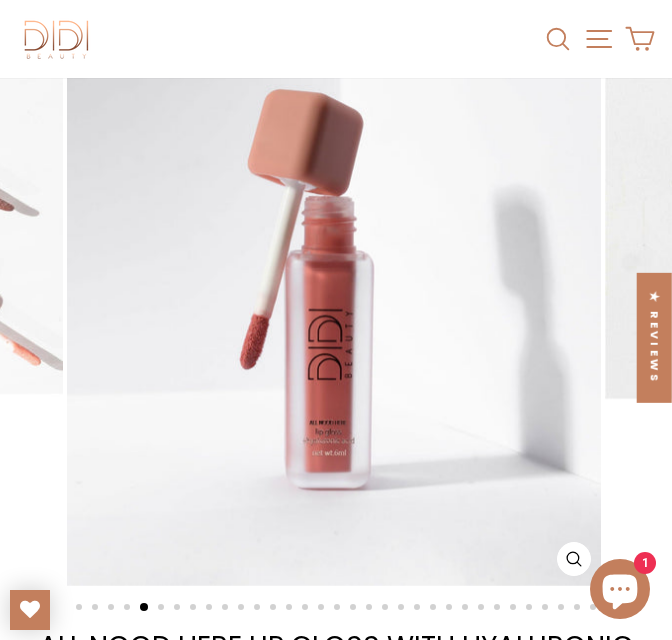 scroll, scrollTop: 177, scrollLeft: 0, axis: vertical 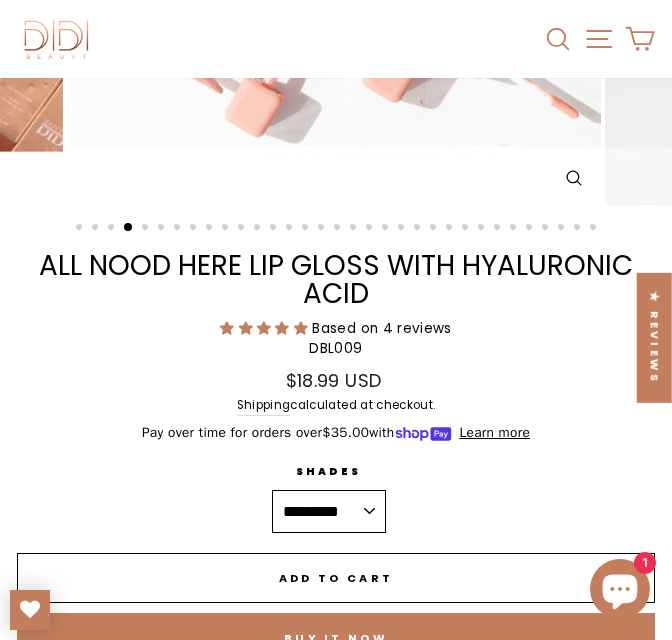click on "**********" at bounding box center (329, 512) 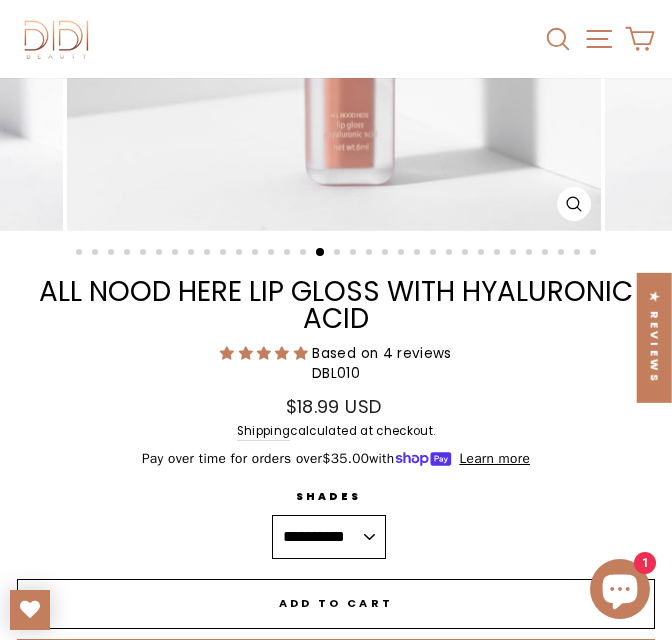 scroll, scrollTop: 553, scrollLeft: 0, axis: vertical 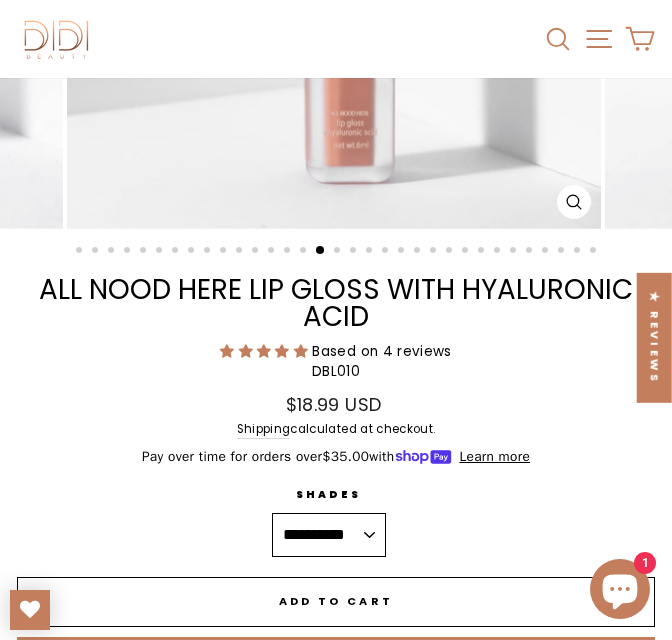 click on "**********" at bounding box center (329, 535) 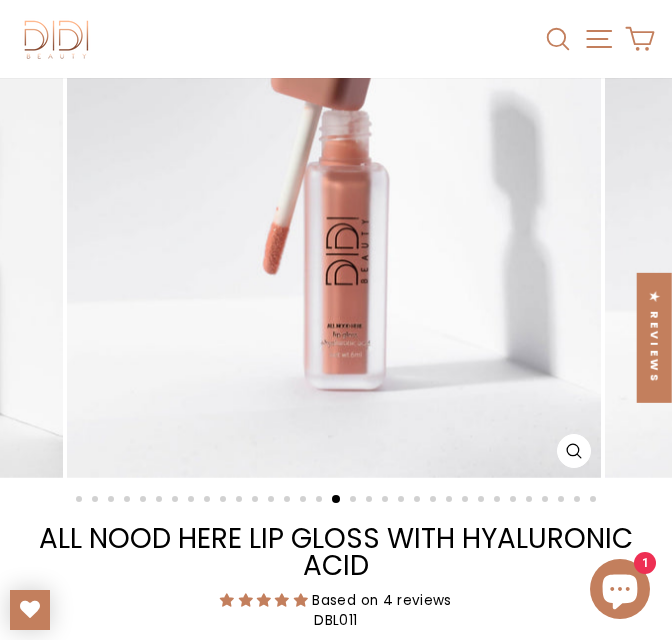 scroll, scrollTop: 286, scrollLeft: 0, axis: vertical 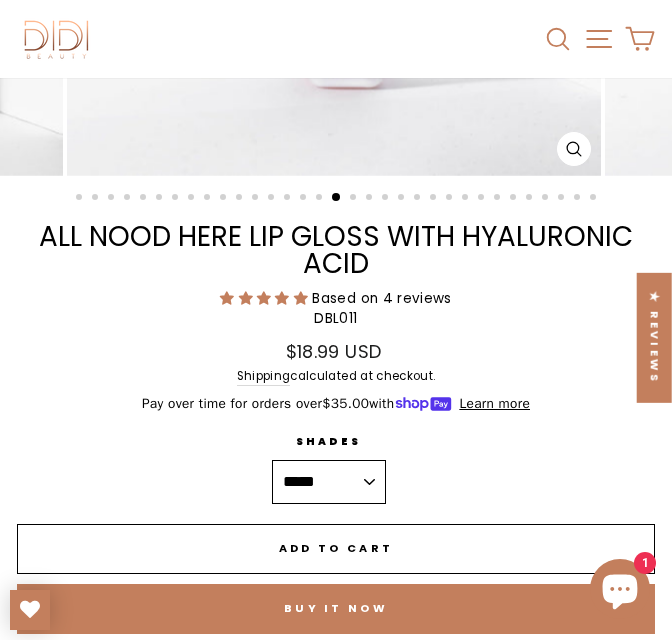 click on "**********" at bounding box center [329, 482] 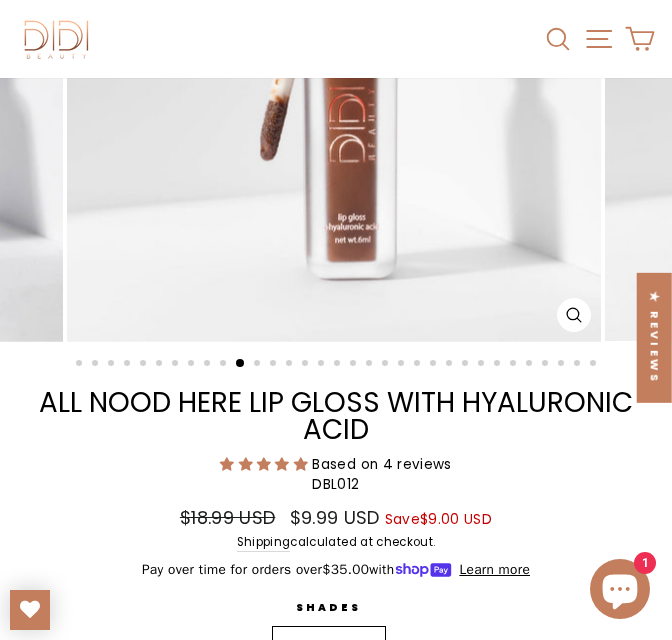 scroll, scrollTop: 414, scrollLeft: 0, axis: vertical 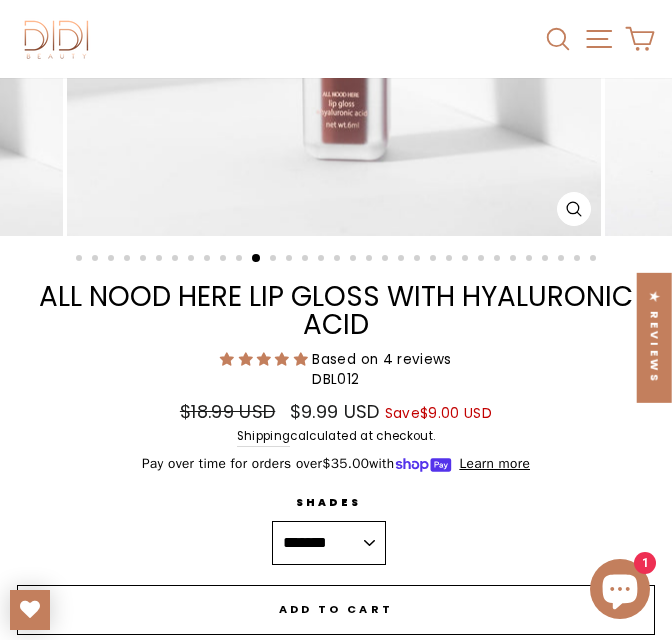 click on "**********" at bounding box center [329, 543] 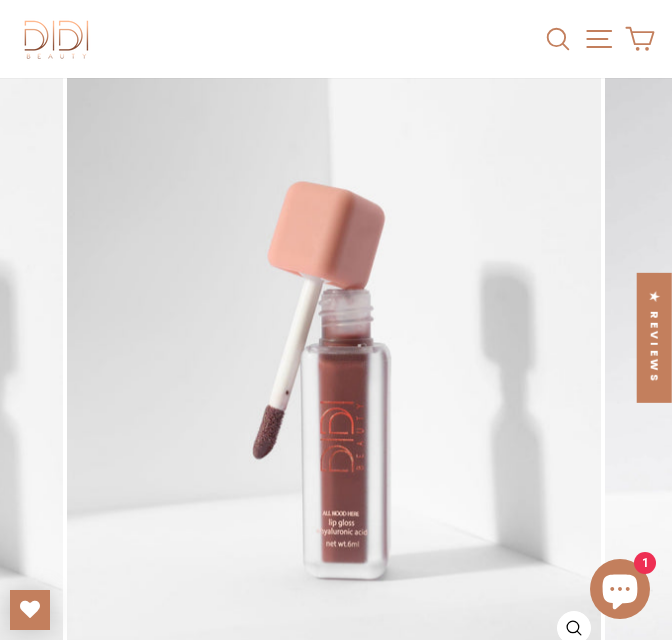 scroll, scrollTop: 113, scrollLeft: 0, axis: vertical 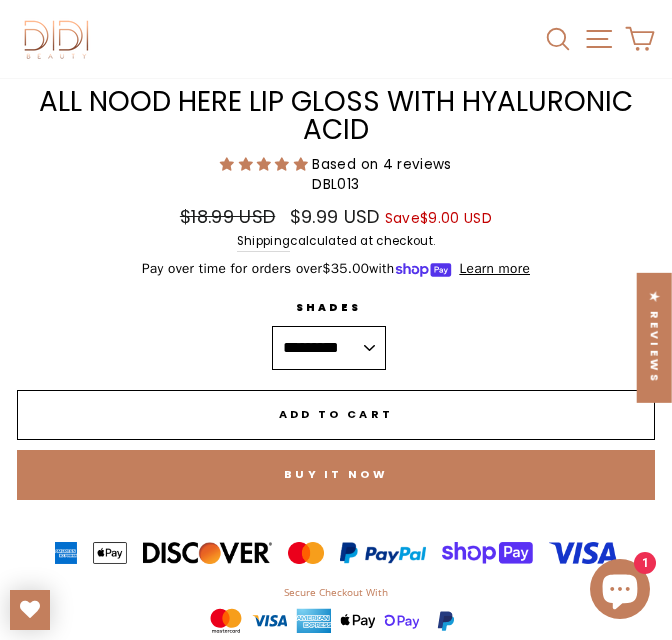 click on "**********" at bounding box center [329, 348] 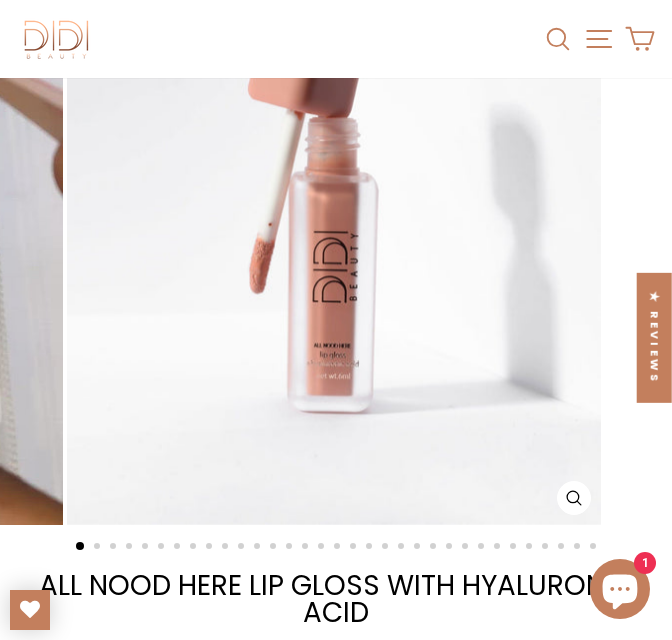 scroll, scrollTop: 245, scrollLeft: 0, axis: vertical 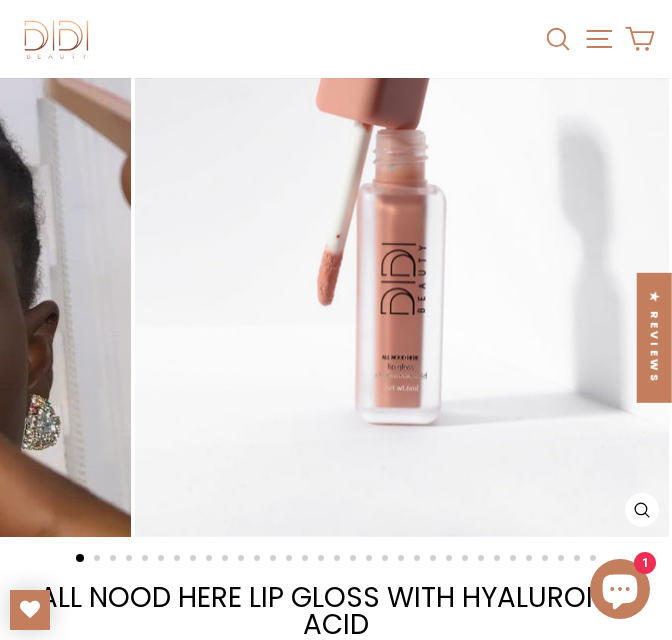 click at bounding box center (57, 39) 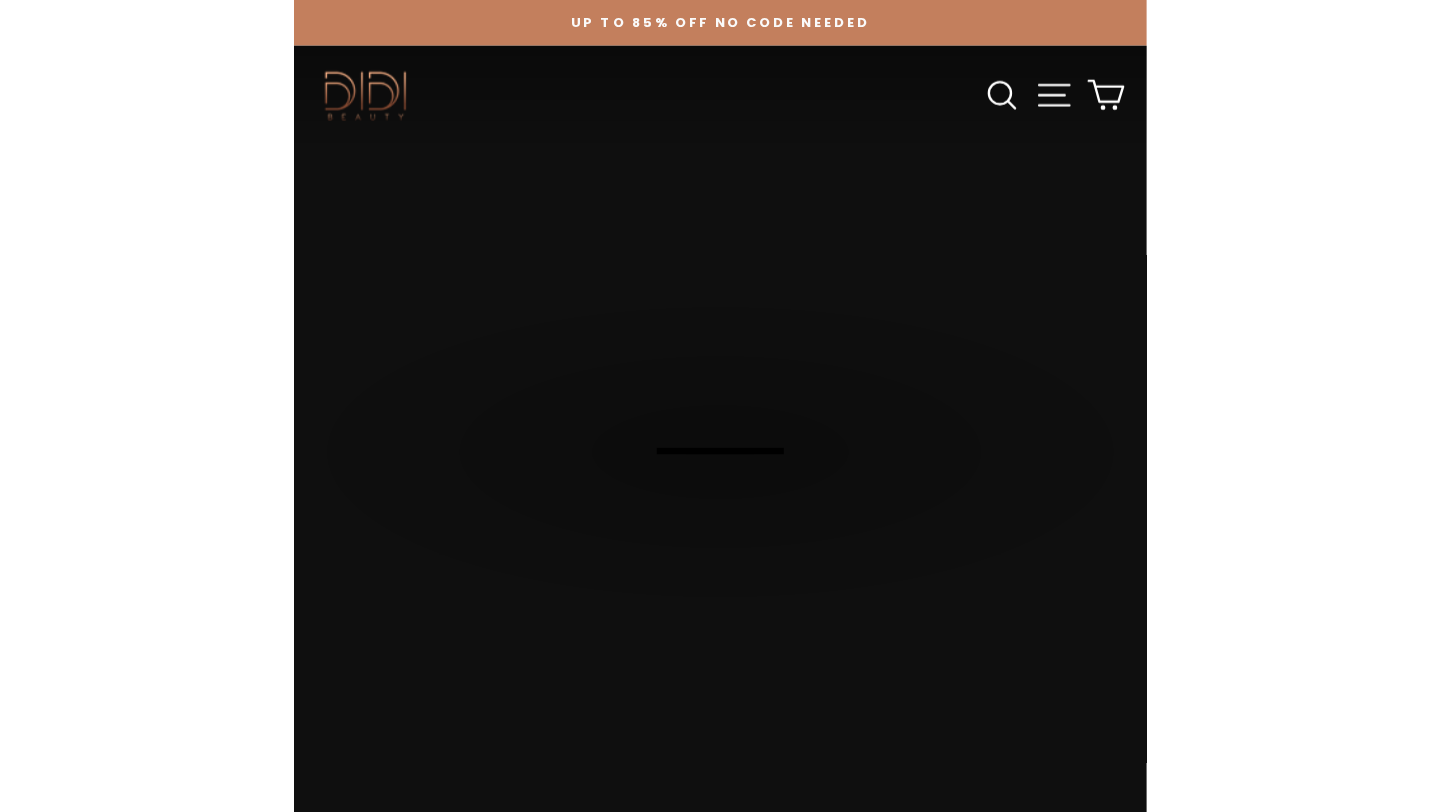 scroll, scrollTop: 0, scrollLeft: 0, axis: both 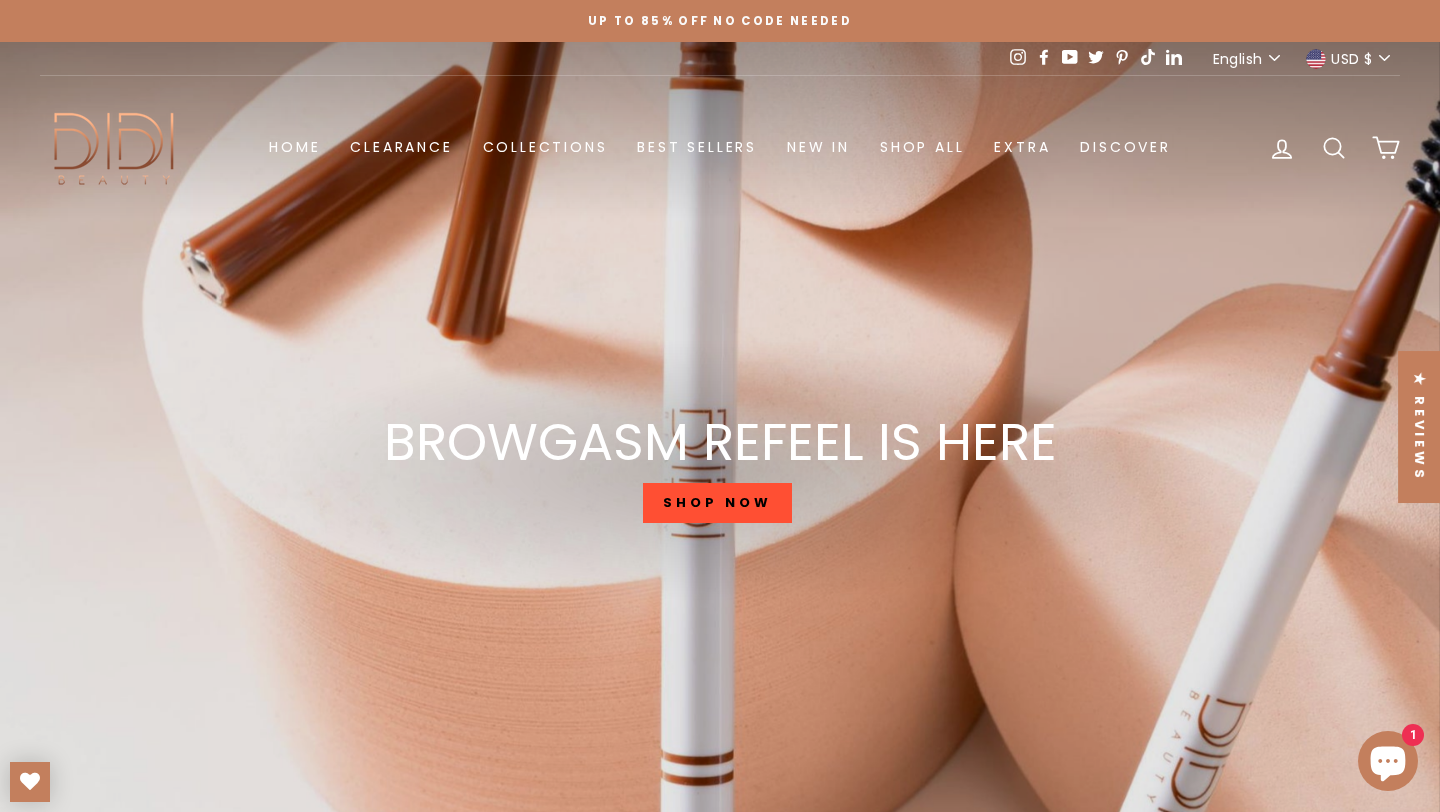 click 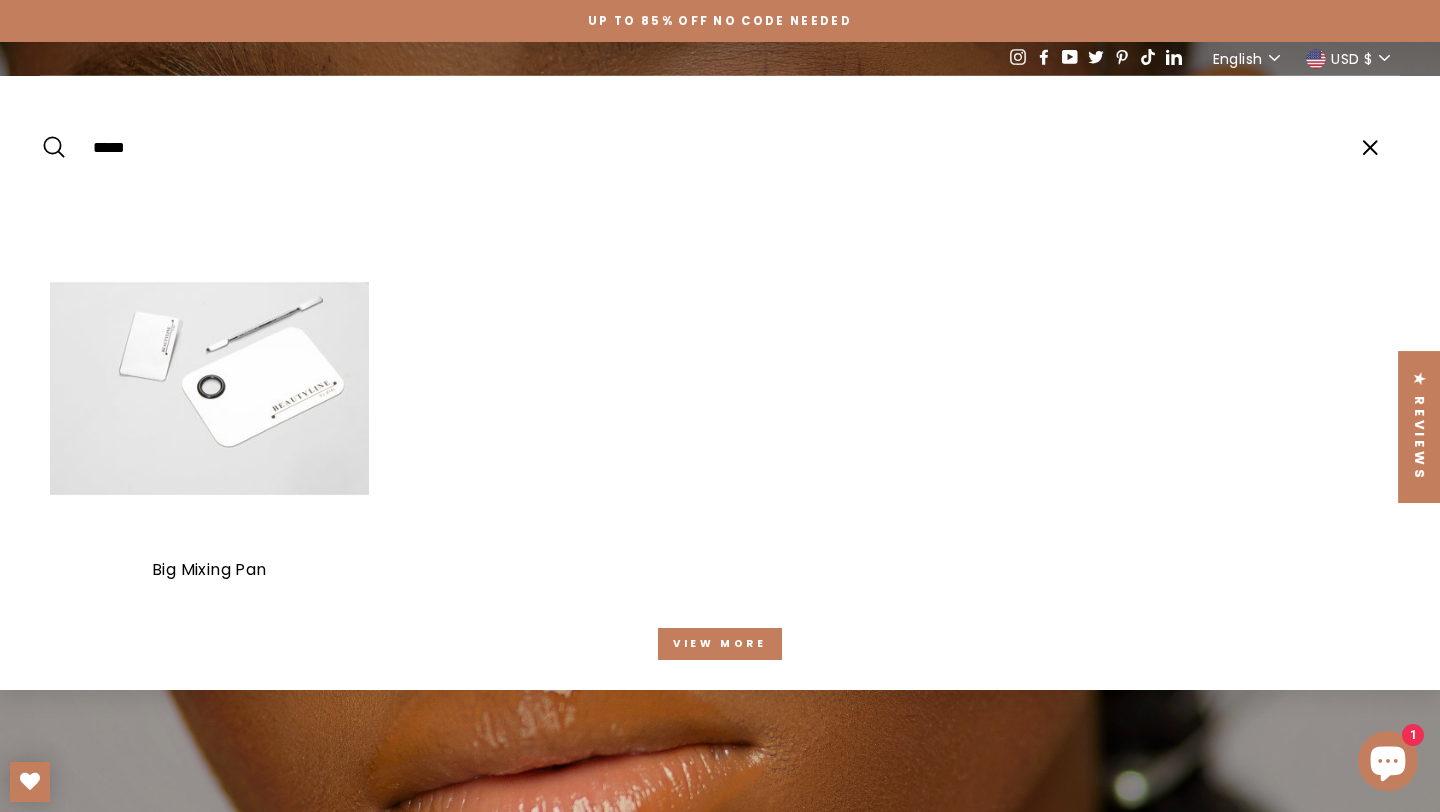 type on "*****" 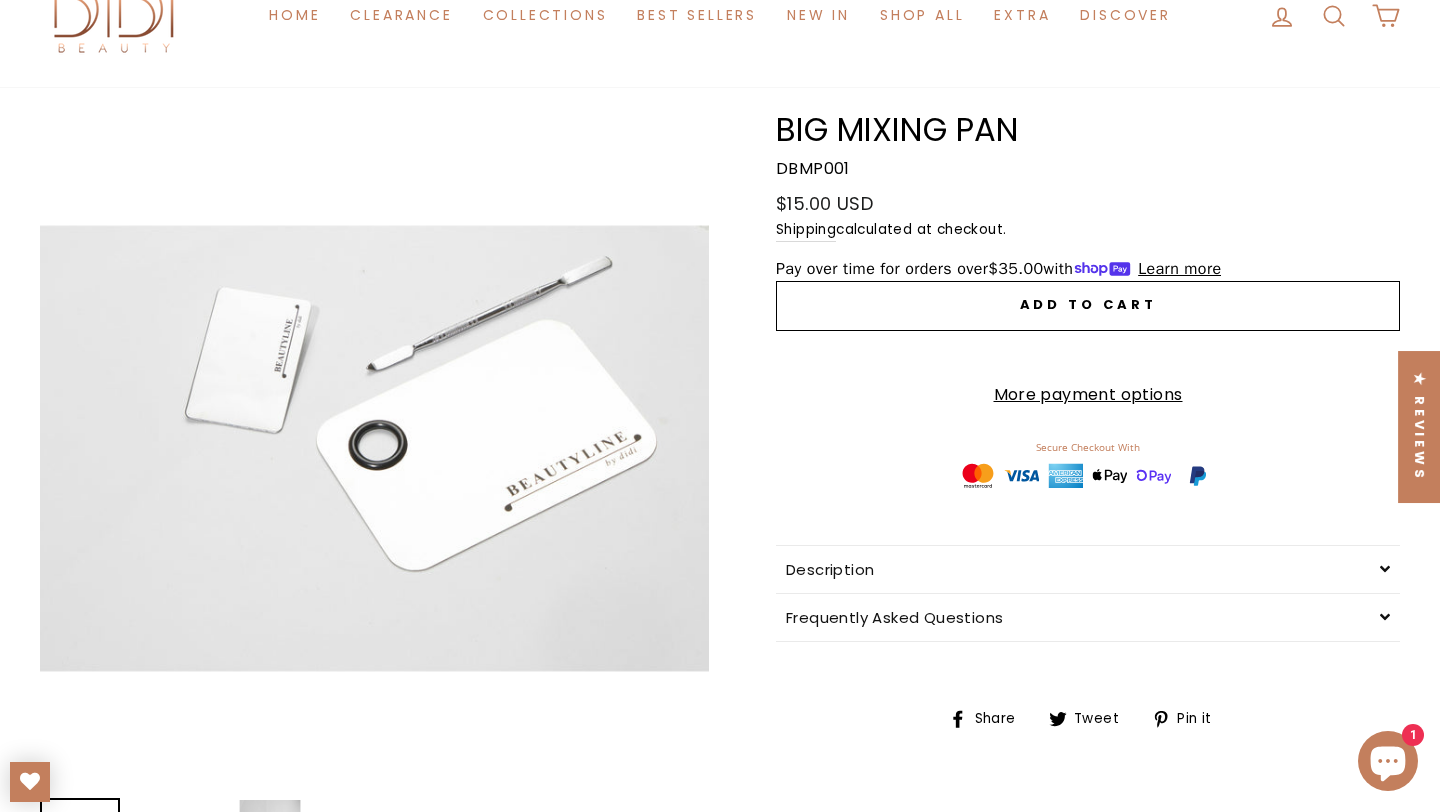 scroll, scrollTop: 126, scrollLeft: 0, axis: vertical 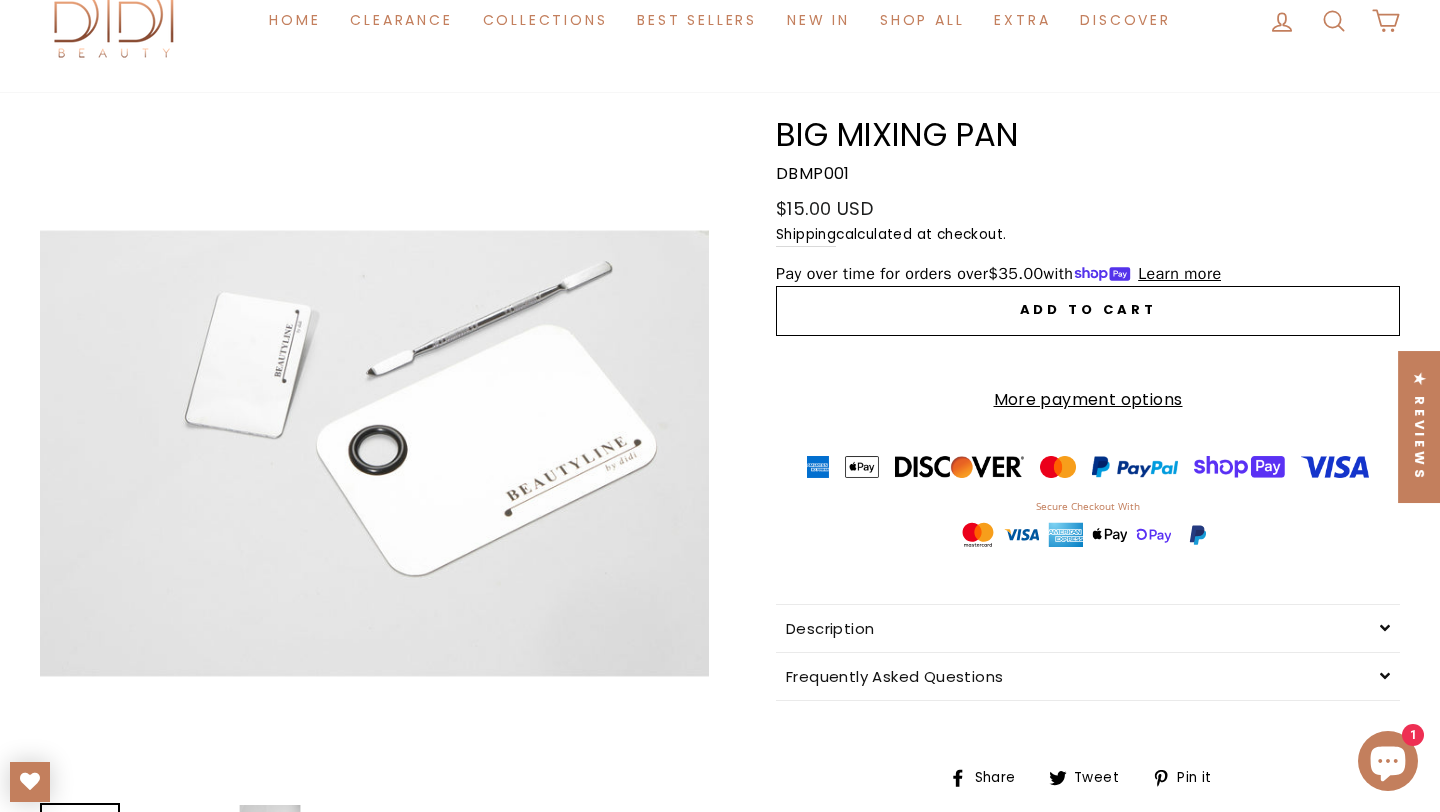 click on "Close (esc)" at bounding box center [374, 453] 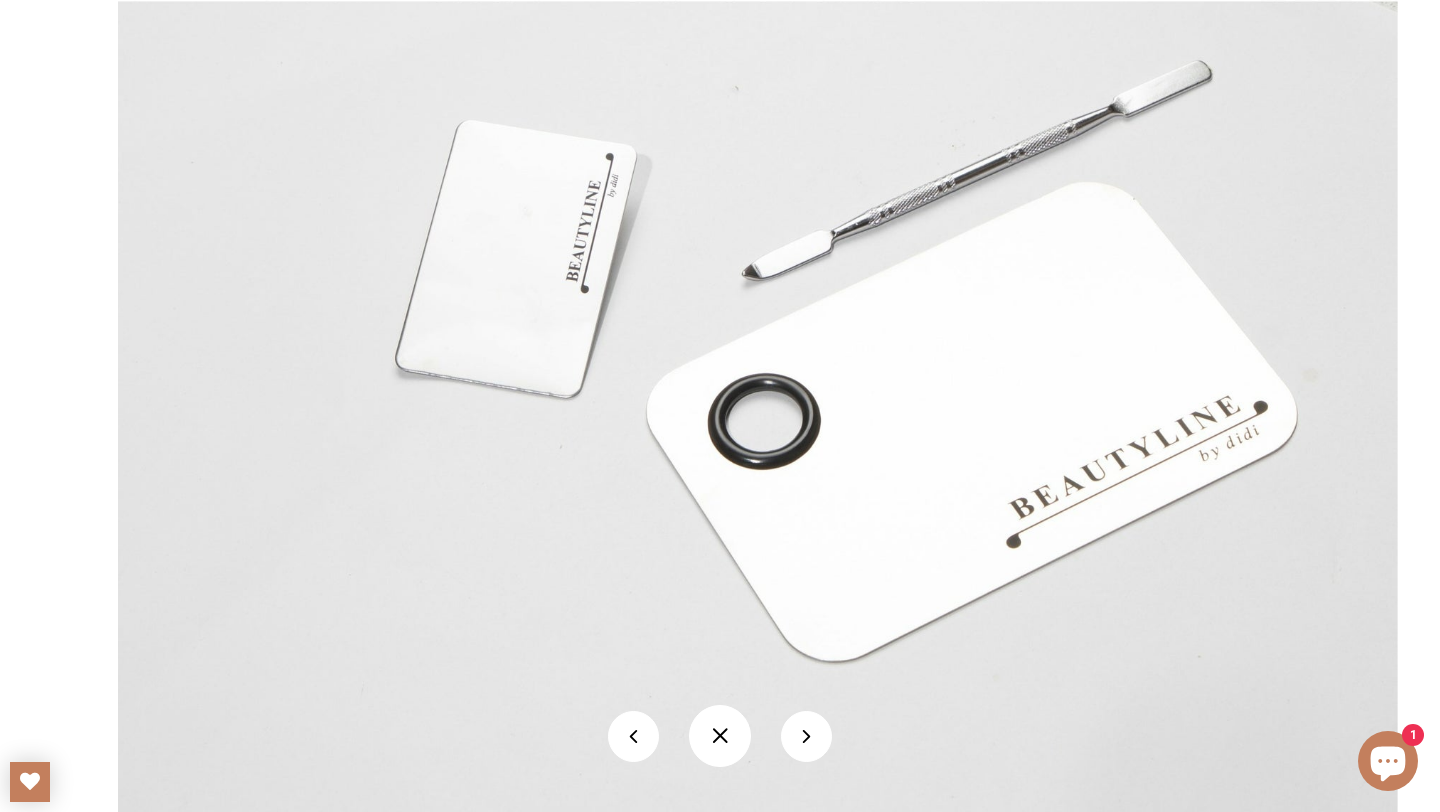 click at bounding box center [720, 736] 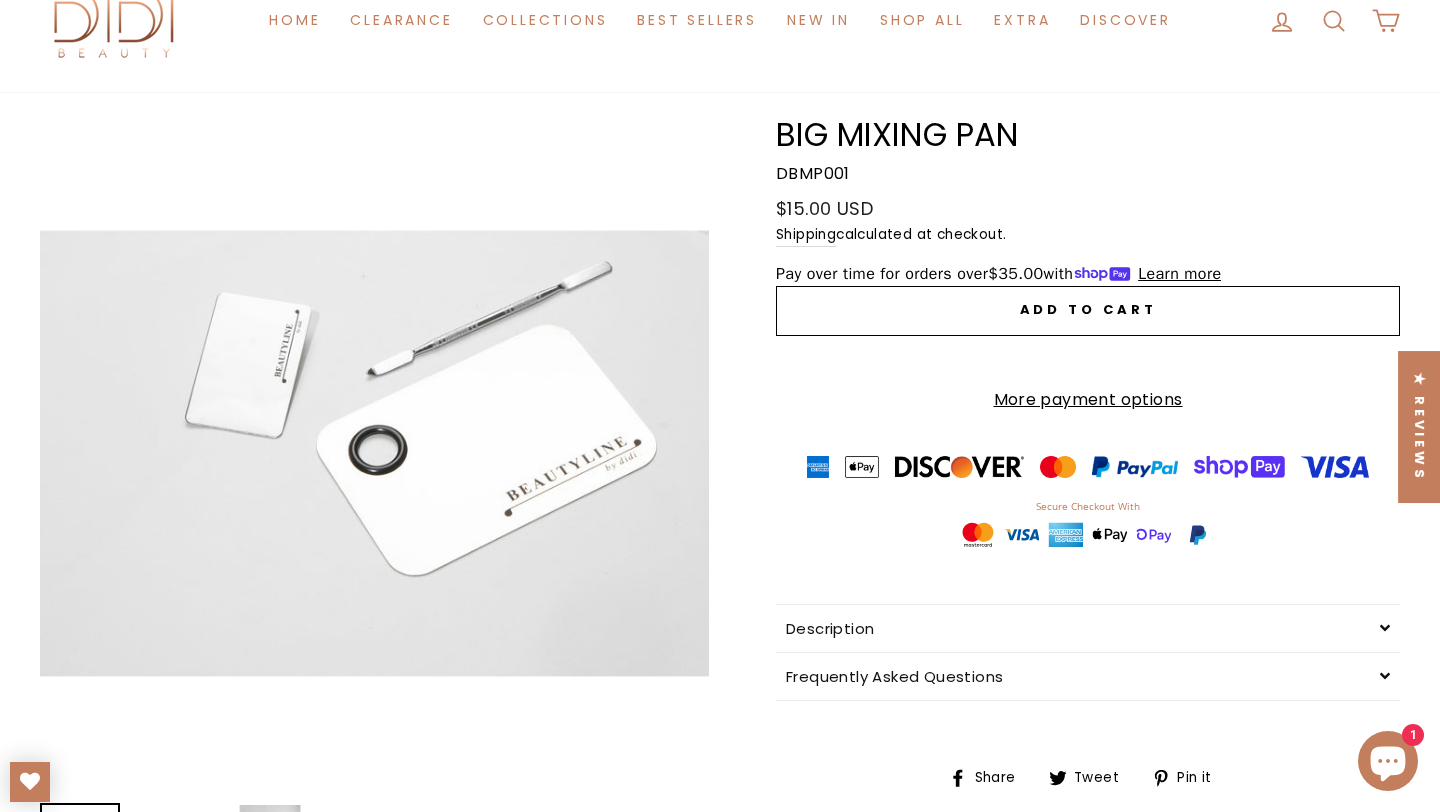scroll, scrollTop: 0, scrollLeft: 0, axis: both 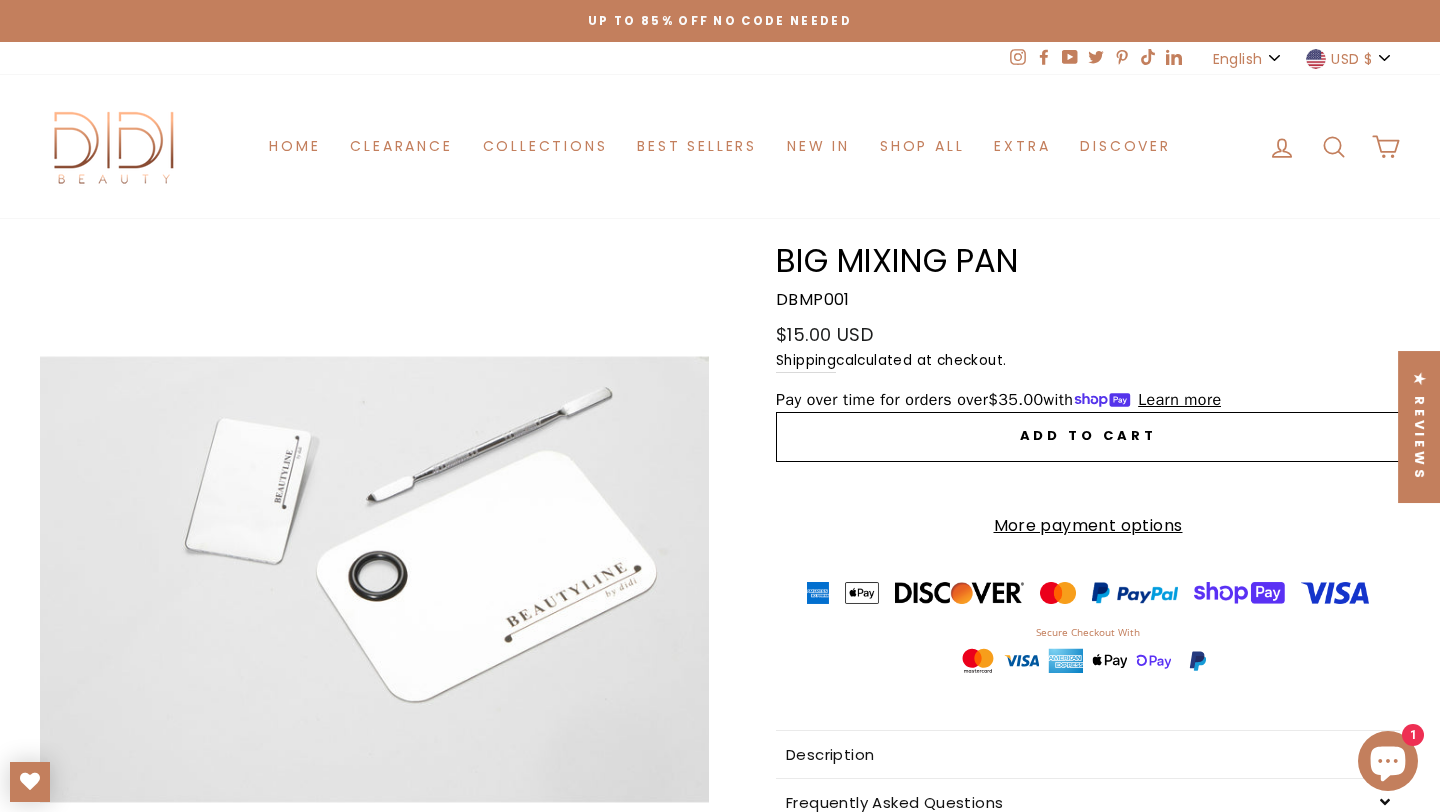 click 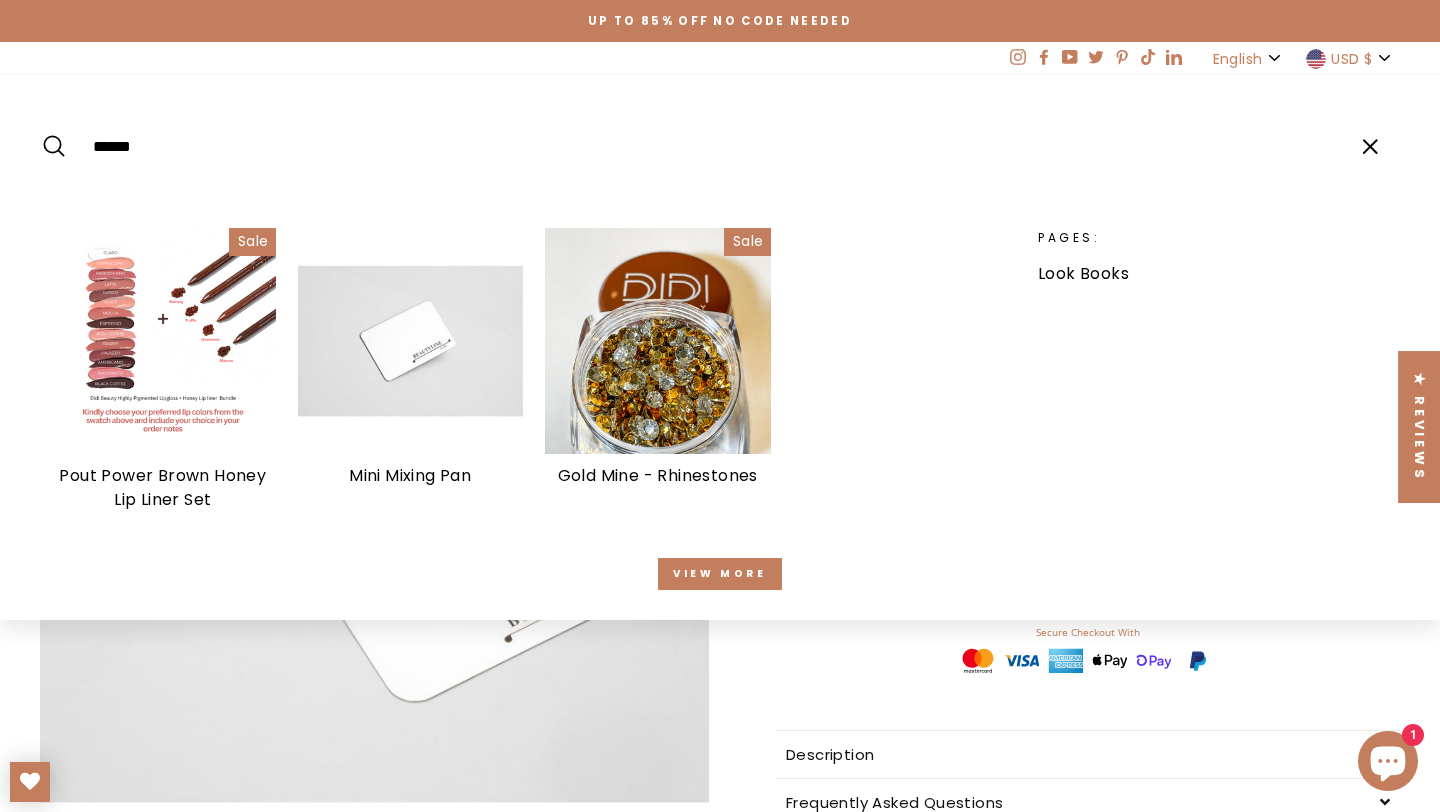 type on "******" 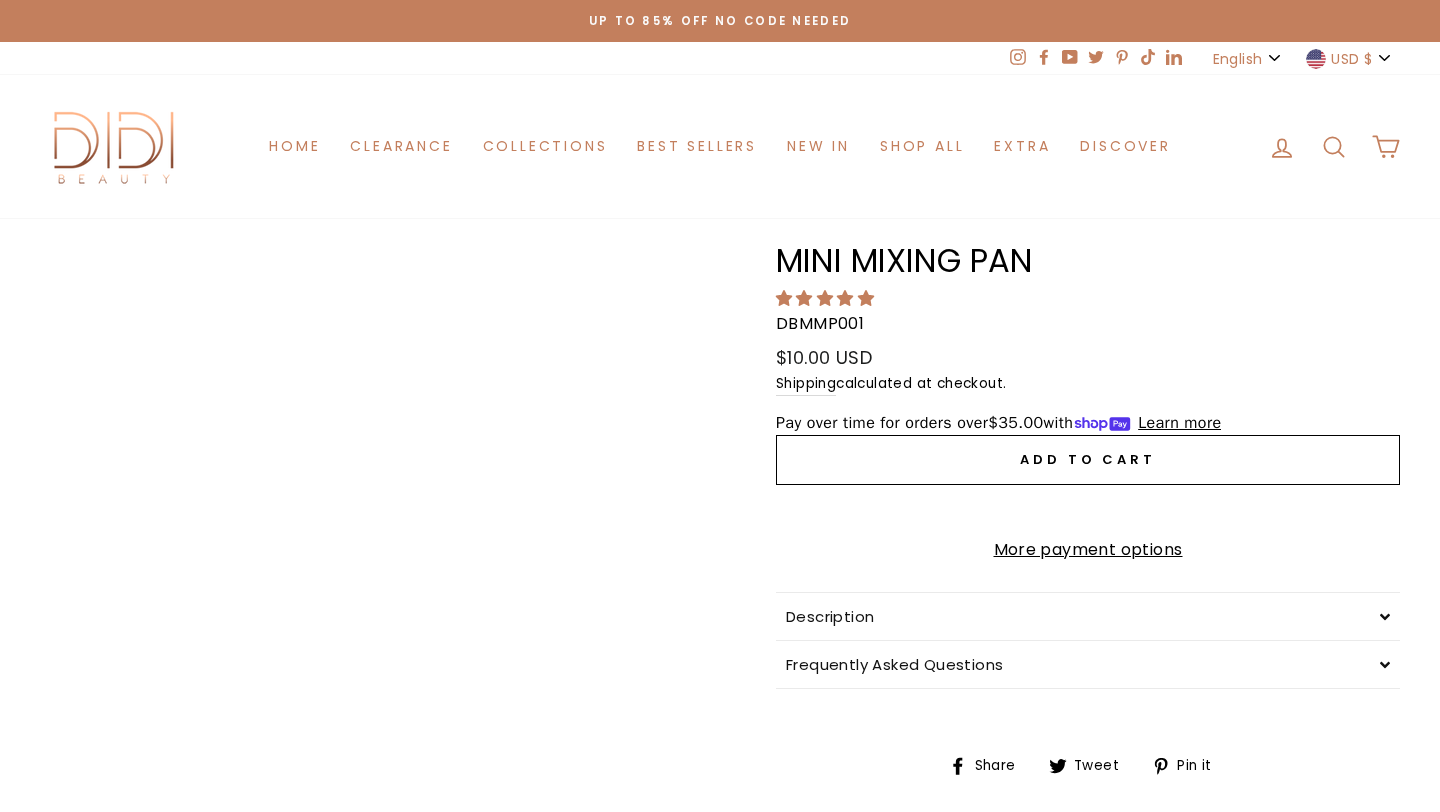scroll, scrollTop: 0, scrollLeft: 0, axis: both 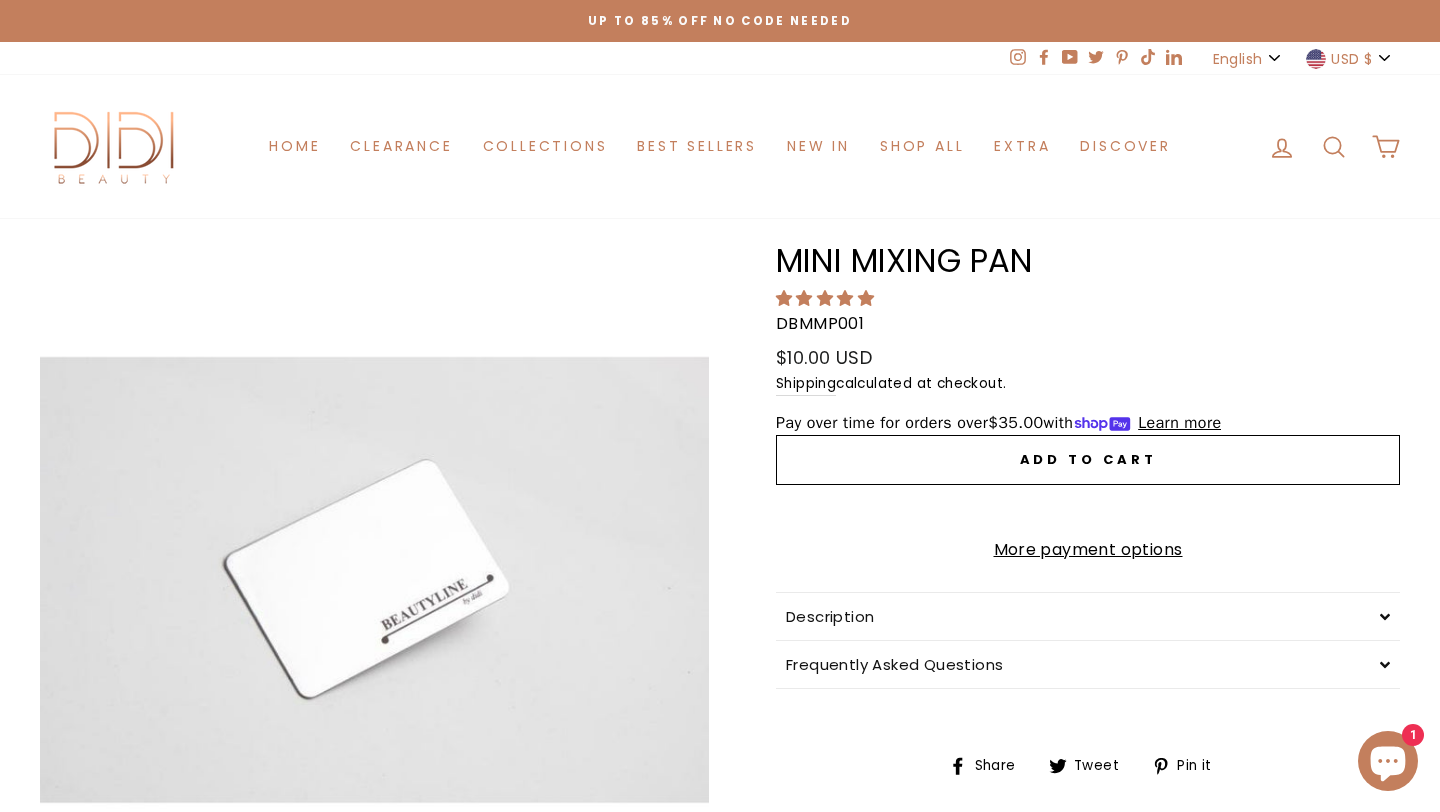 click on "Close (esc)" at bounding box center [374, 579] 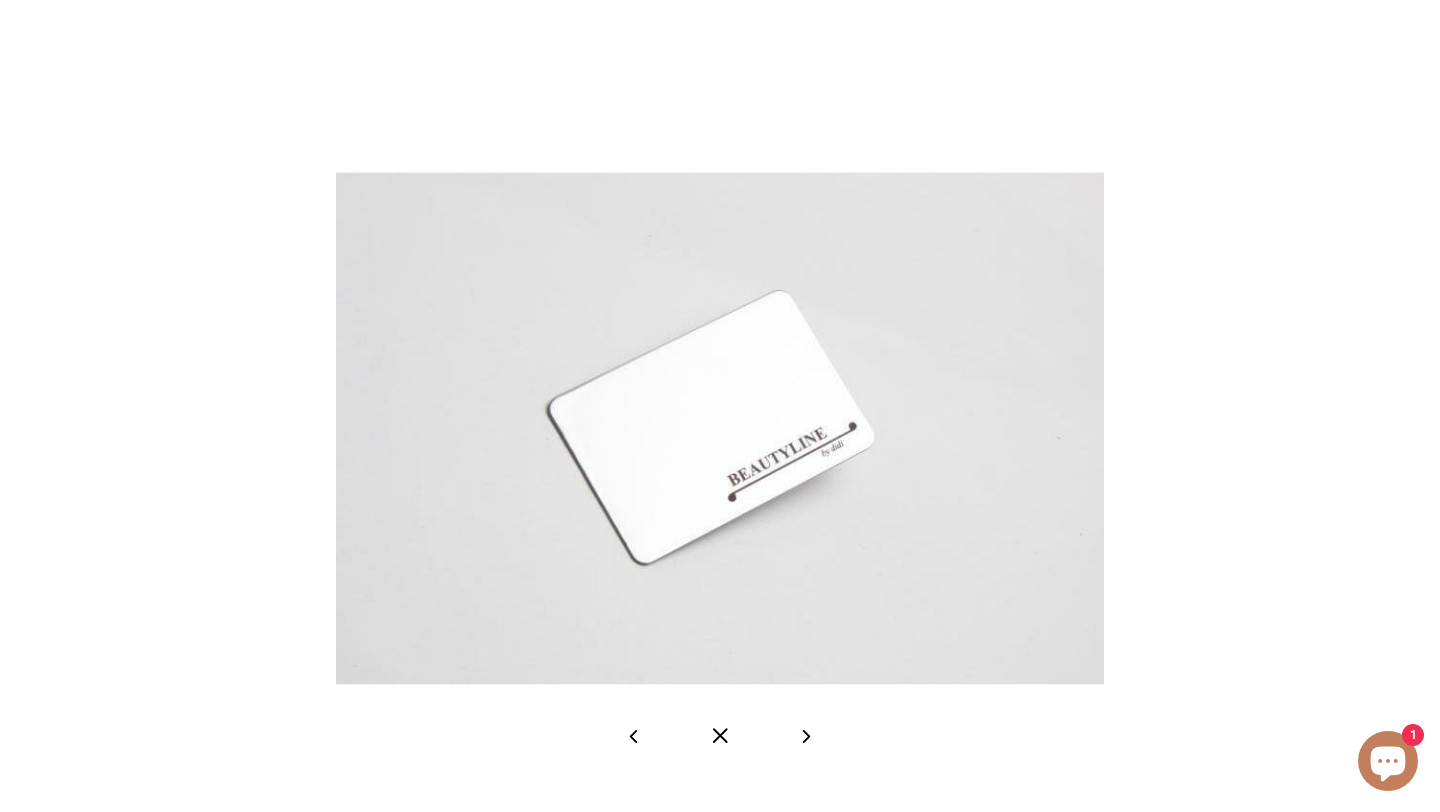 scroll, scrollTop: 0, scrollLeft: 0, axis: both 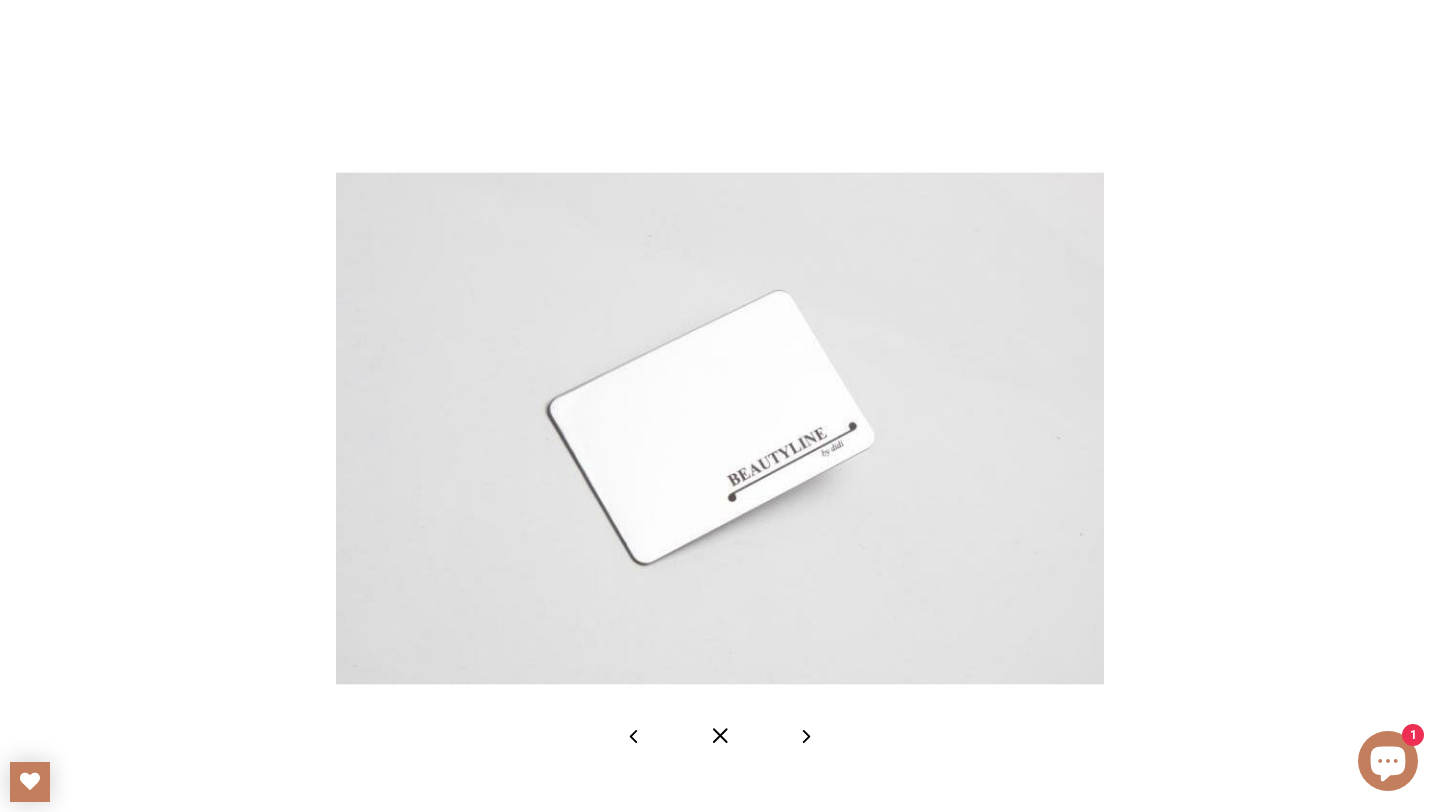 click at bounding box center [720, 736] 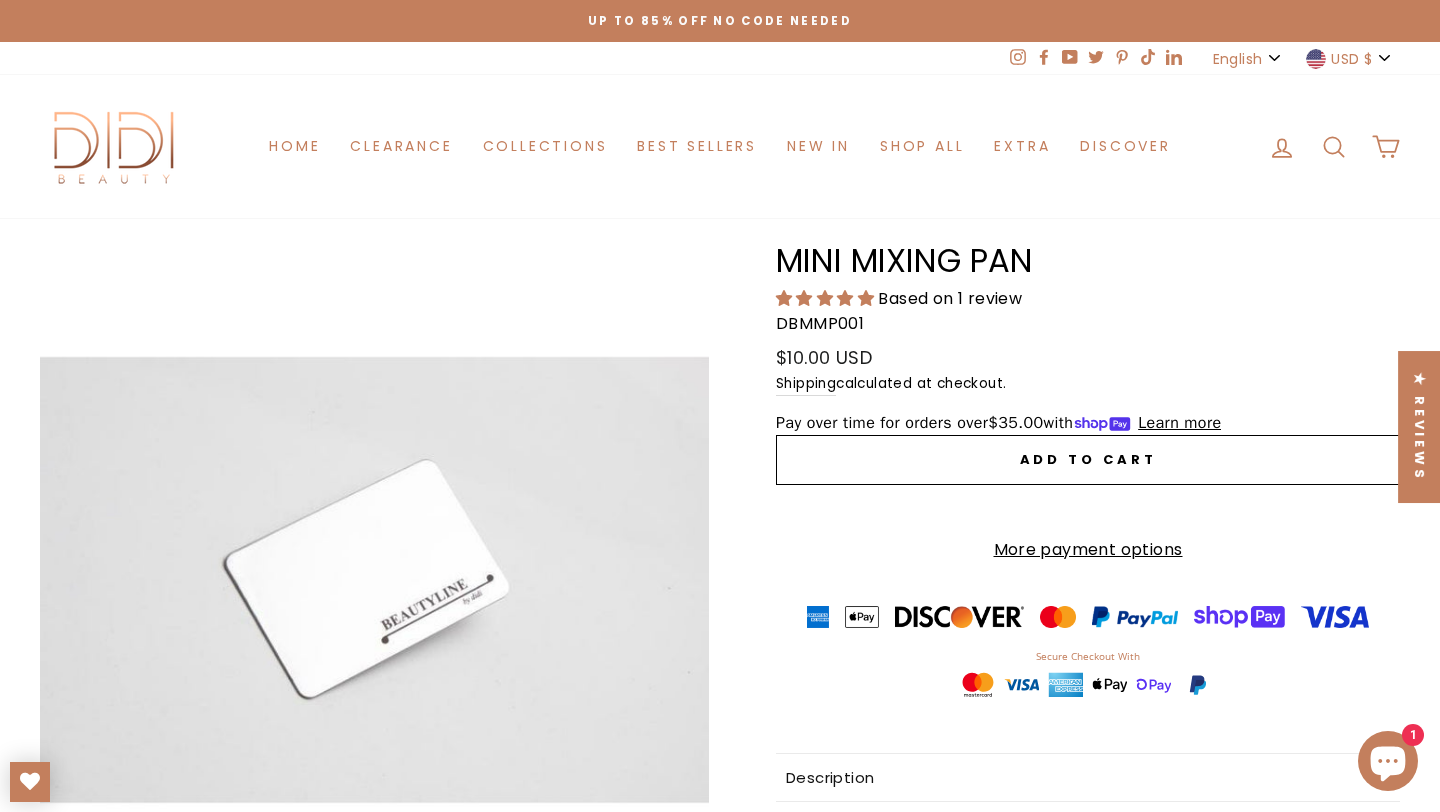 click 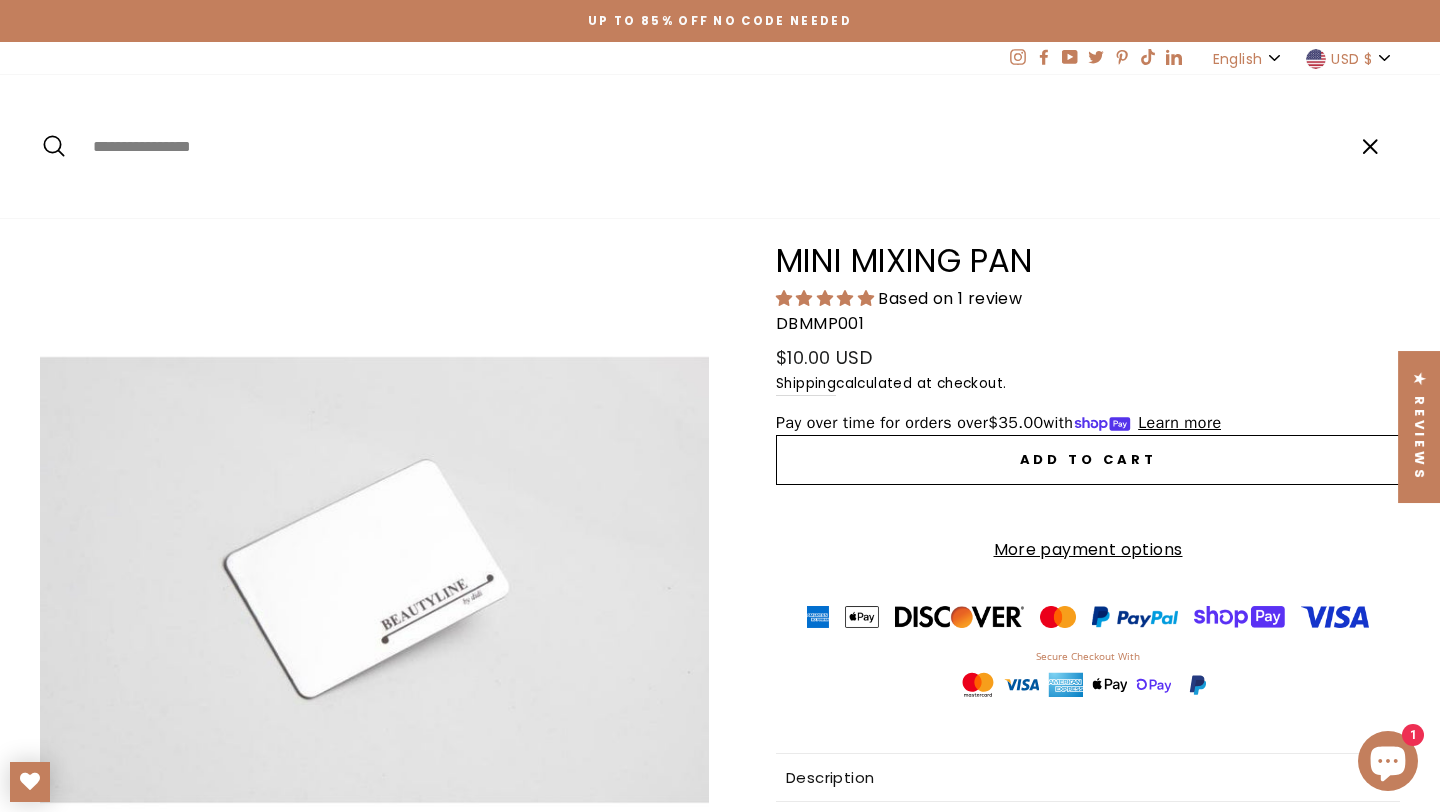 paste on "**********" 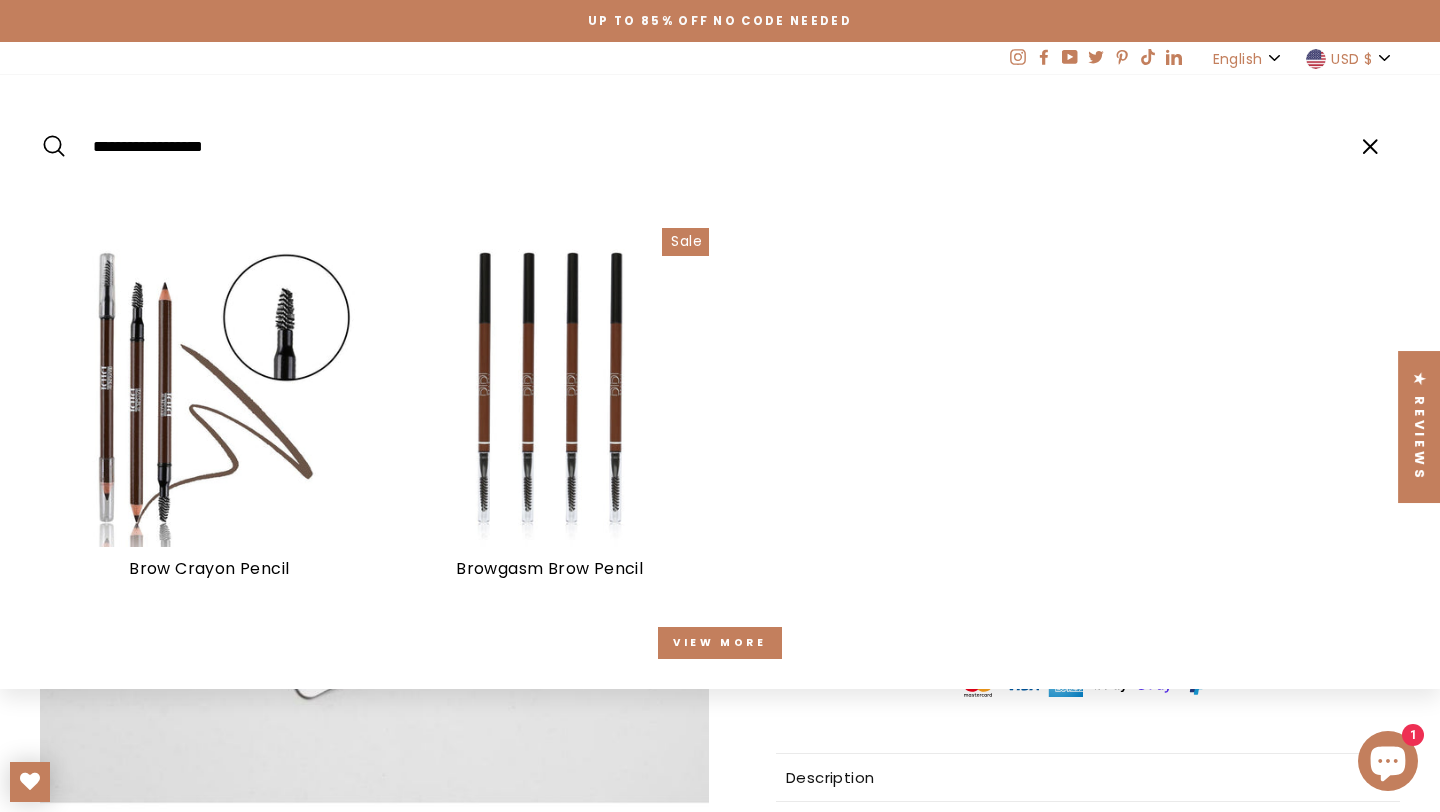 type on "**********" 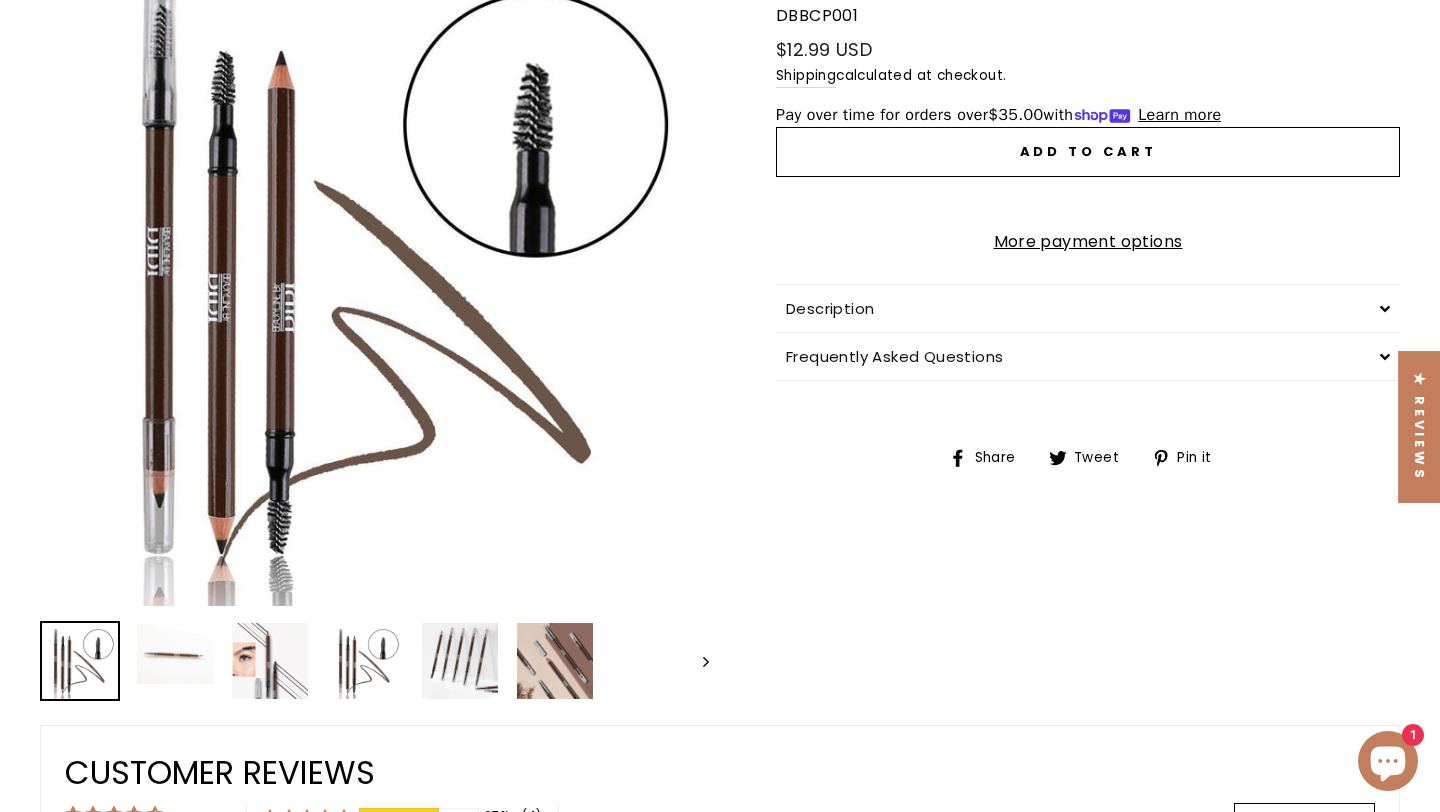 scroll, scrollTop: 17, scrollLeft: 0, axis: vertical 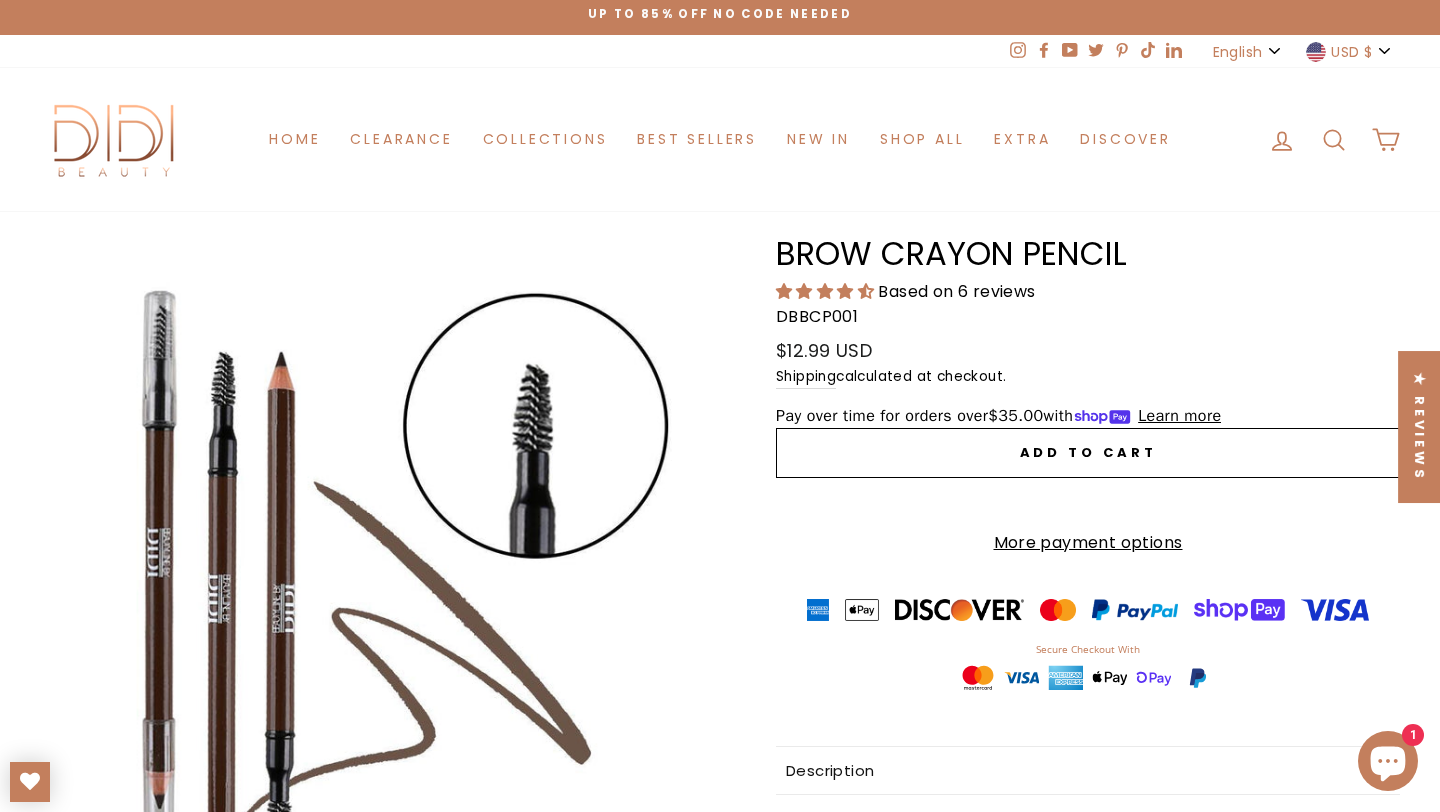 click on "Close (esc)" at bounding box center (374, 572) 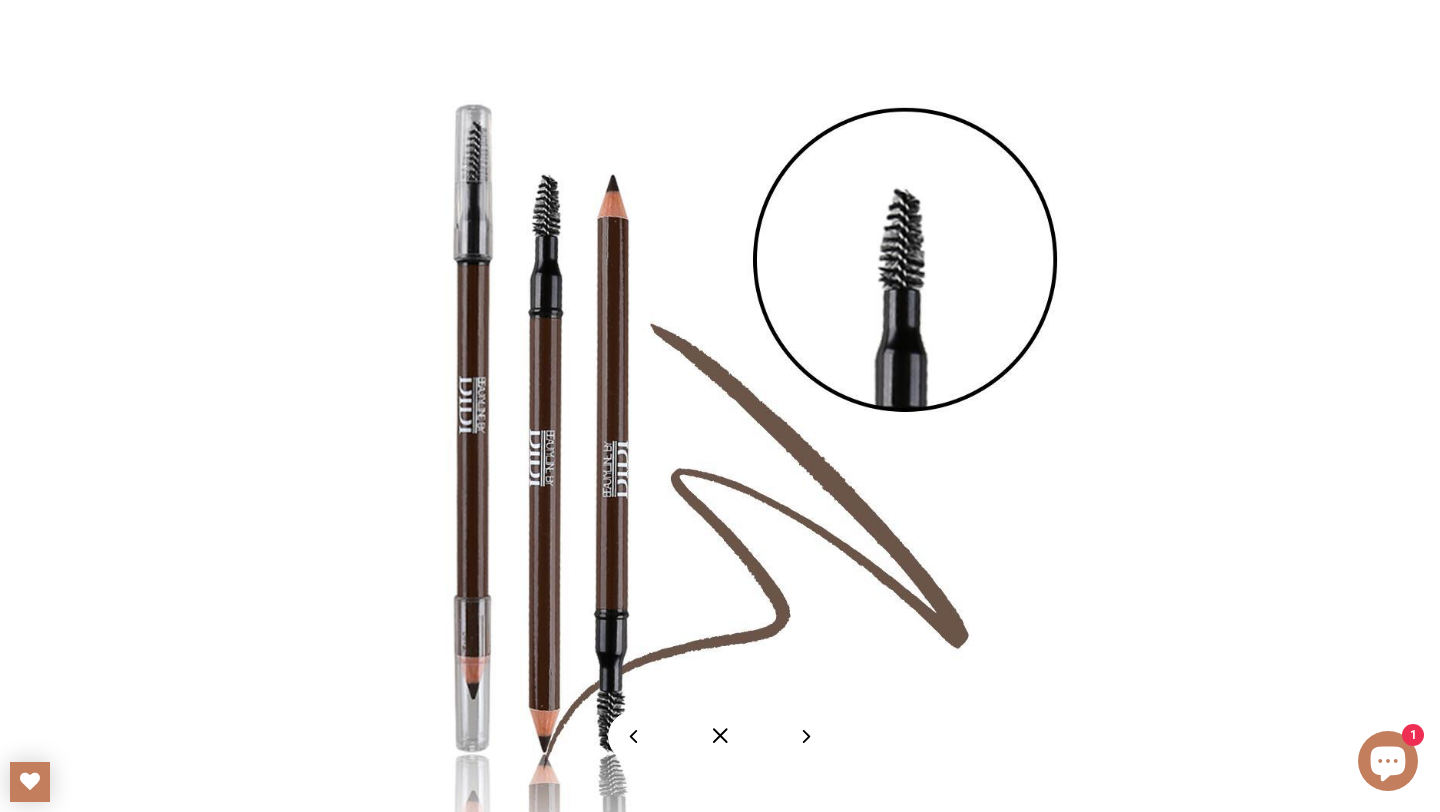 click at bounding box center (720, 736) 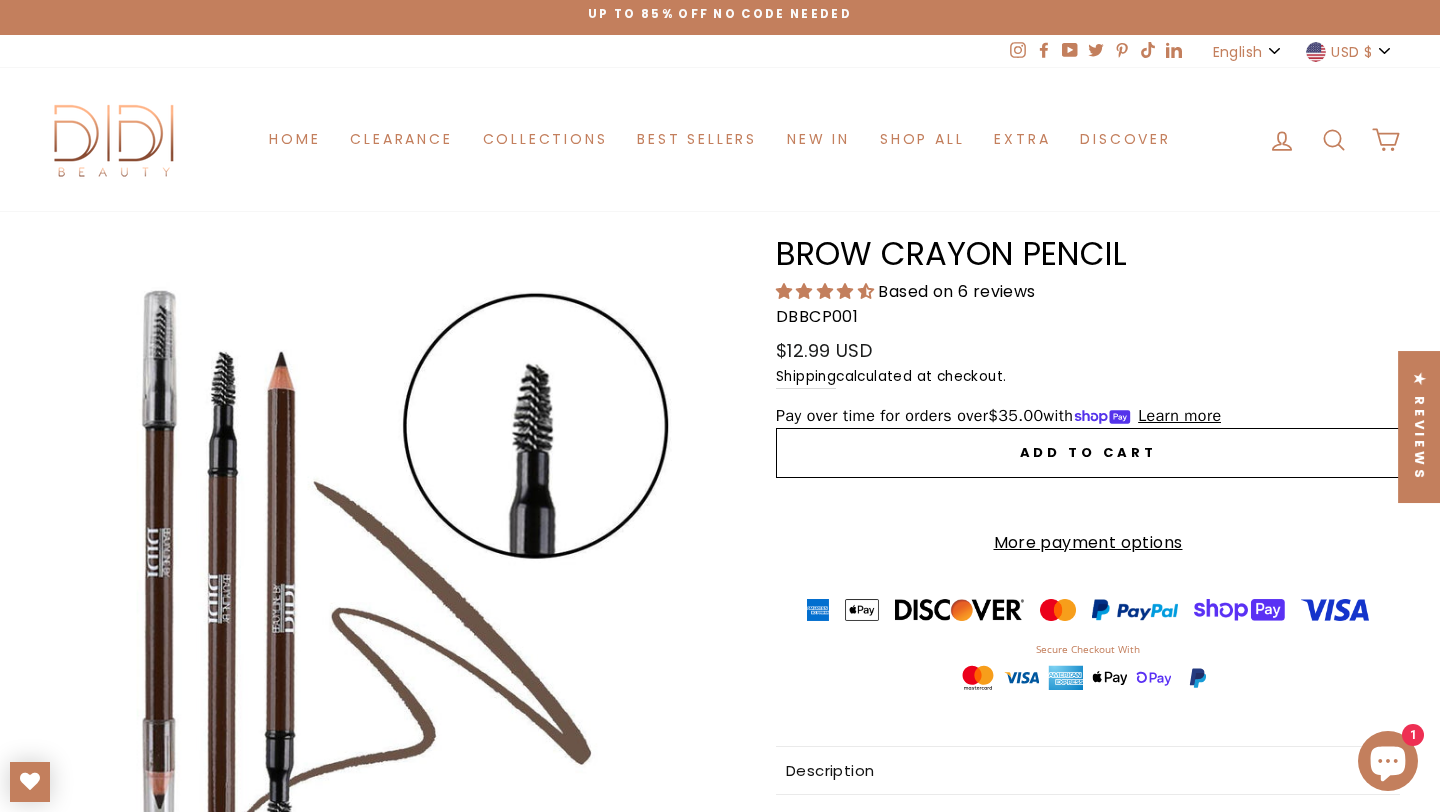 click 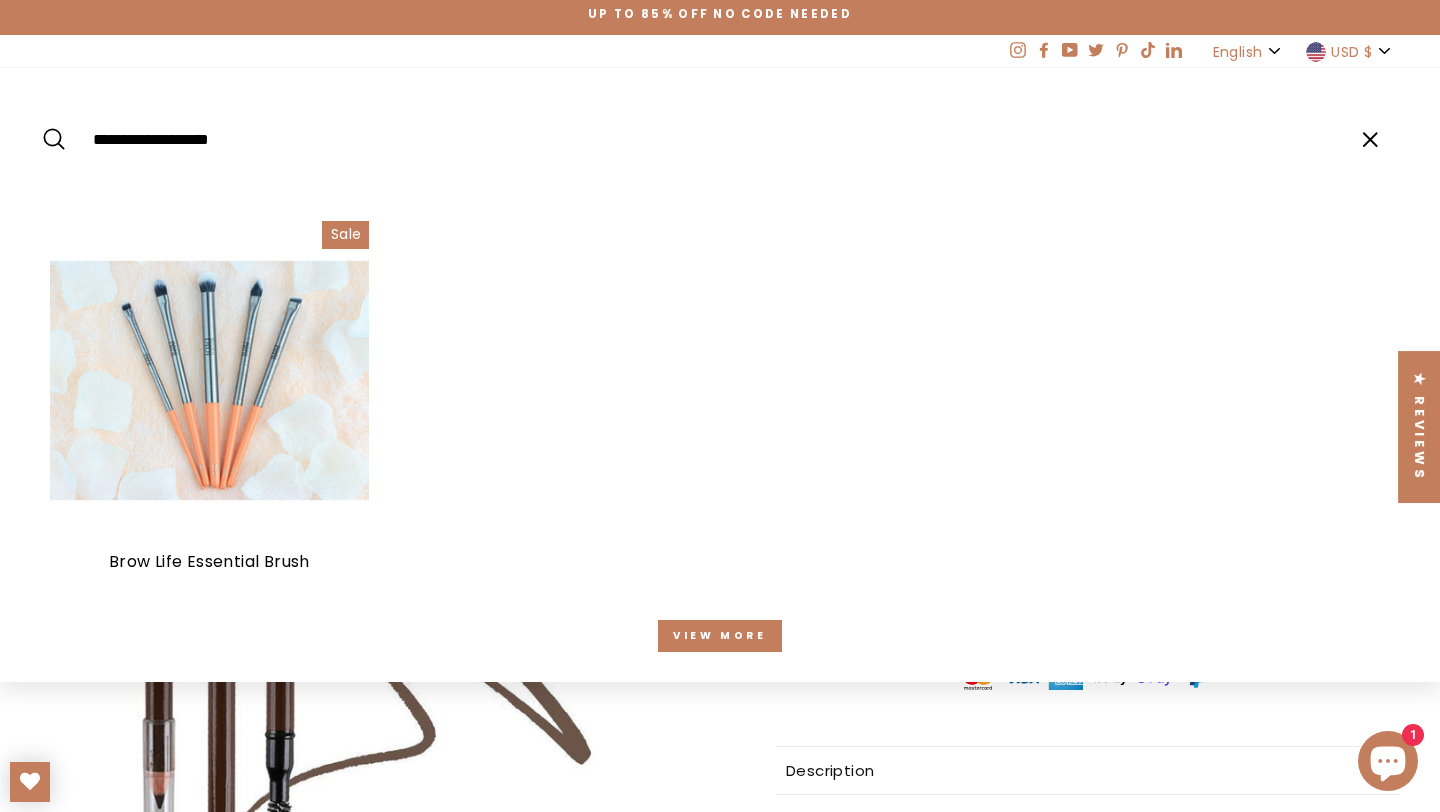 type on "**********" 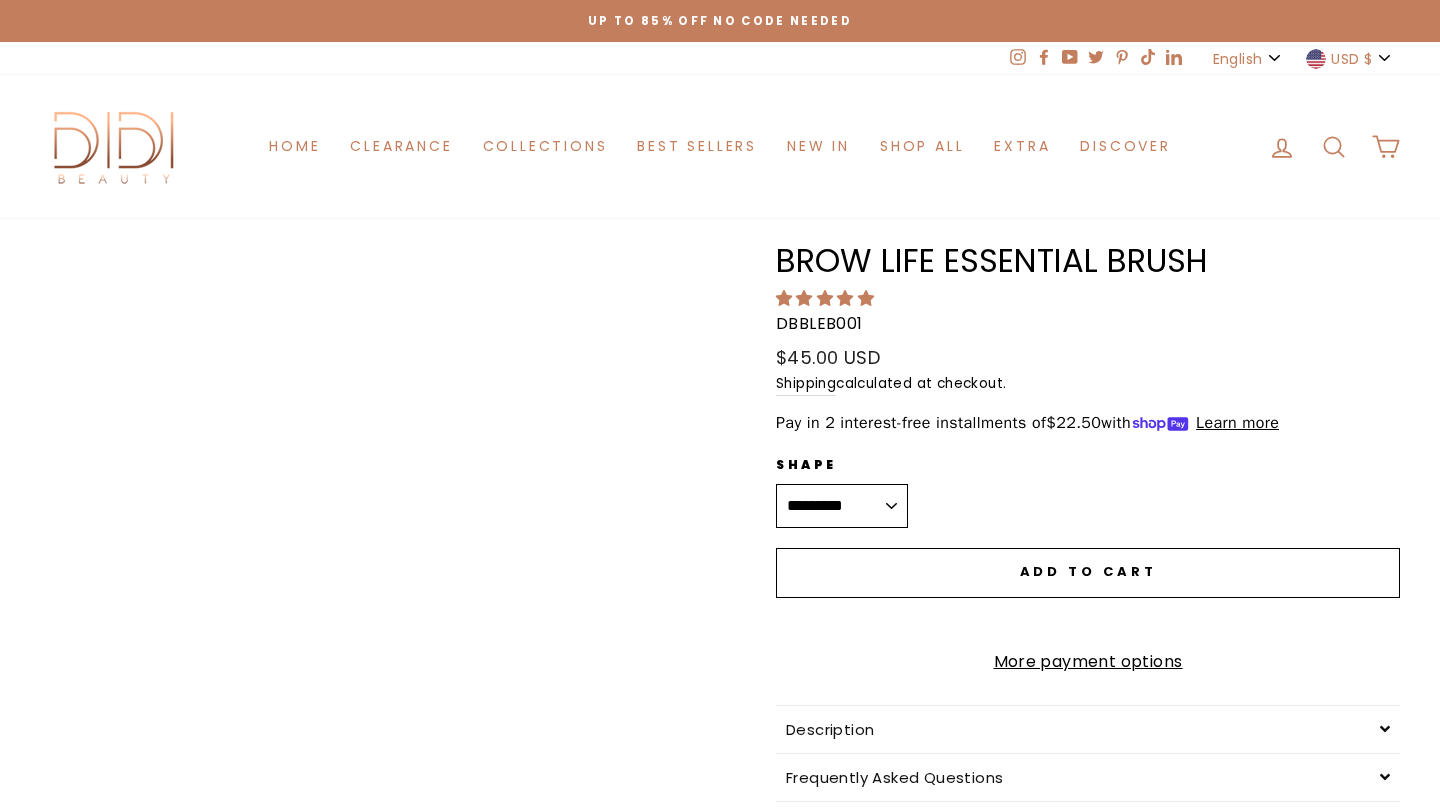 click on "Brow Life Essential Brush" at bounding box center [1088, 261] 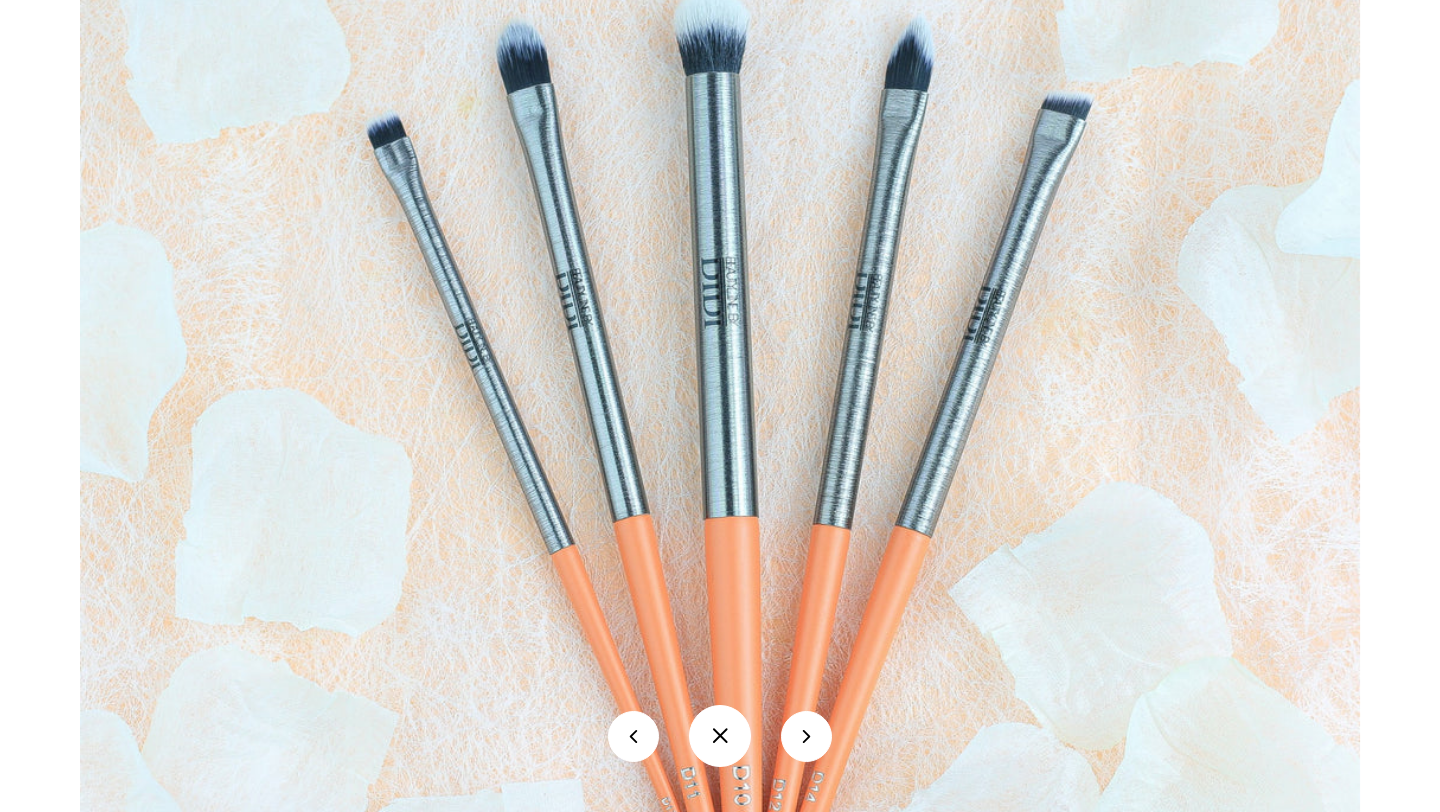 scroll, scrollTop: 0, scrollLeft: 0, axis: both 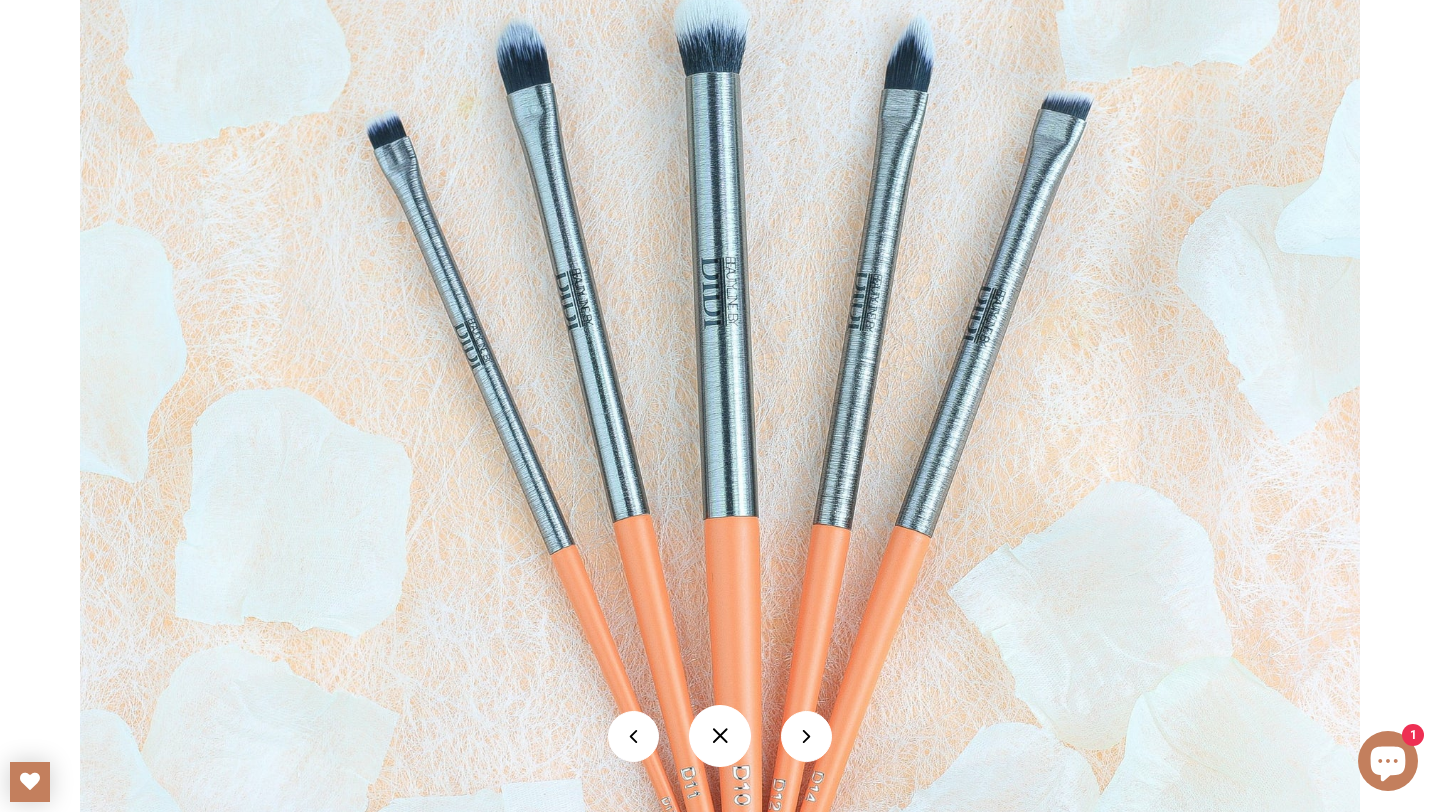 click at bounding box center (720, 736) 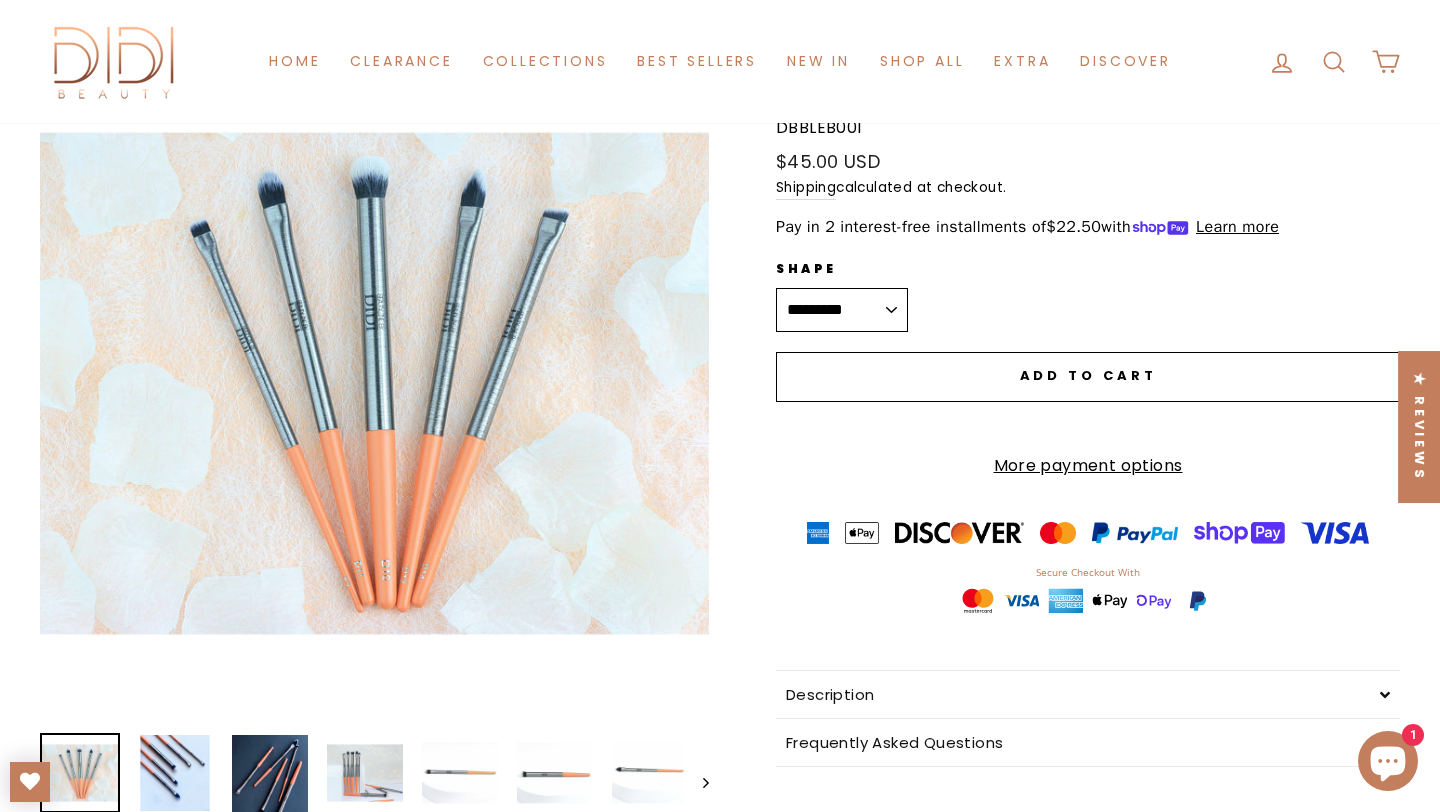 scroll, scrollTop: 176, scrollLeft: 0, axis: vertical 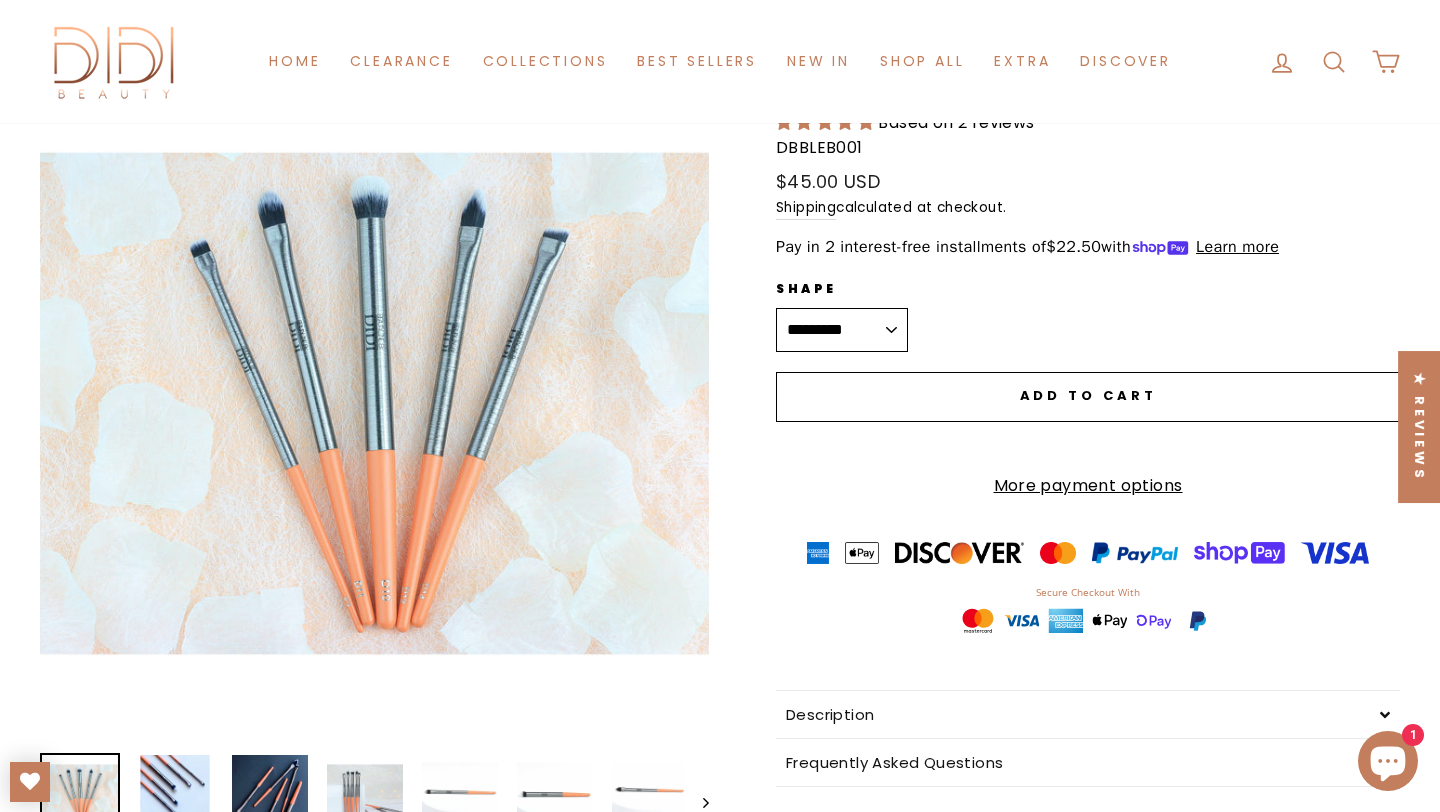 click on "**********" at bounding box center [842, 330] 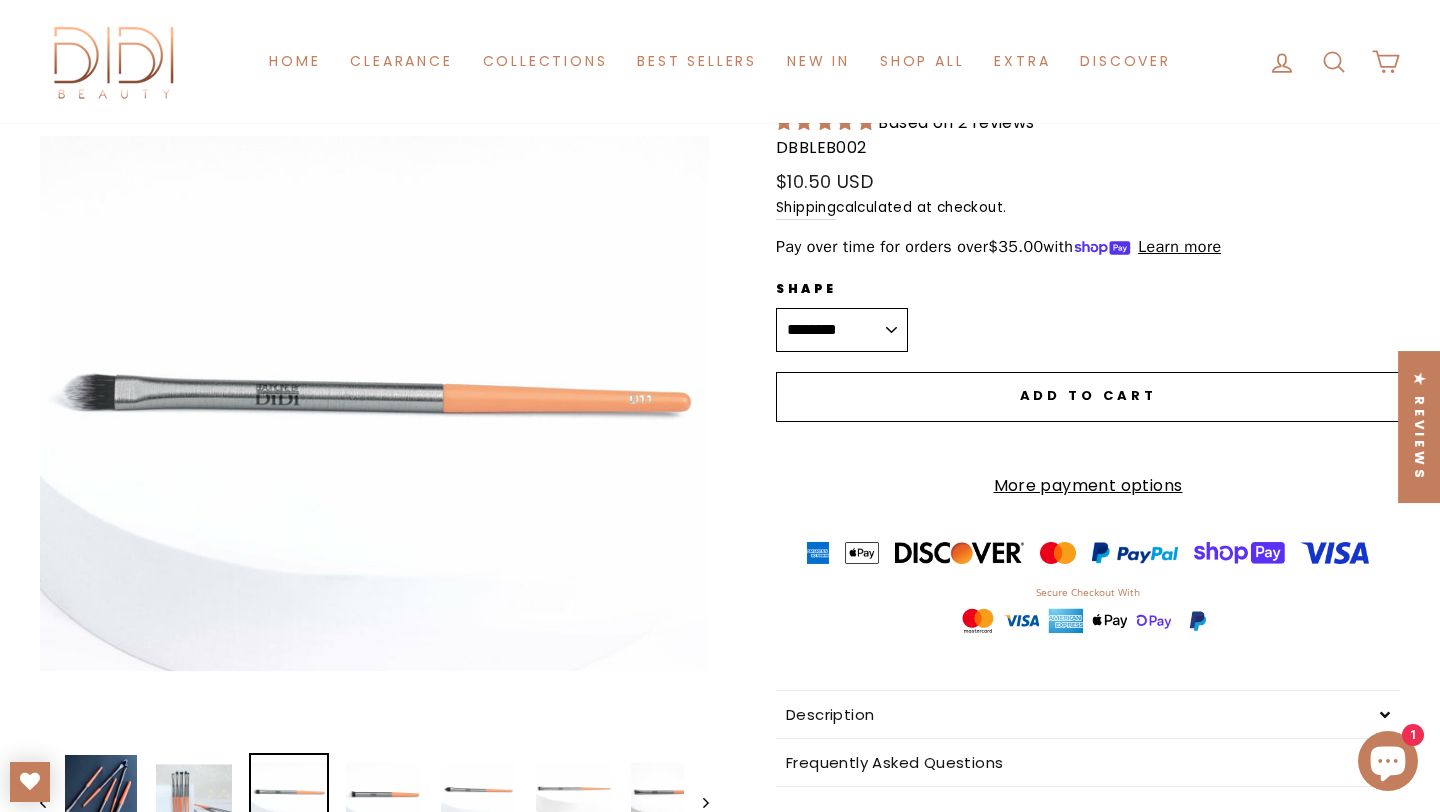 click on "**********" at bounding box center [842, 330] 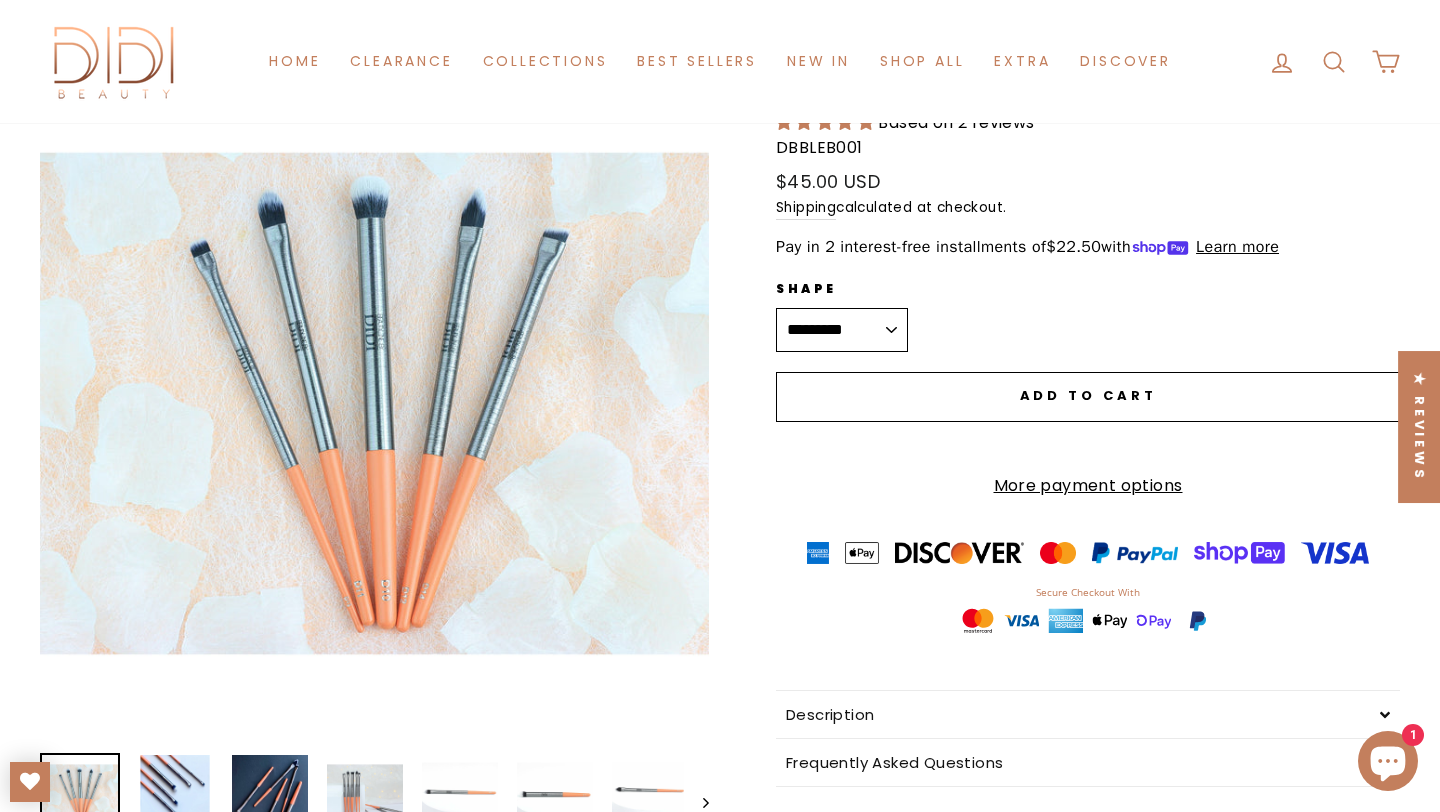 click on "**********" at bounding box center [842, 330] 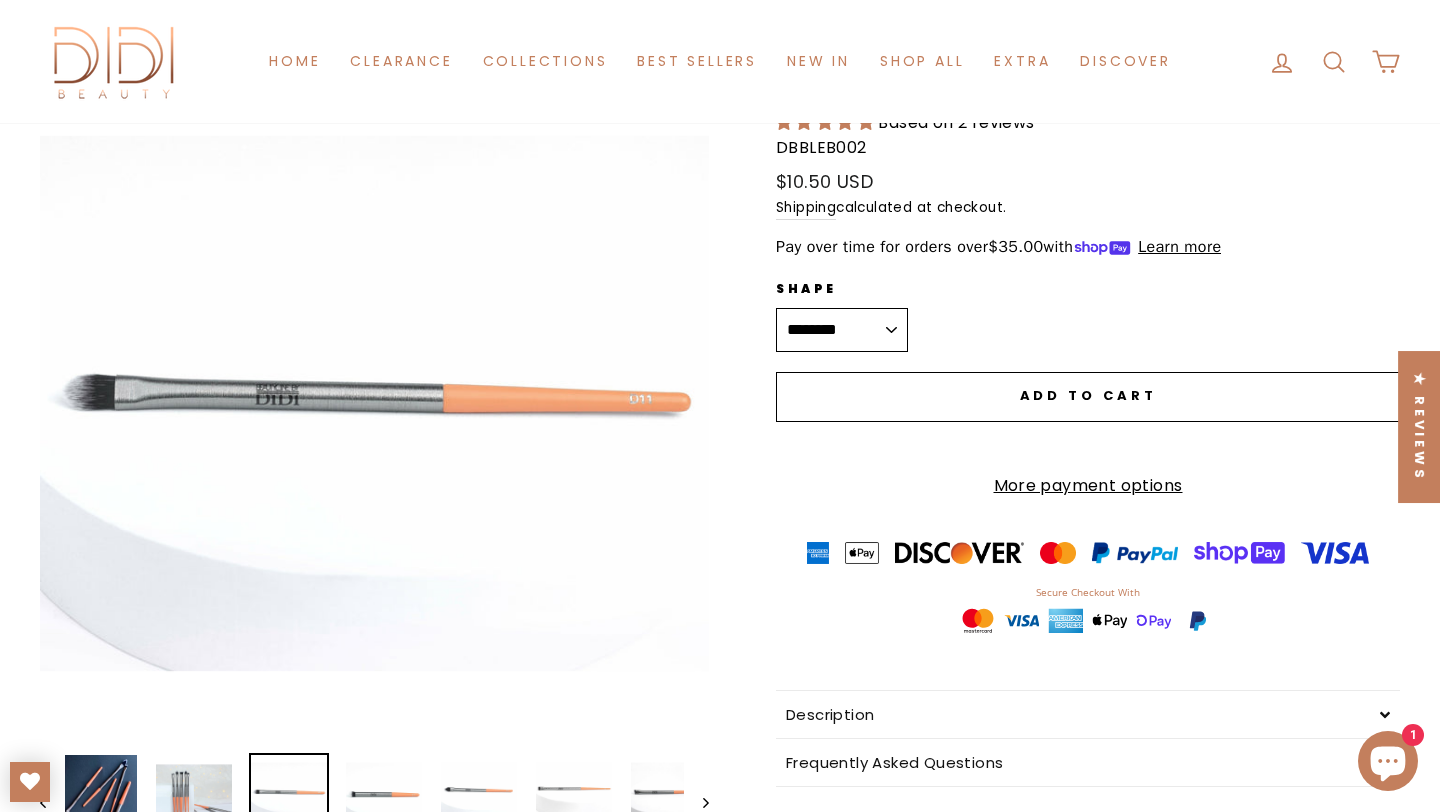 click on "Close (esc)" at bounding box center (374, 403) 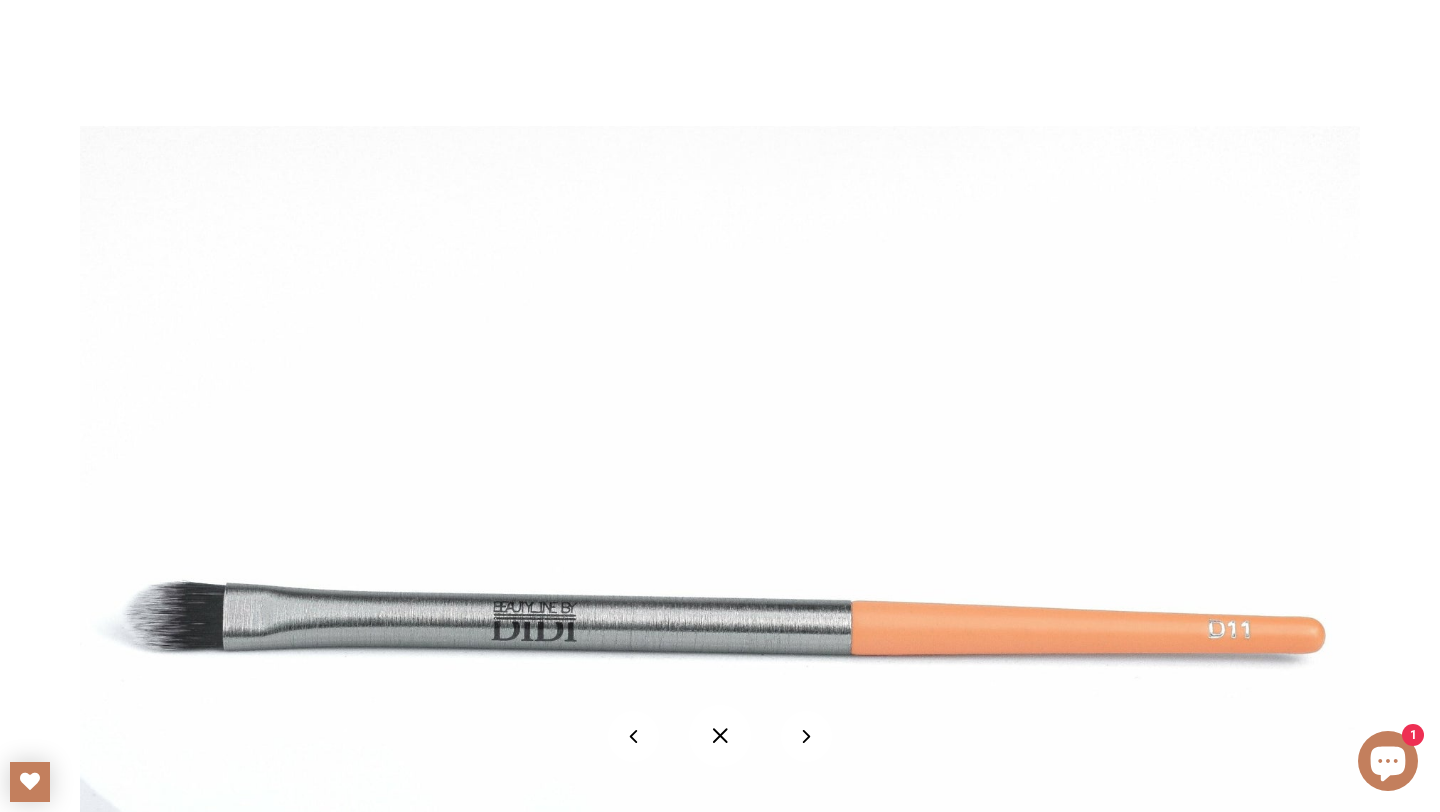 click at bounding box center (720, 736) 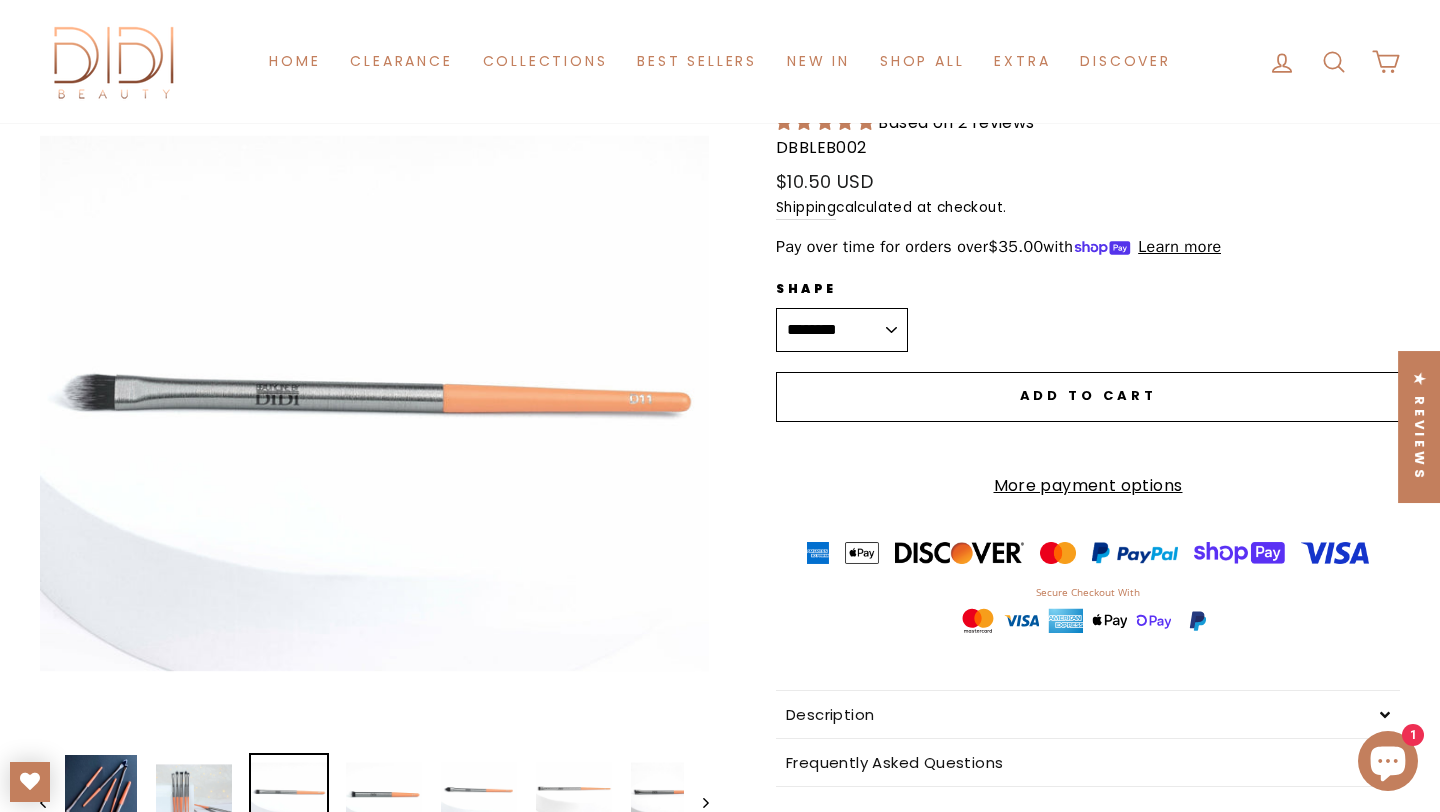click on "**********" at bounding box center (842, 330) 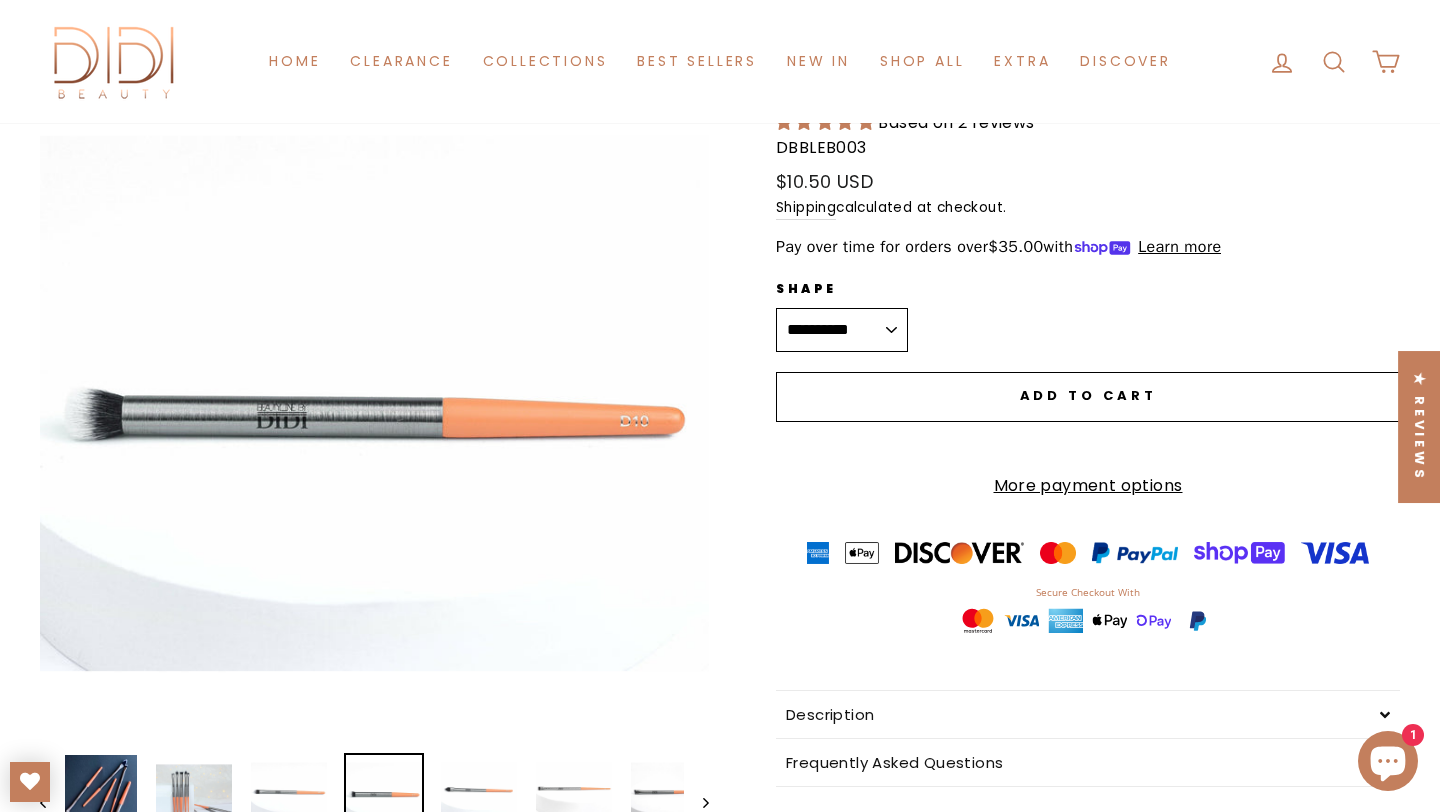 click on "Close (esc)" at bounding box center [374, 403] 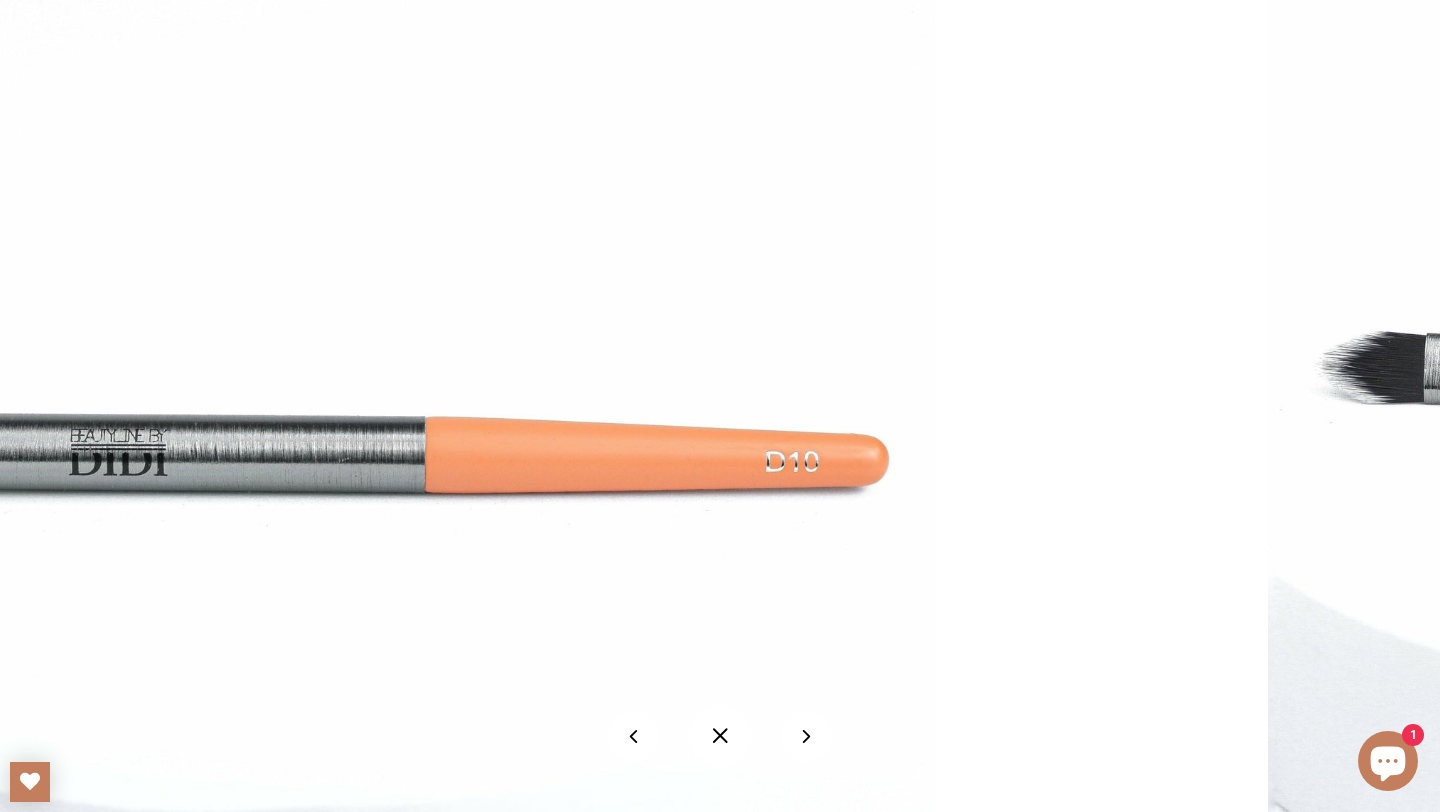 click at bounding box center [720, 736] 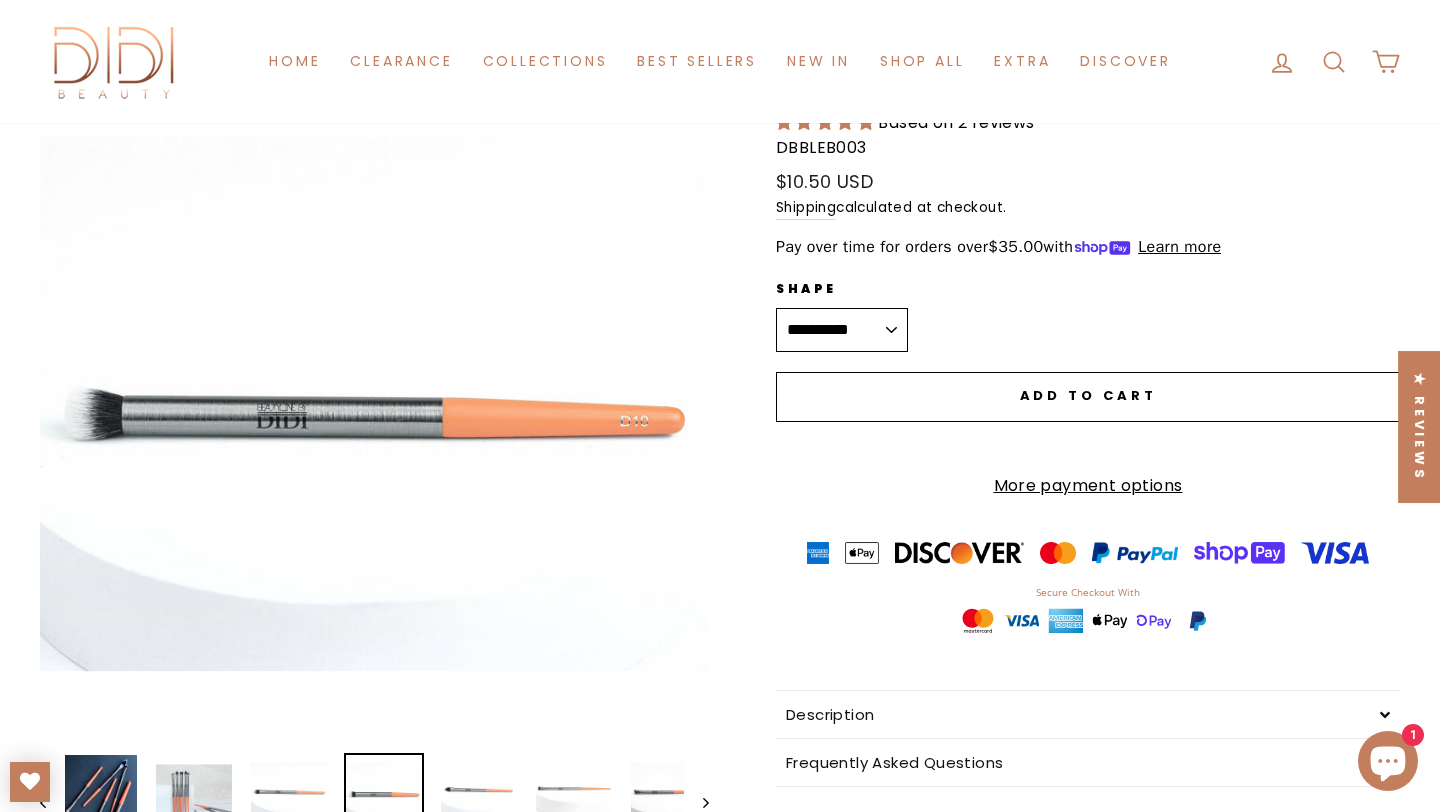 click on "**********" at bounding box center (842, 330) 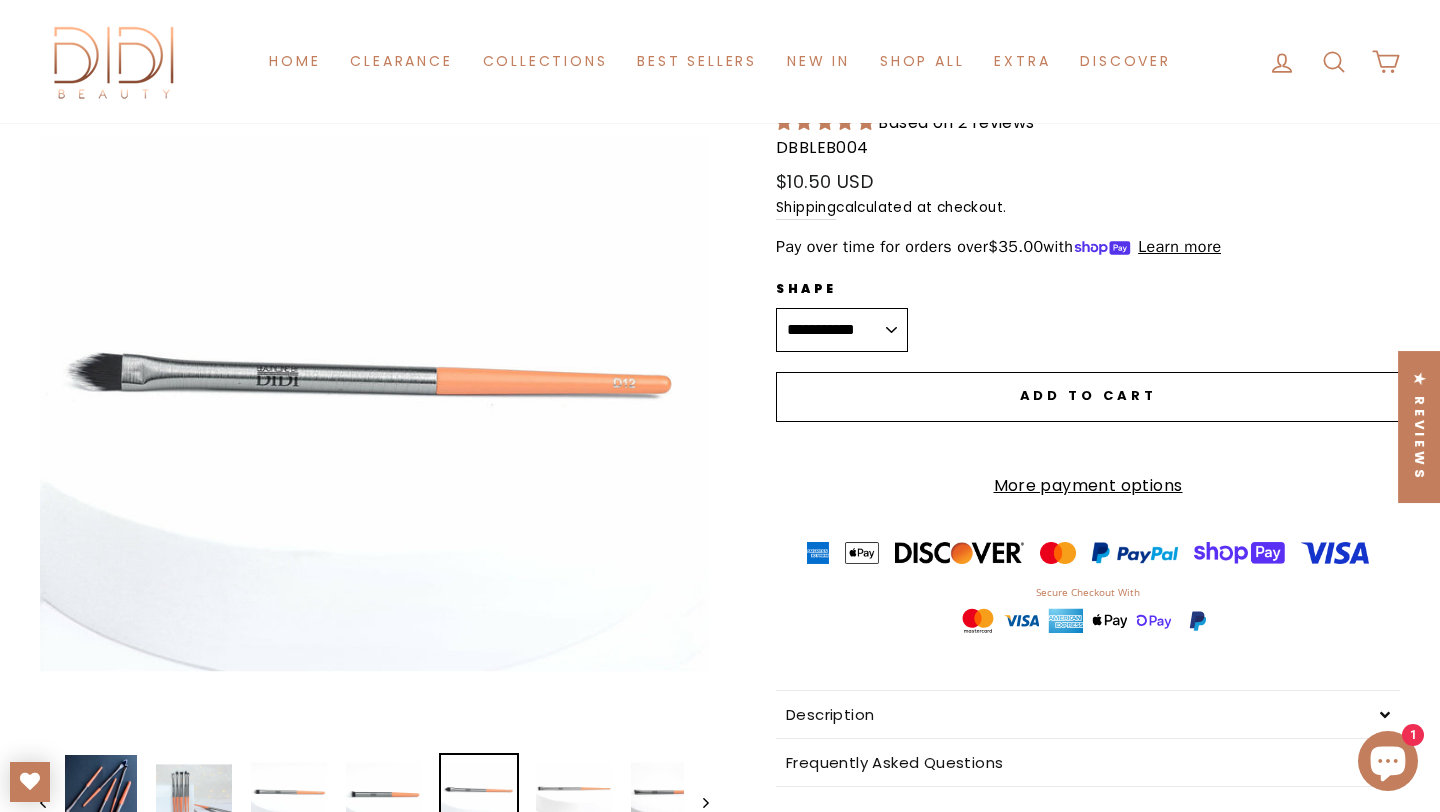 click on "Close (esc)" at bounding box center (374, 403) 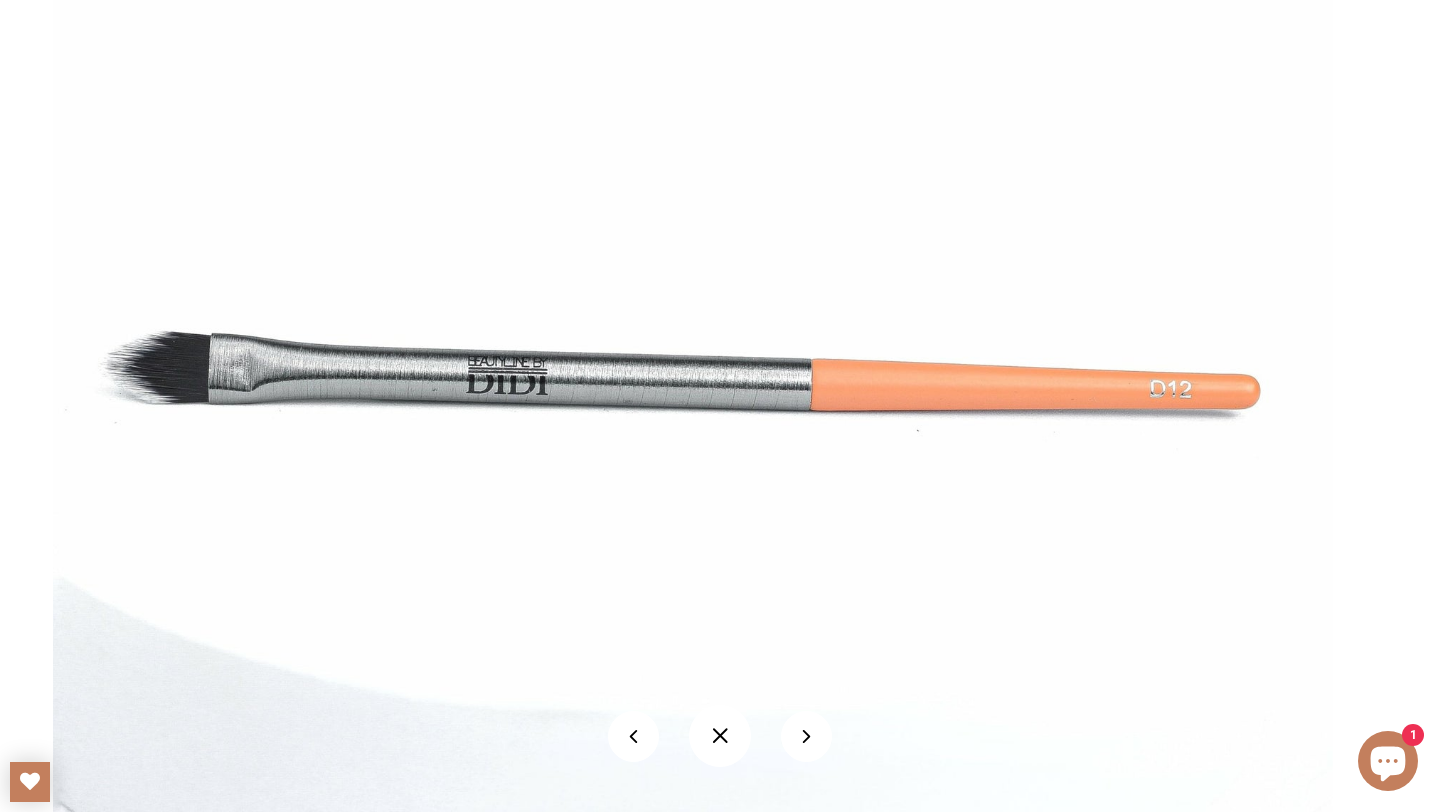 click at bounding box center (720, 736) 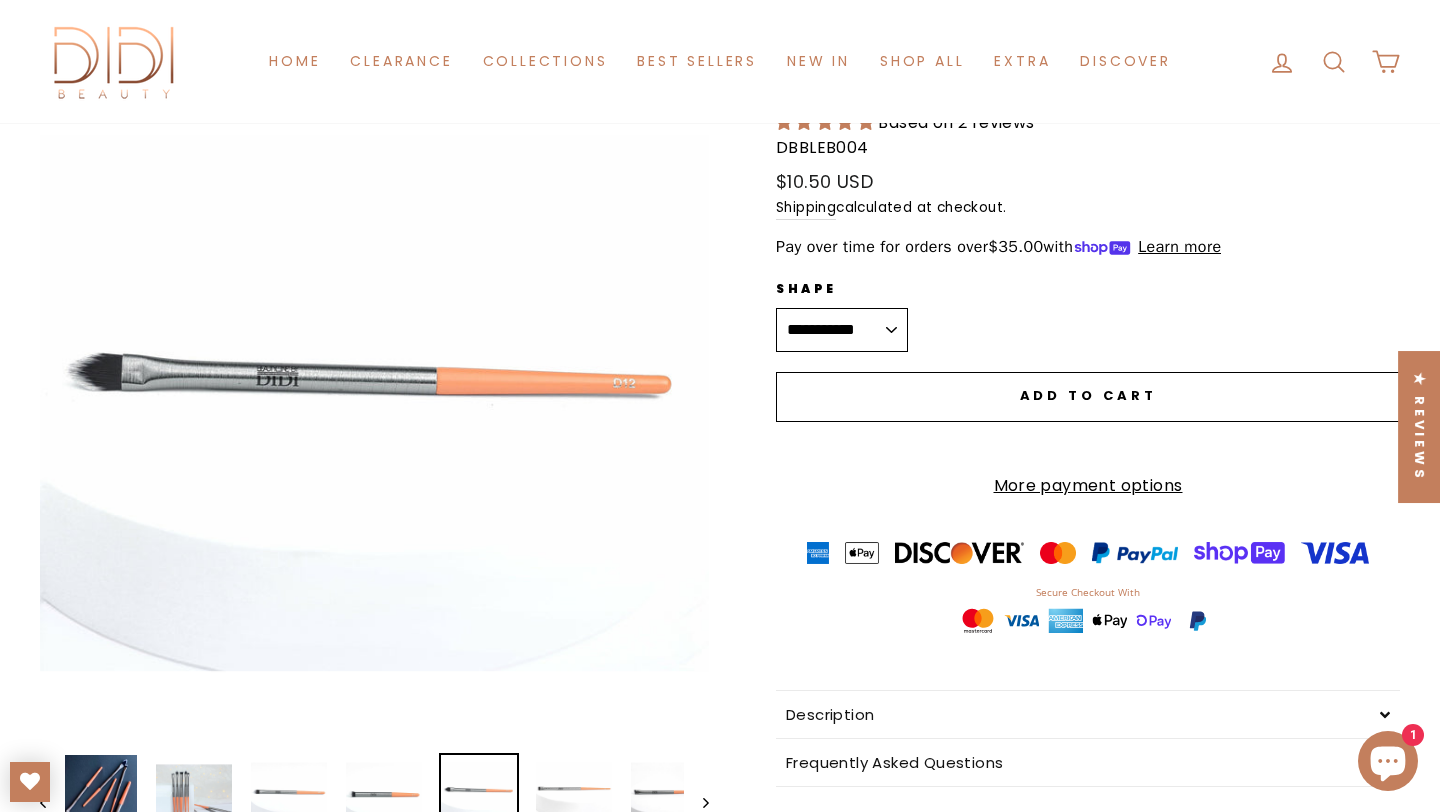 click on "**********" at bounding box center [842, 330] 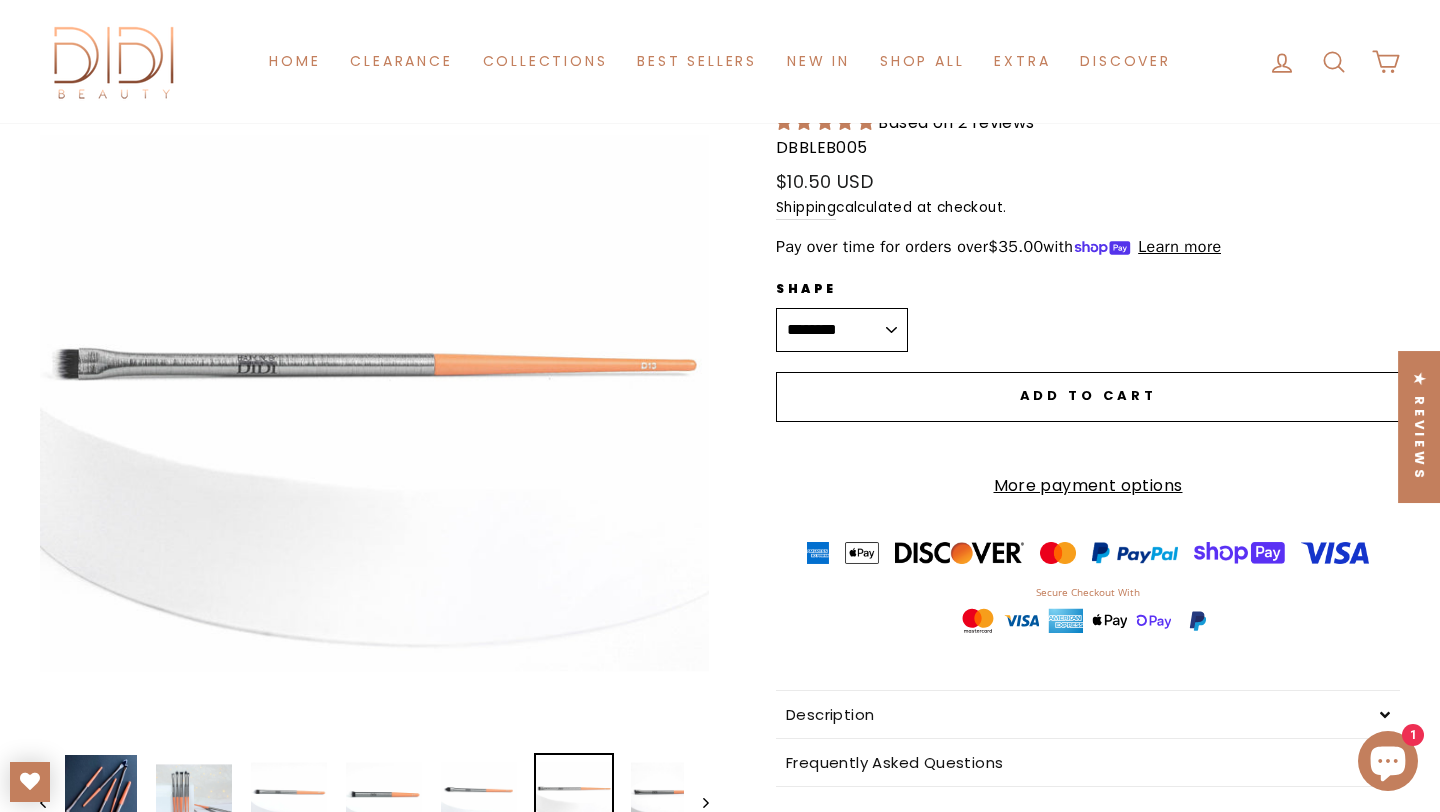 click on "Close (esc)" at bounding box center (374, 403) 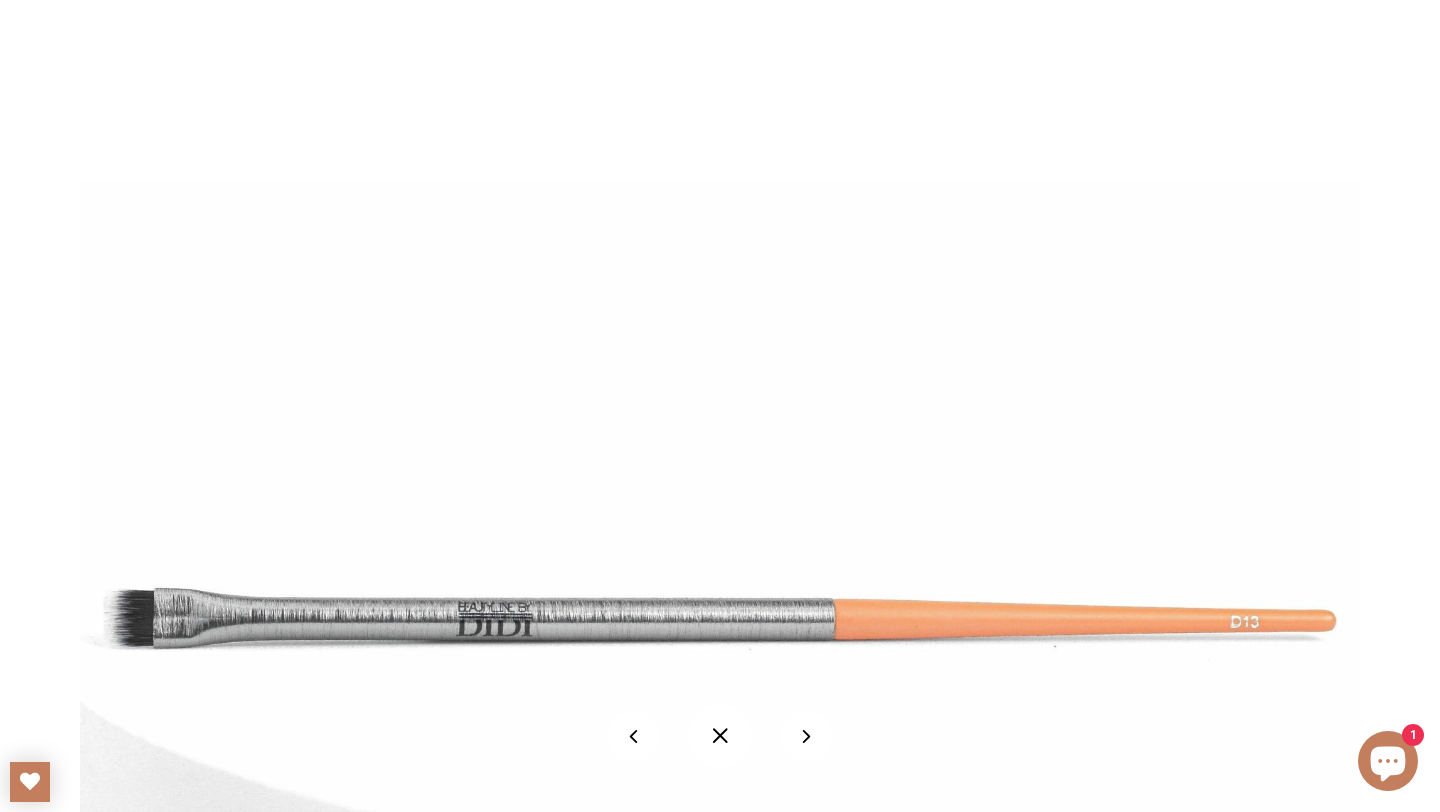 click at bounding box center (720, 736) 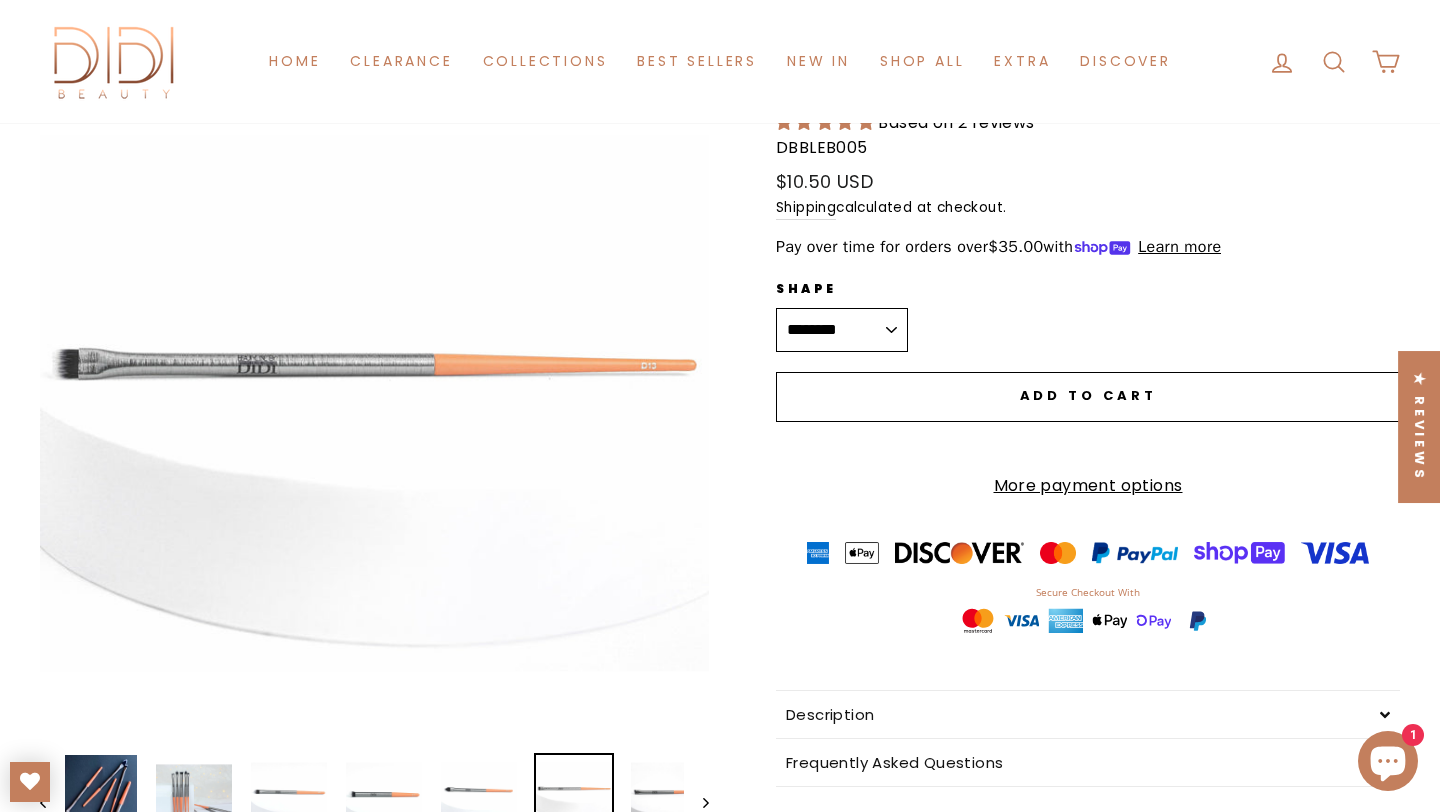 click on "**********" at bounding box center [842, 330] 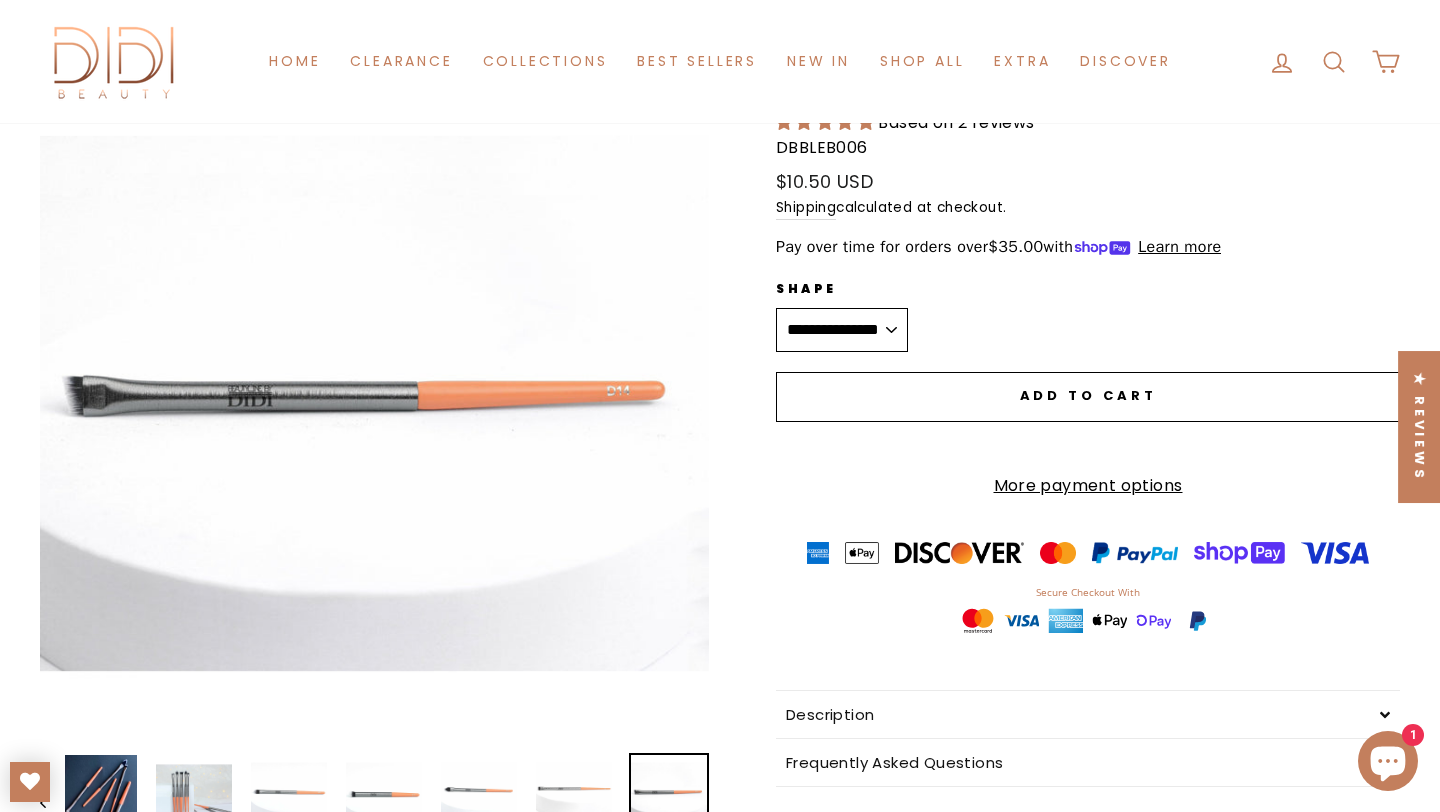 click on "Close (esc)" at bounding box center (374, 403) 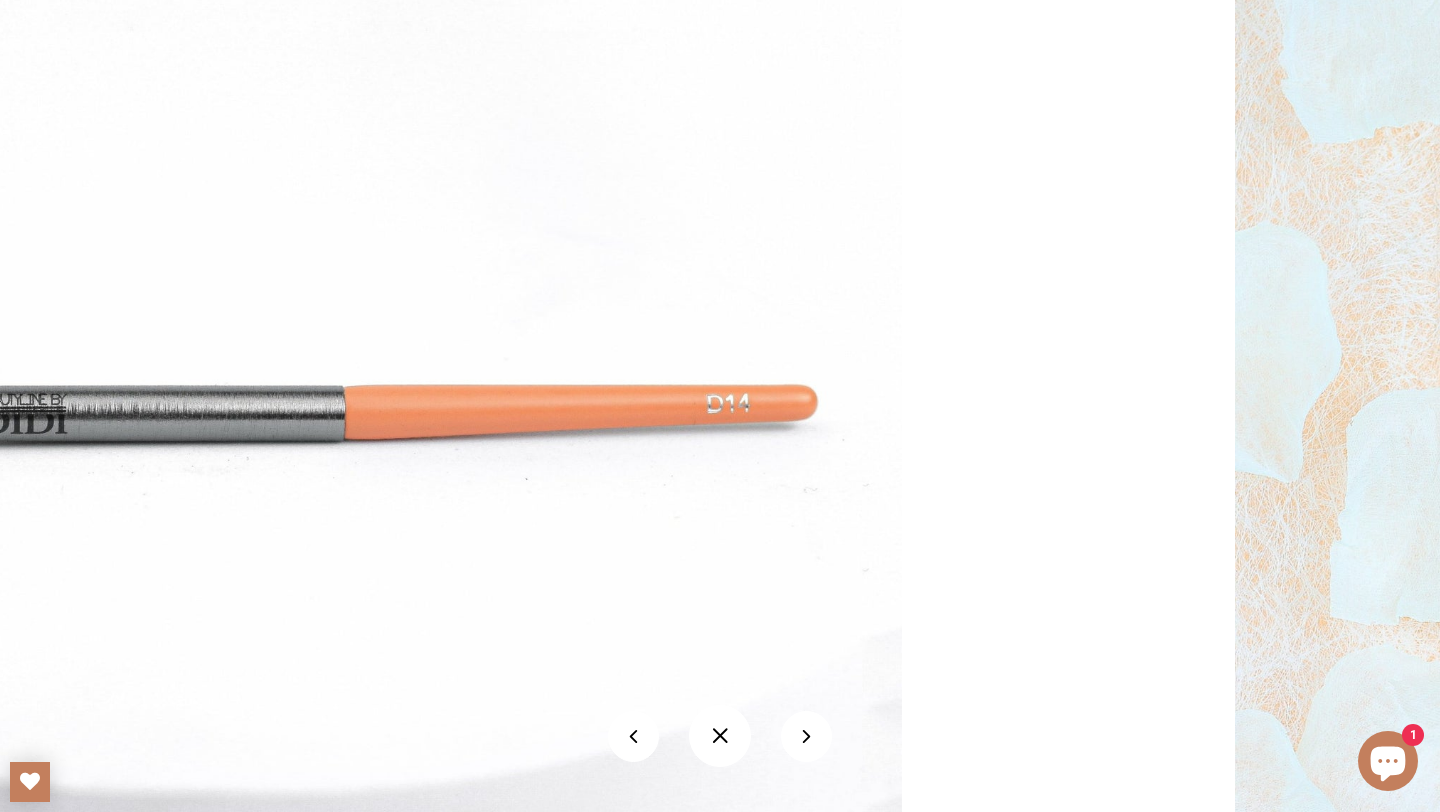 click at bounding box center [720, 736] 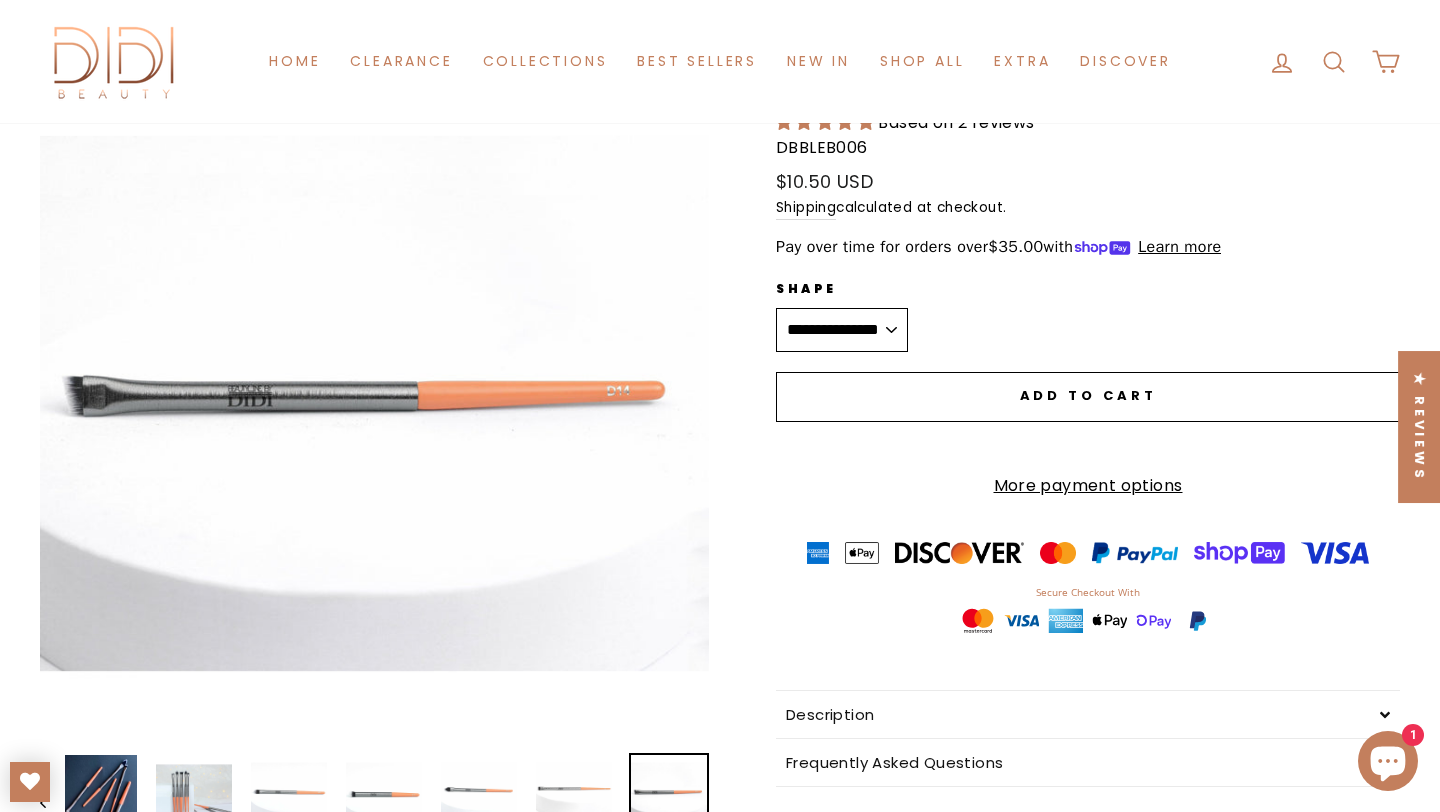 scroll, scrollTop: 0, scrollLeft: 0, axis: both 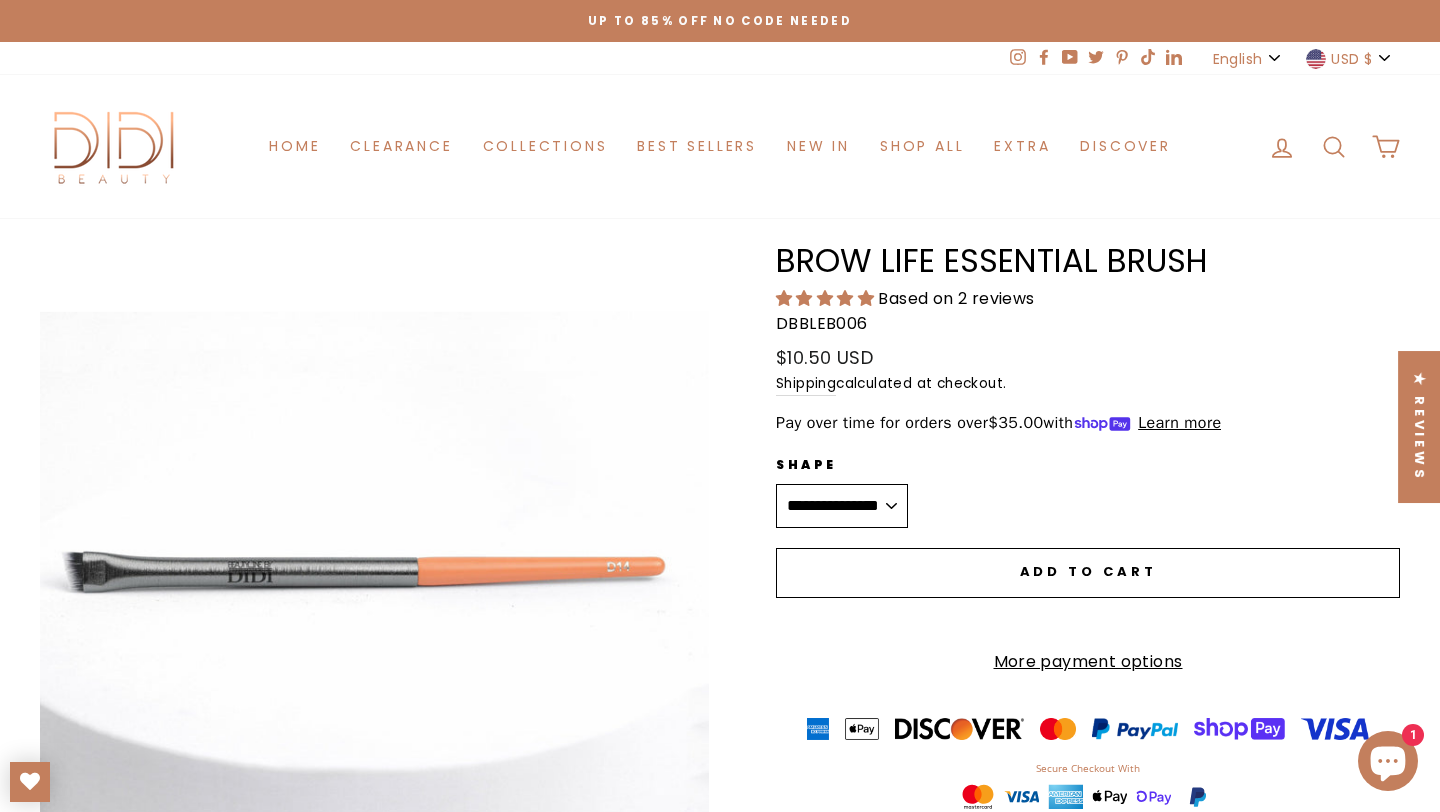 click 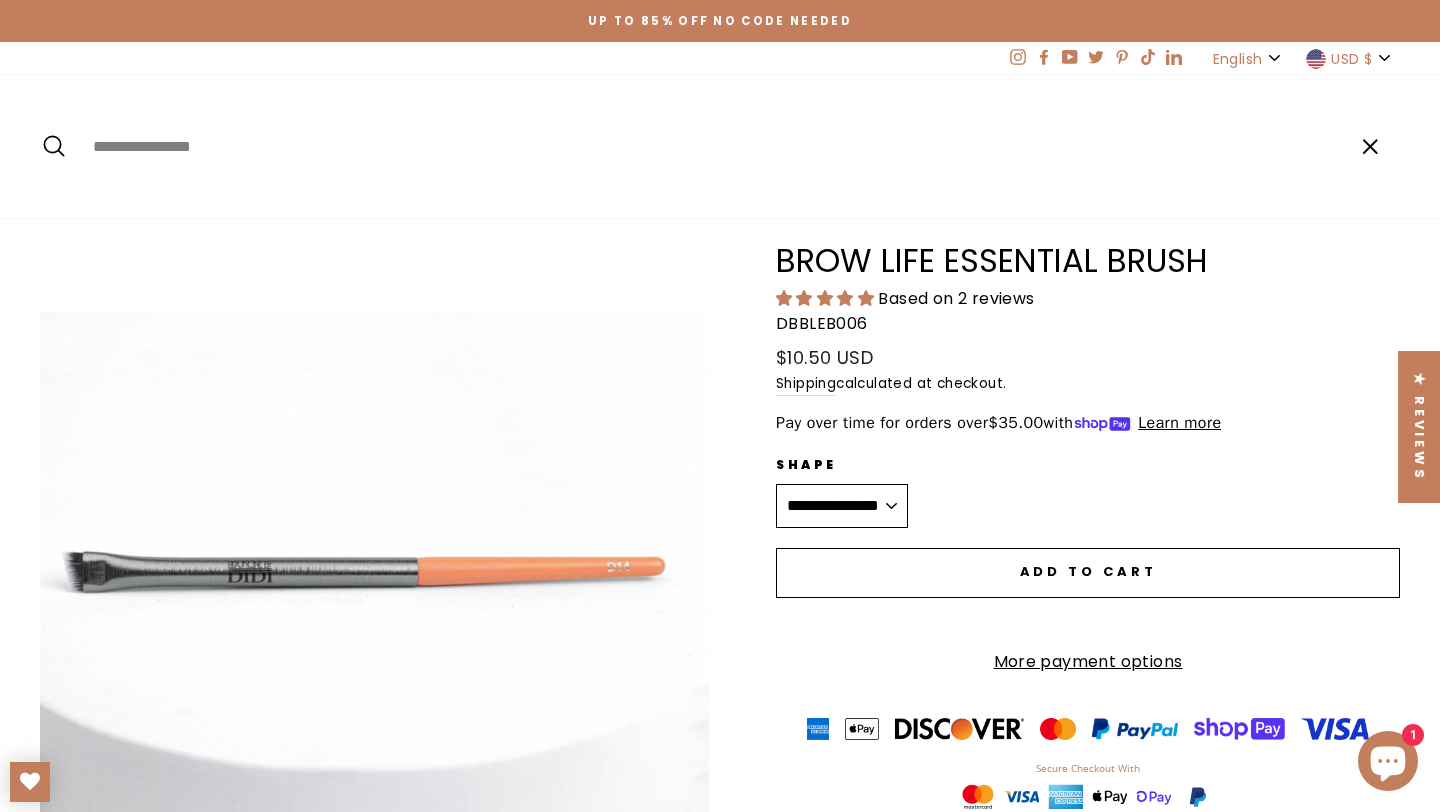 paste on "**********" 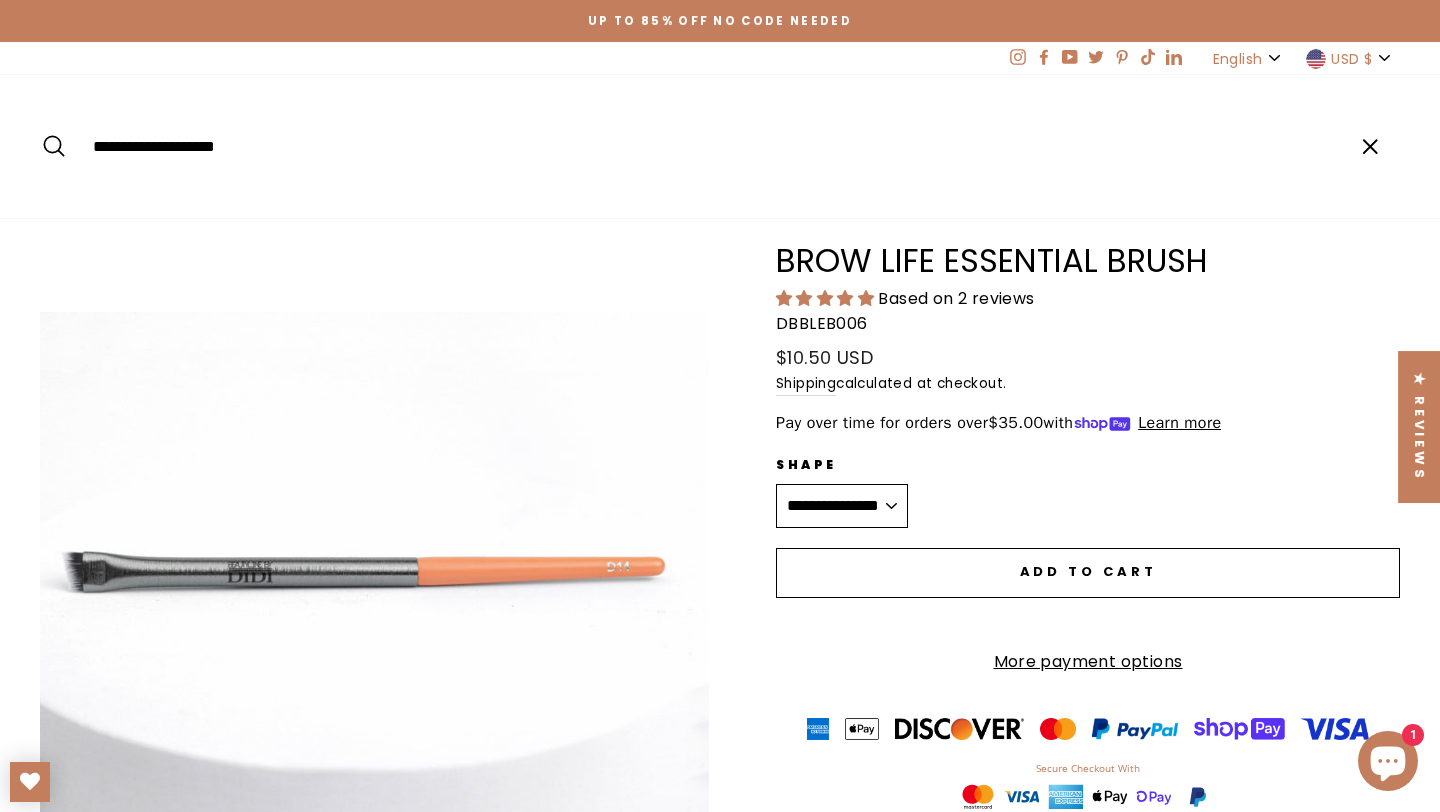 paste on "**********" 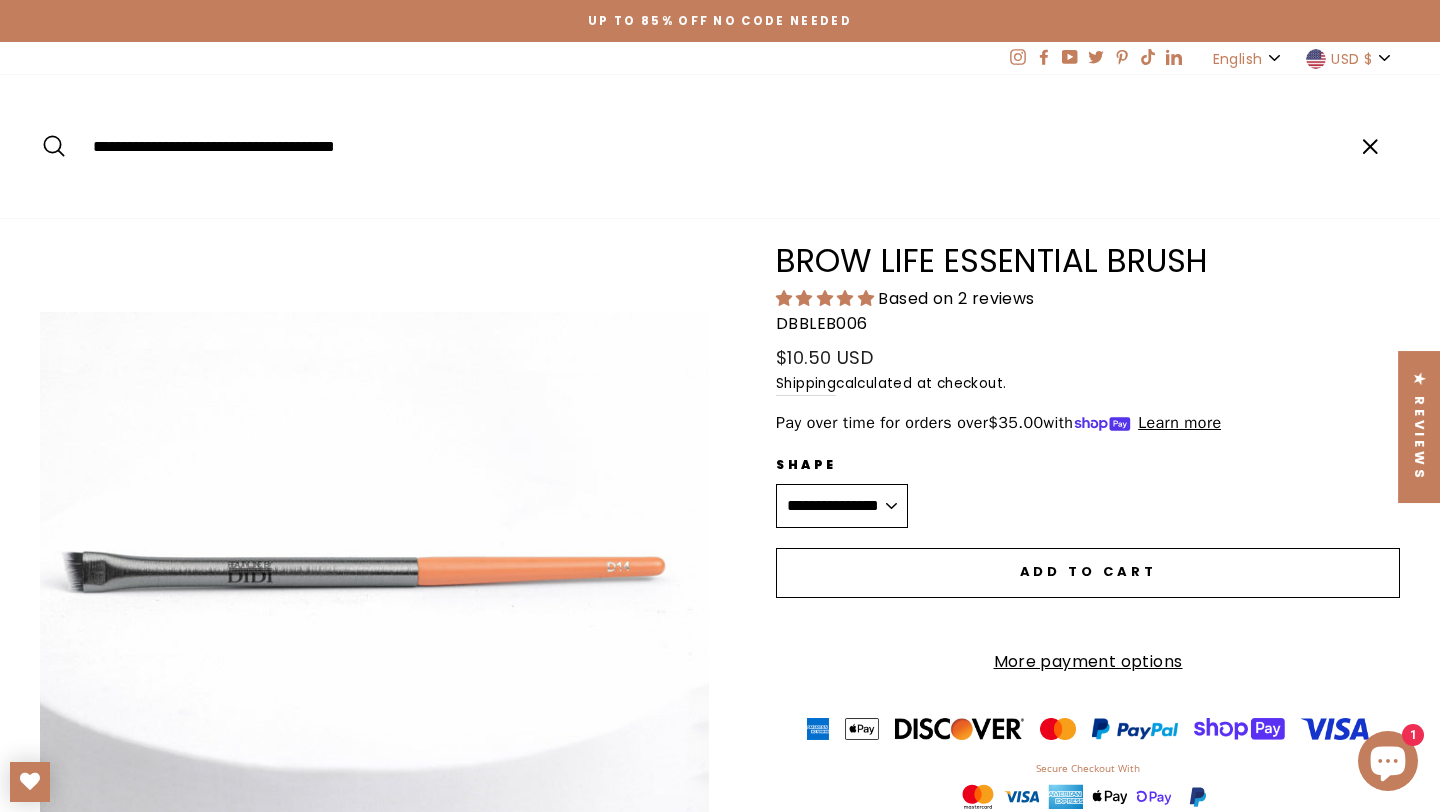 paste 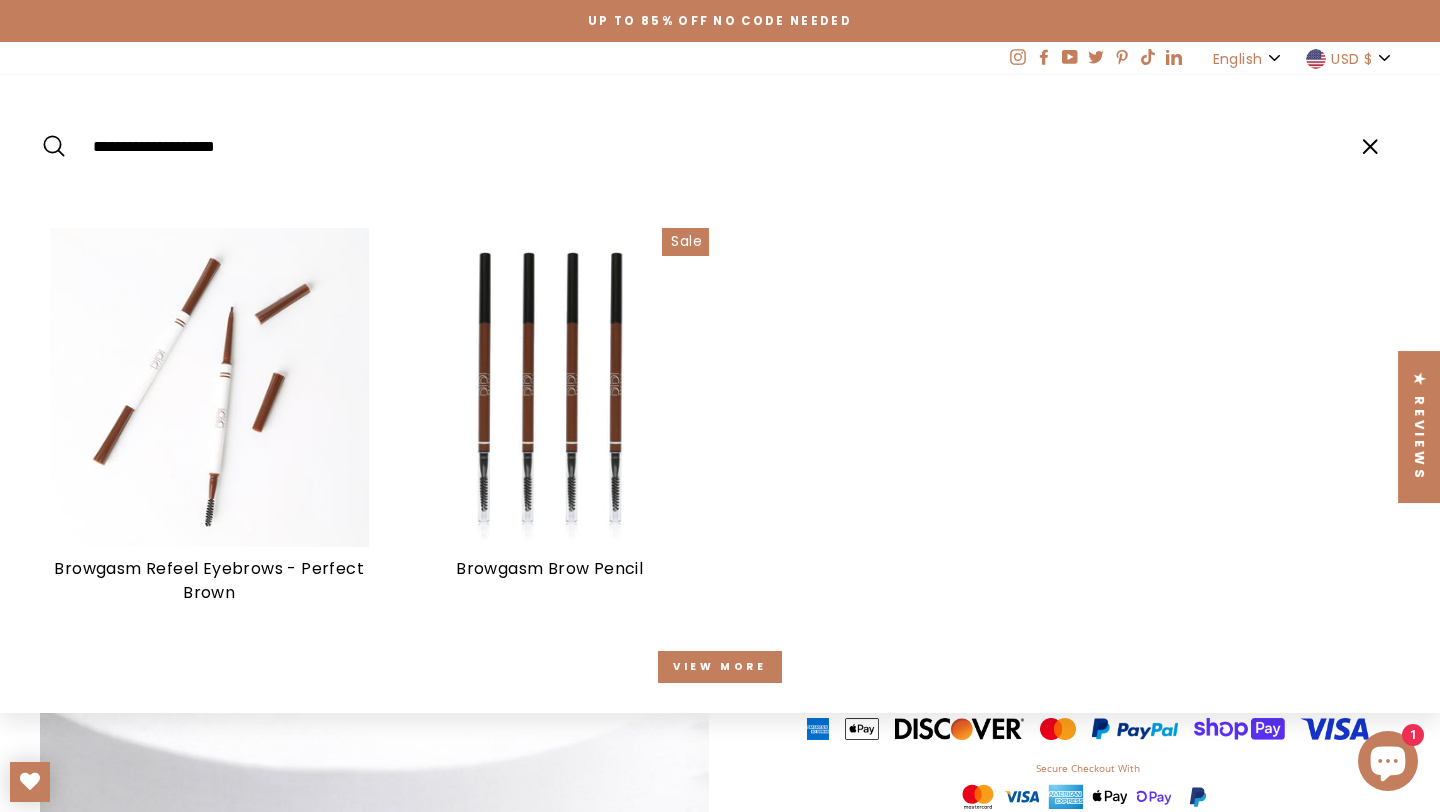 type on "**********" 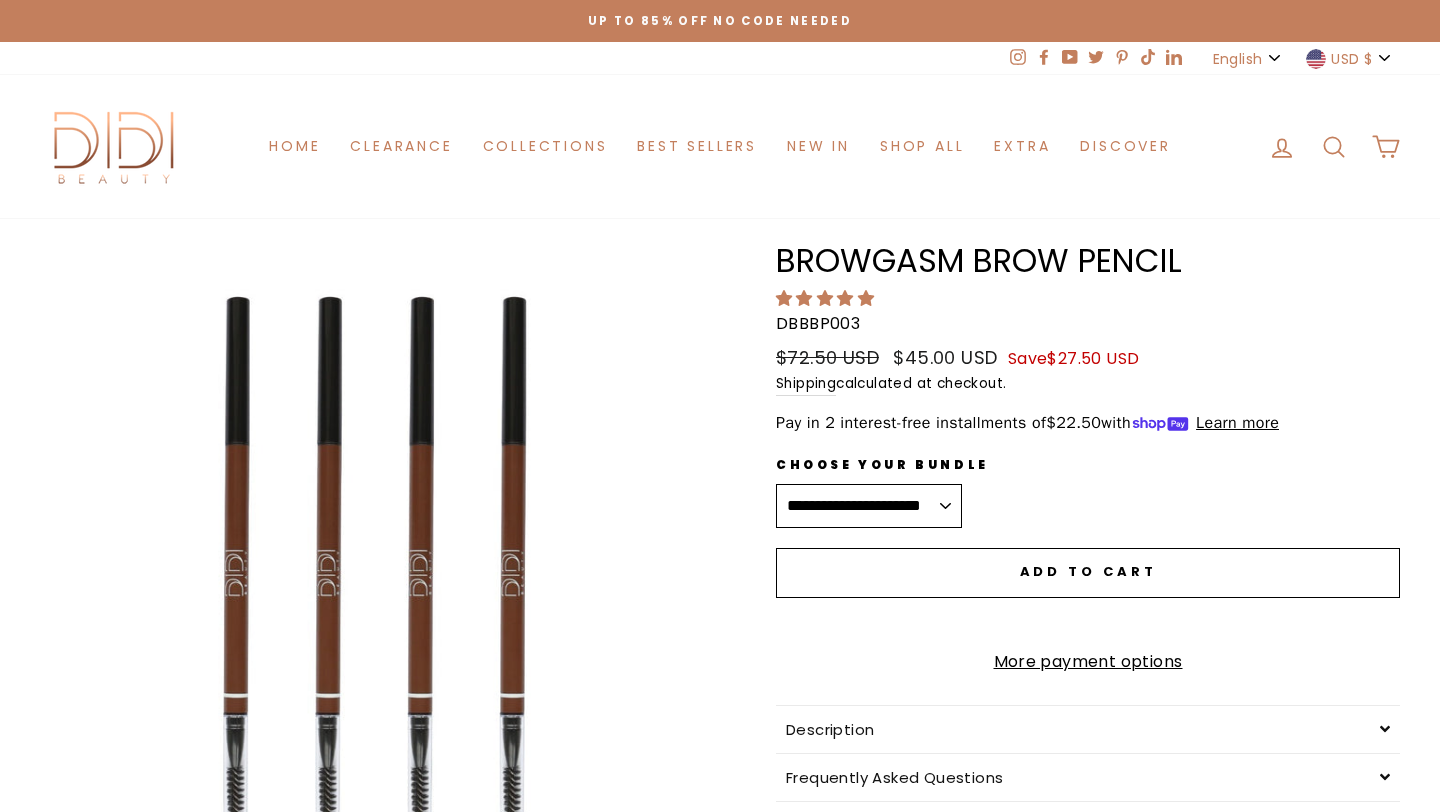 click on "Close (esc)" at bounding box center (374, 579) 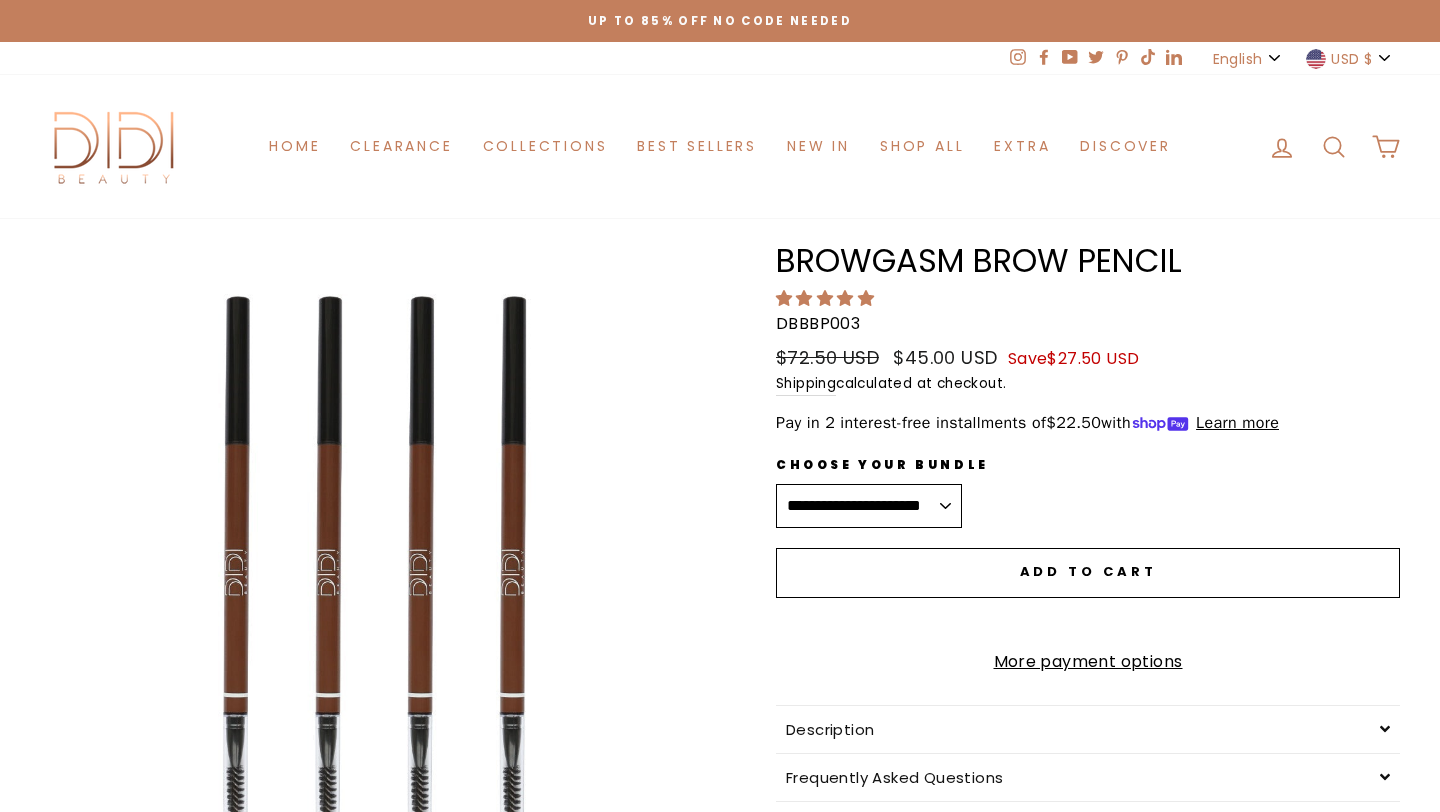 scroll, scrollTop: 0, scrollLeft: 0, axis: both 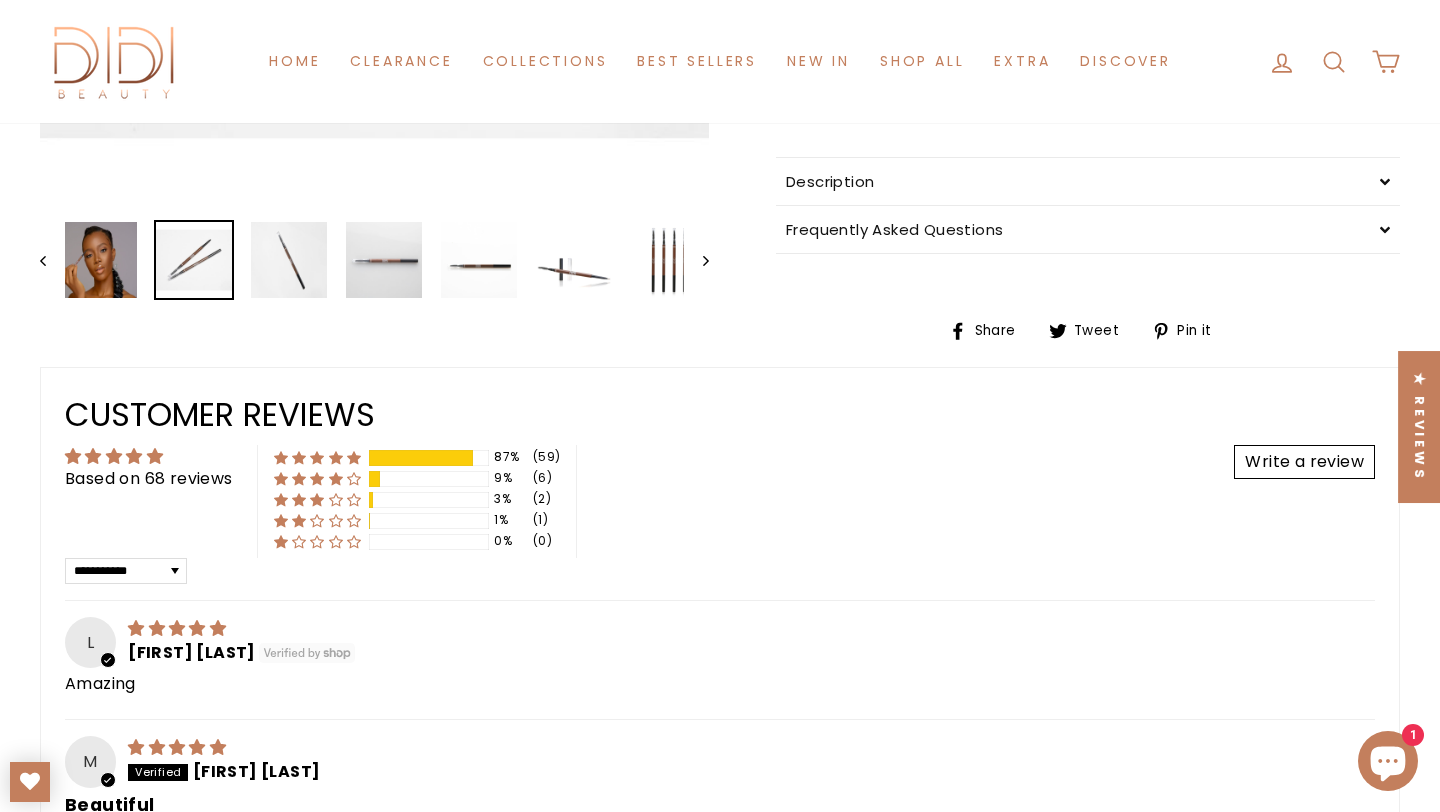 click at bounding box center (194, 260) 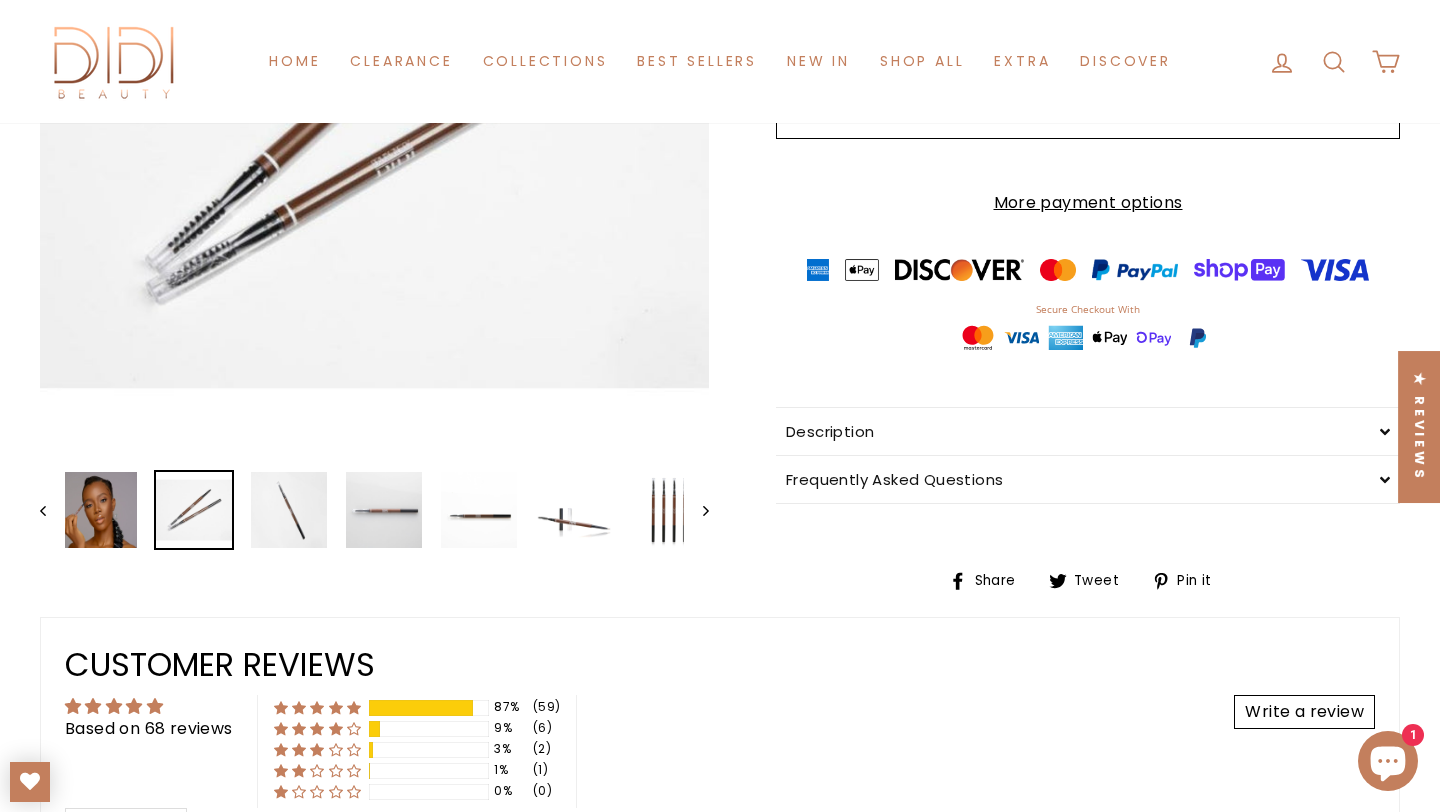 scroll, scrollTop: 332, scrollLeft: 0, axis: vertical 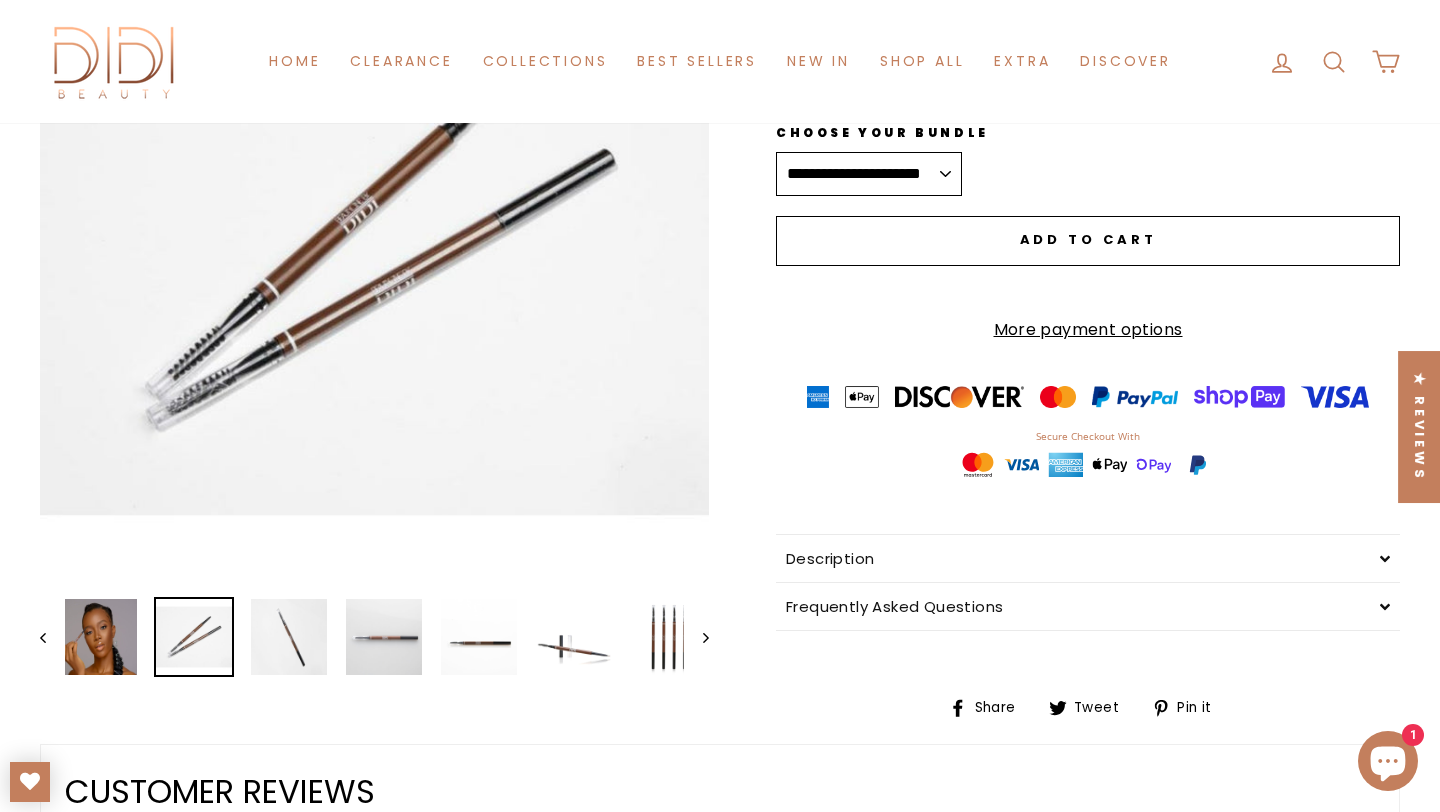 click 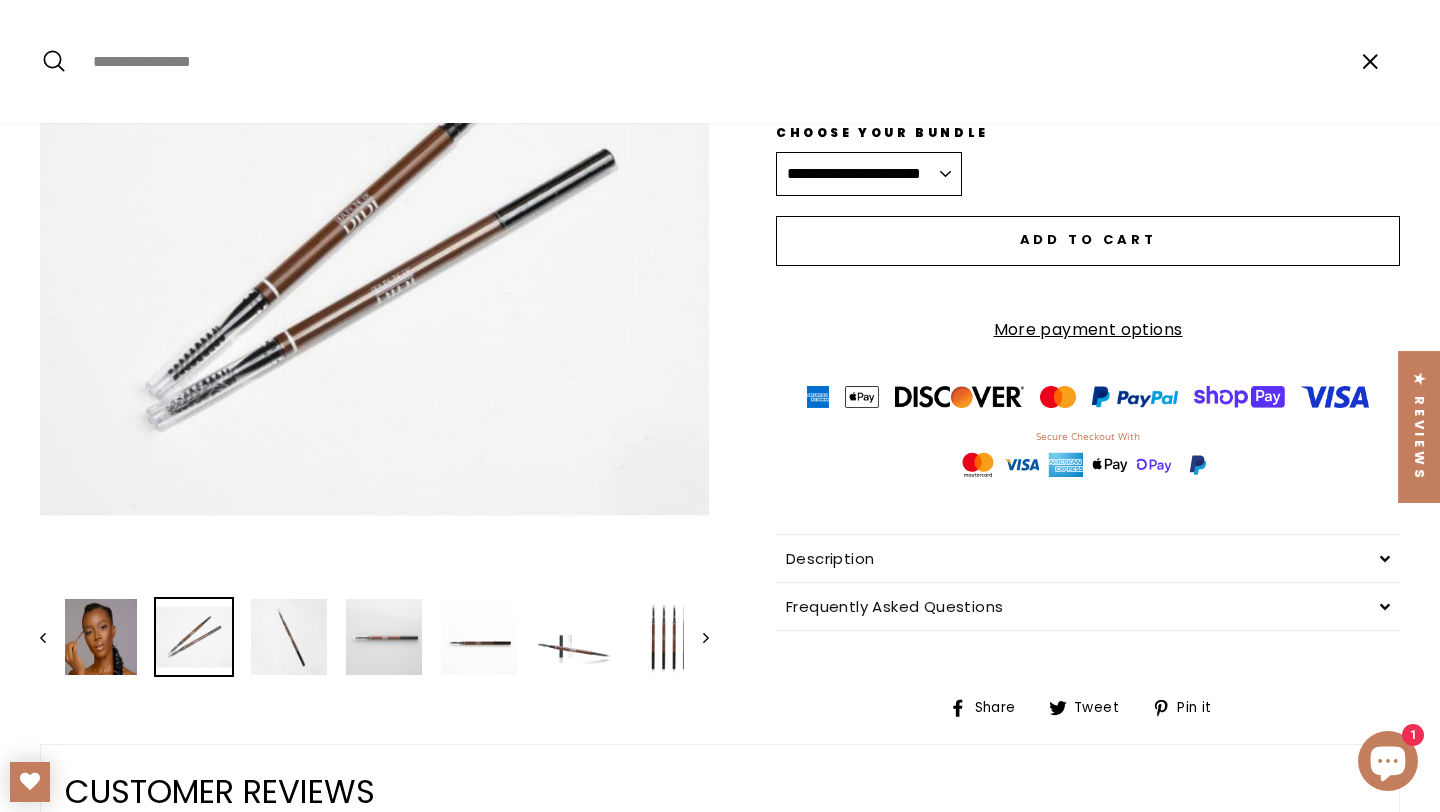 paste on "**********" 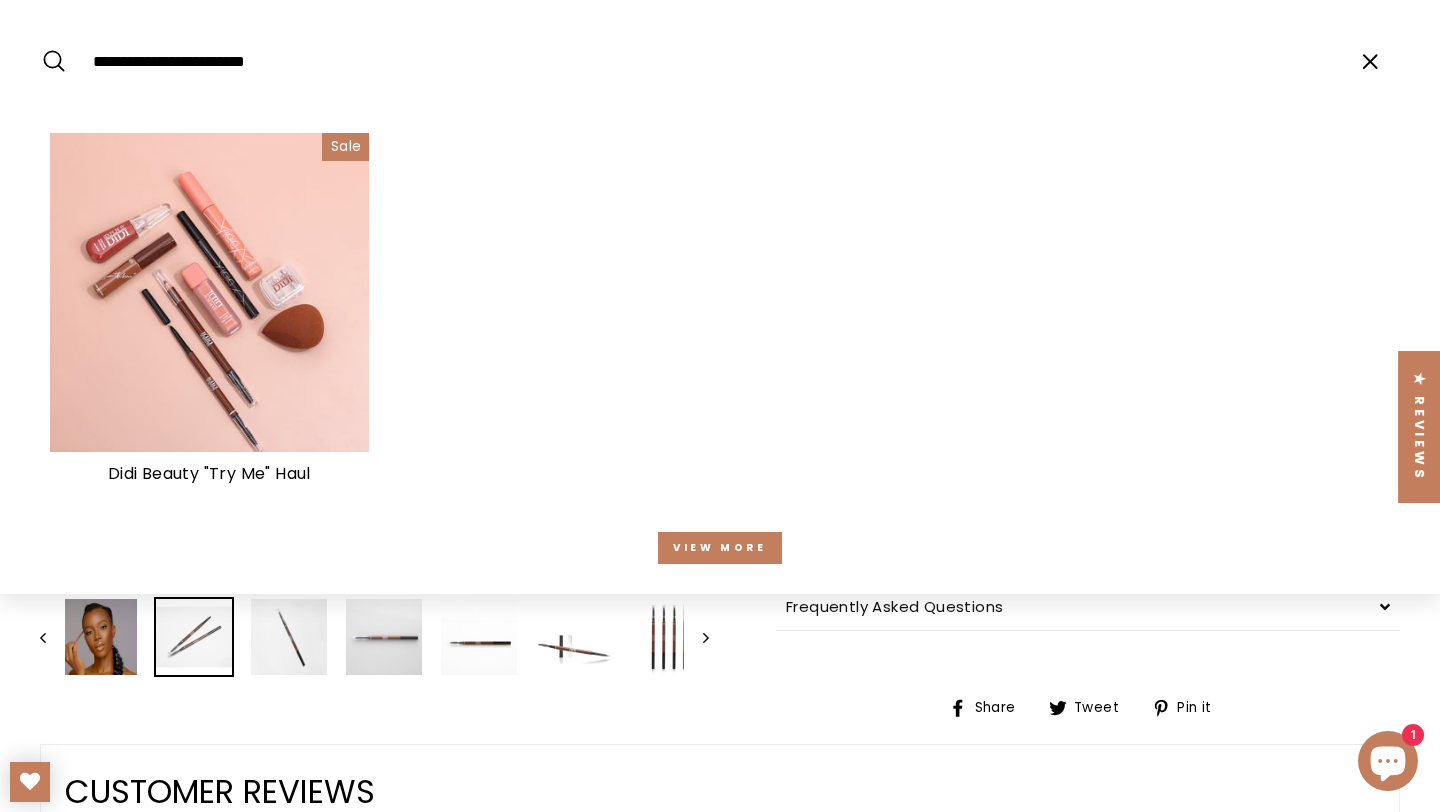 type on "**********" 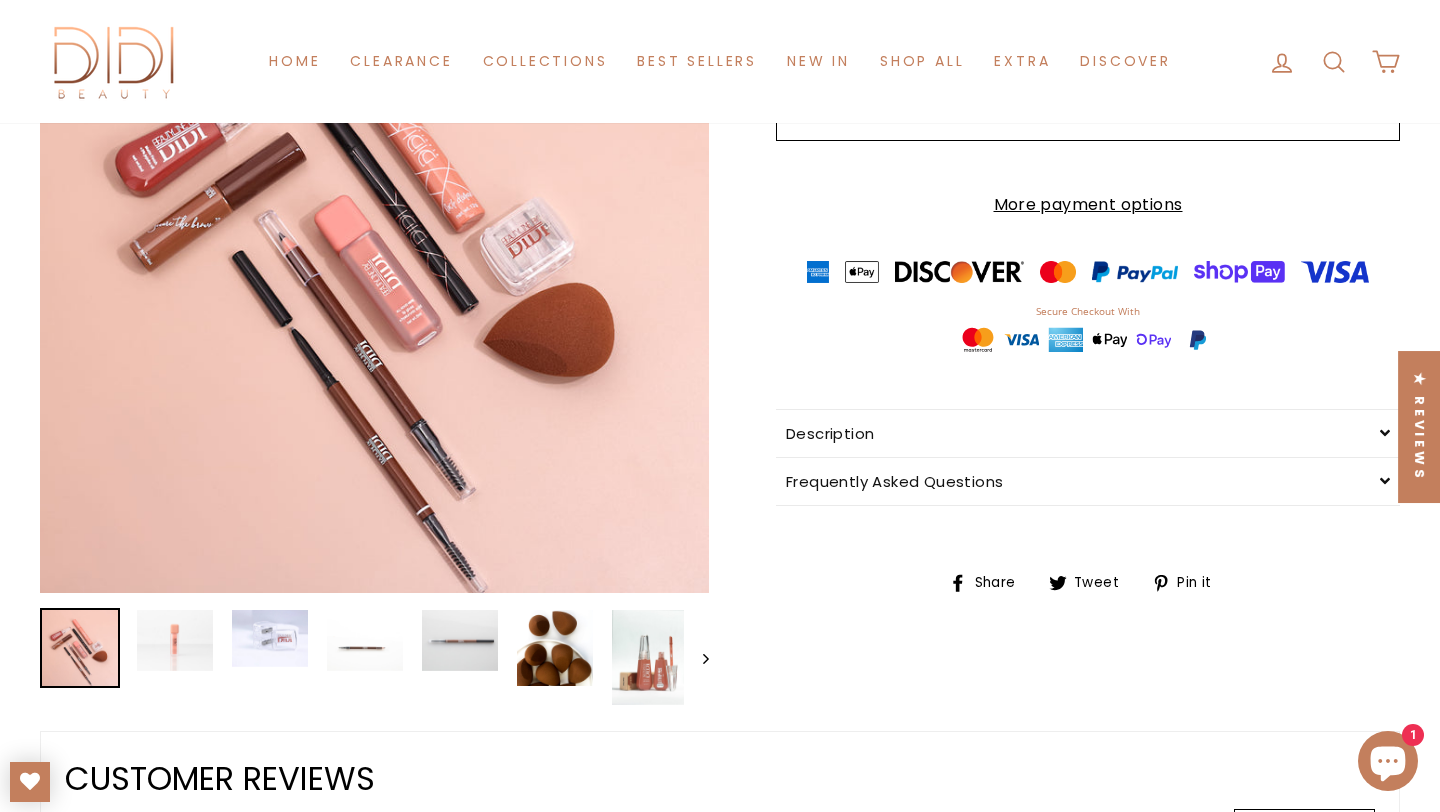 scroll, scrollTop: 311, scrollLeft: 0, axis: vertical 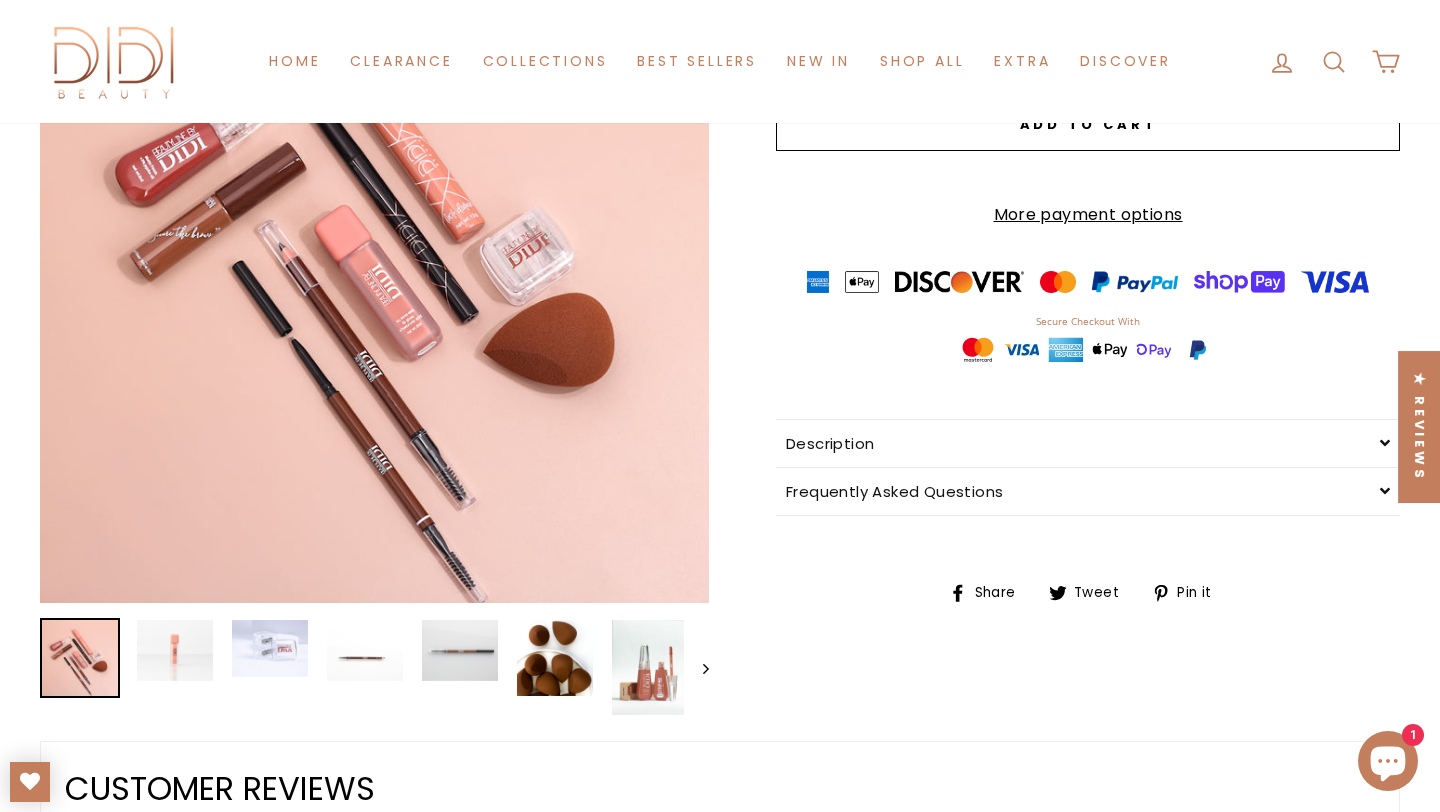 click on "Close (esc)" at bounding box center (374, 268) 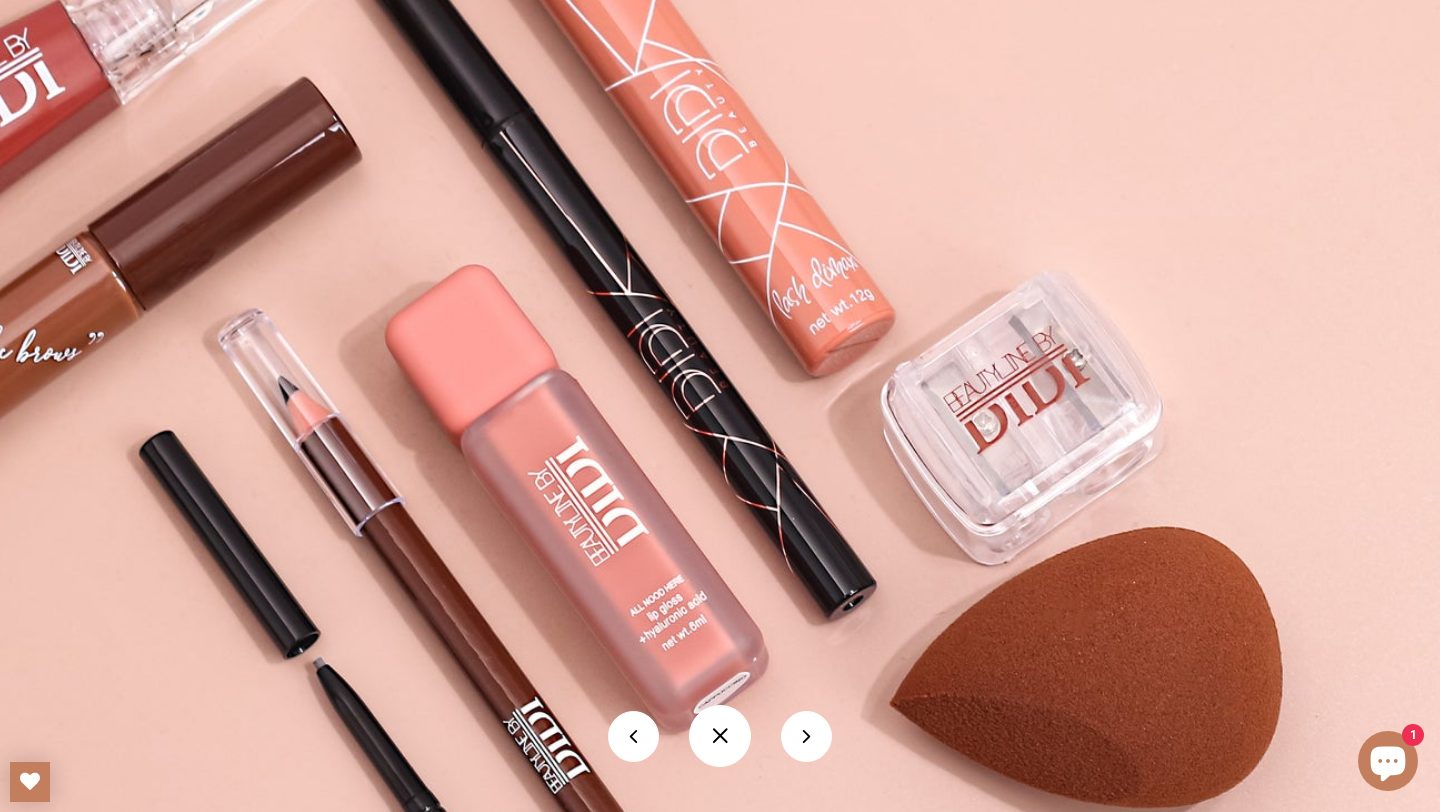 click at bounding box center [720, 736] 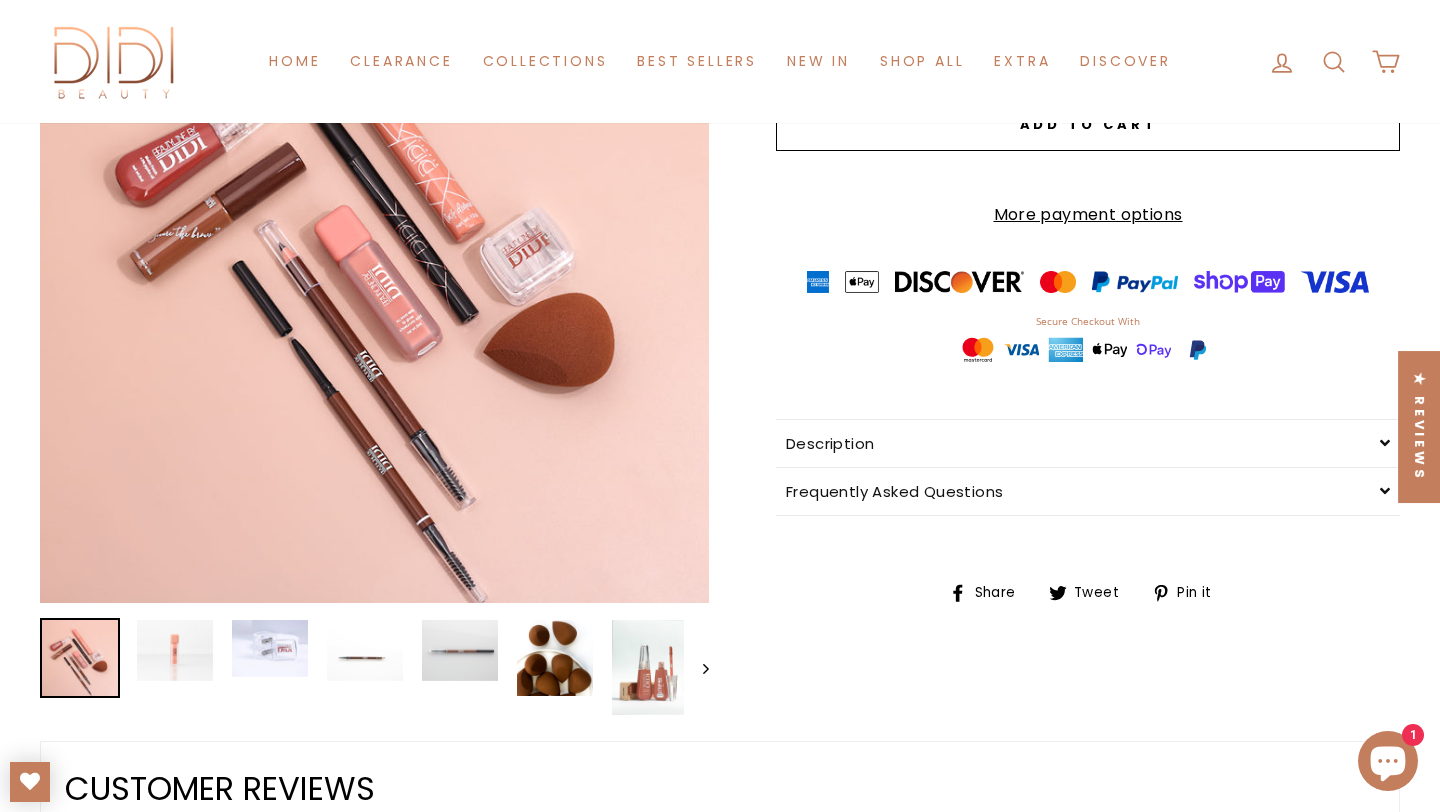 scroll, scrollTop: 0, scrollLeft: 0, axis: both 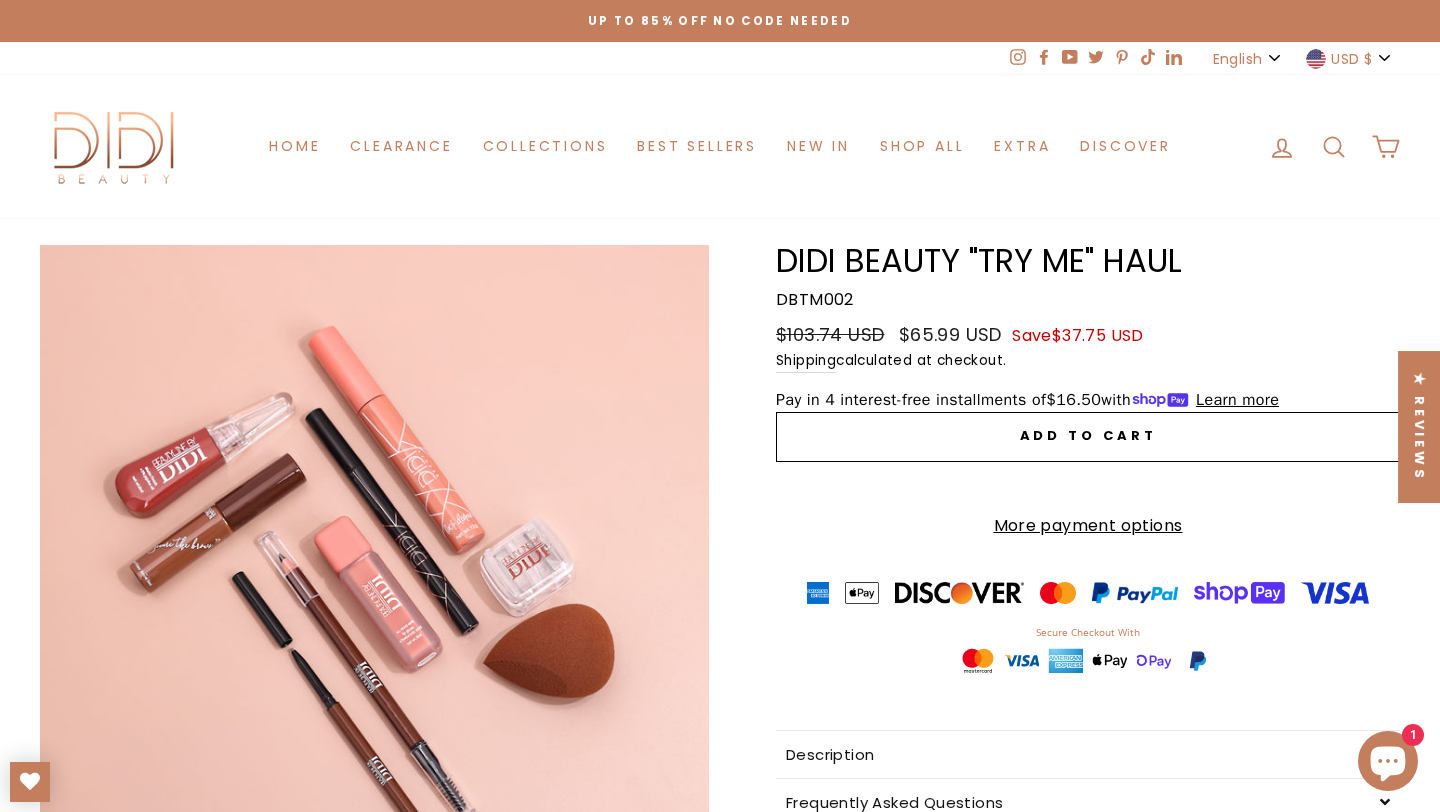 click 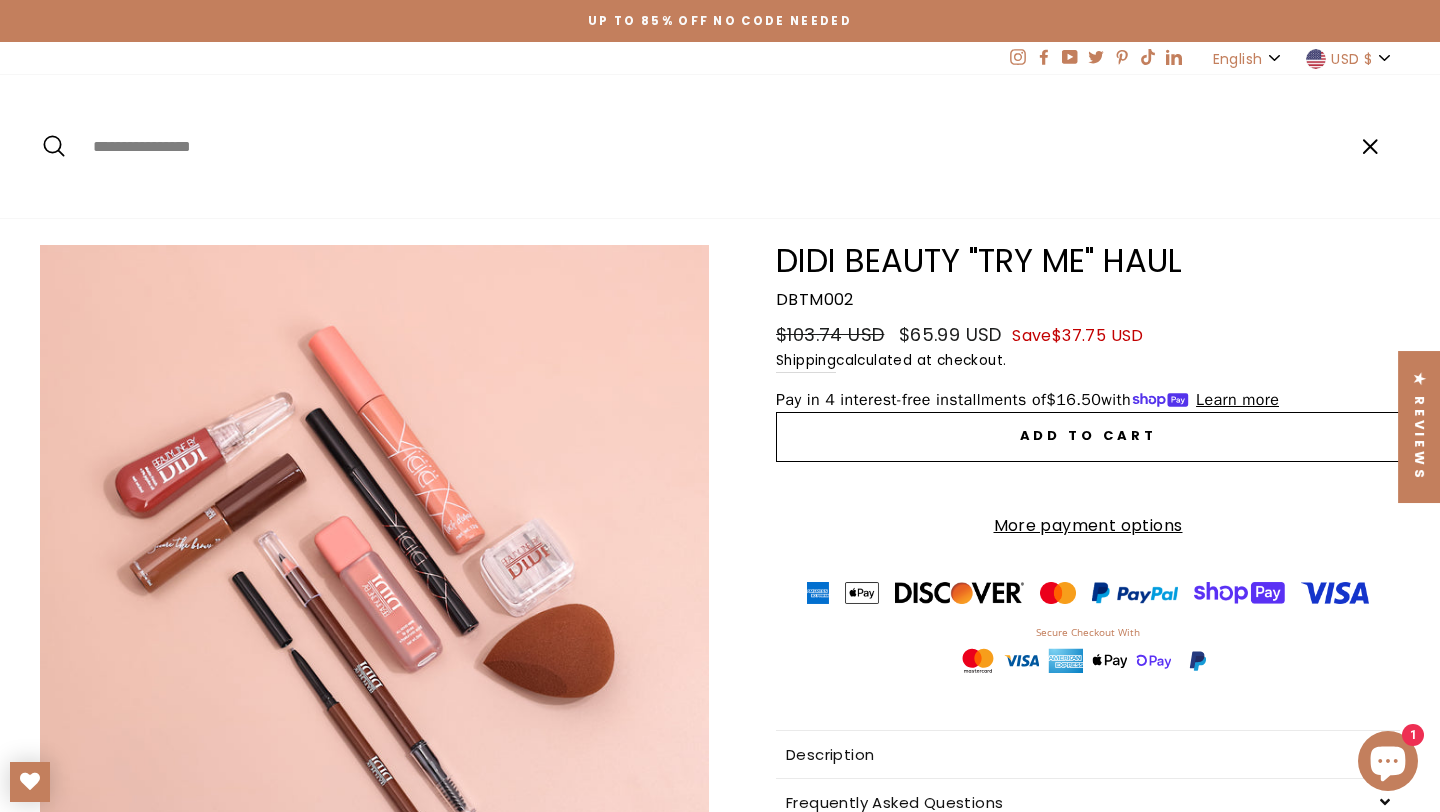 paste on "**********" 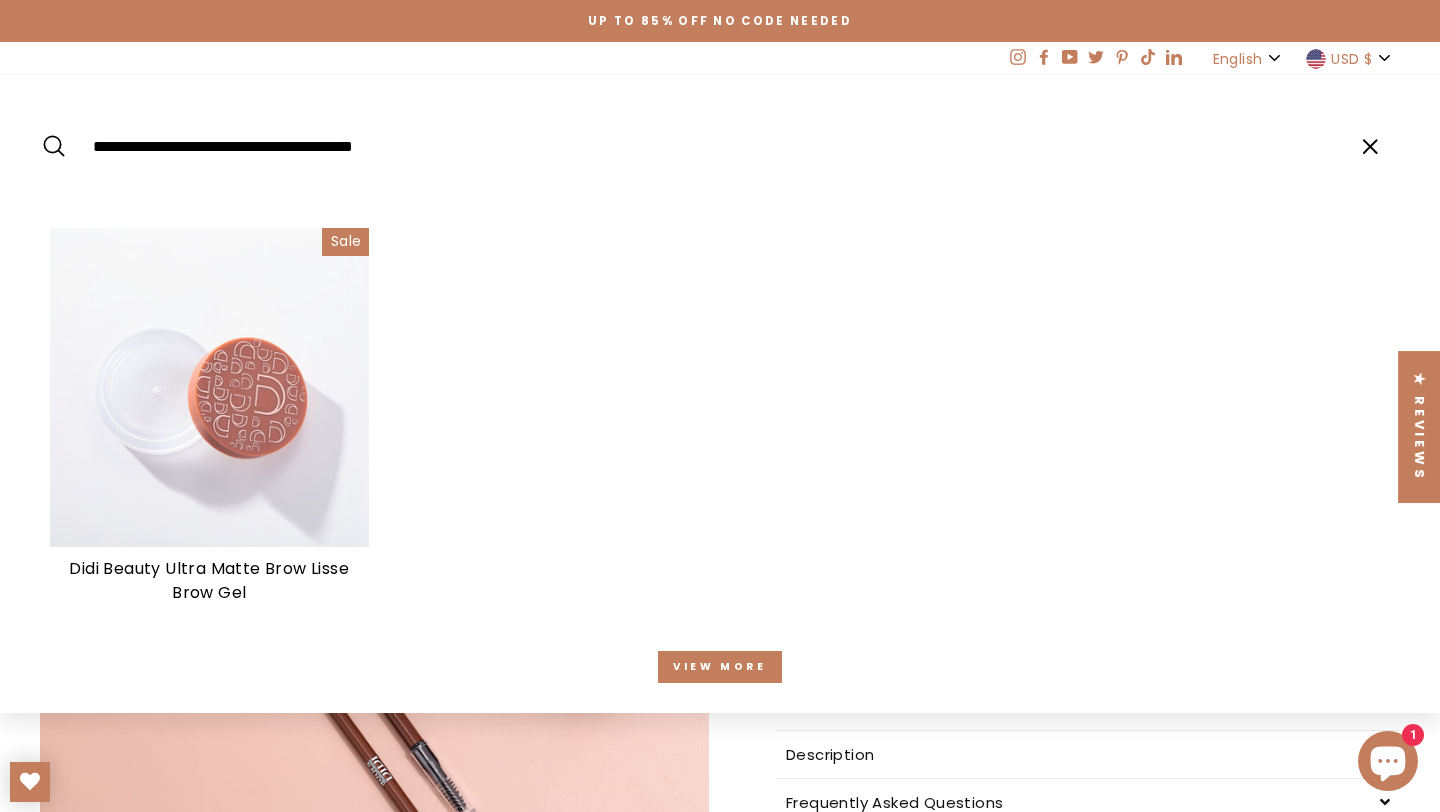 type on "**********" 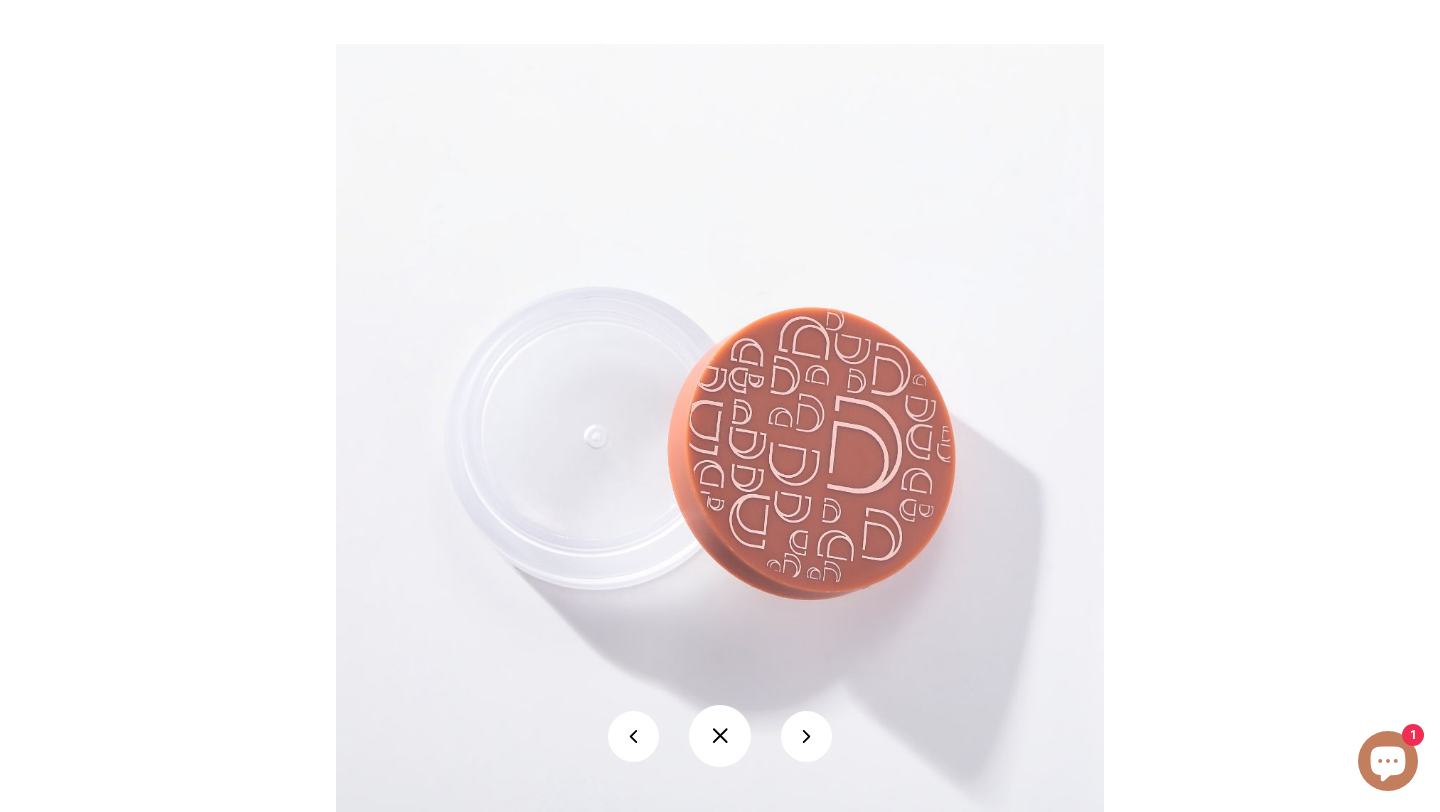 scroll, scrollTop: 0, scrollLeft: 0, axis: both 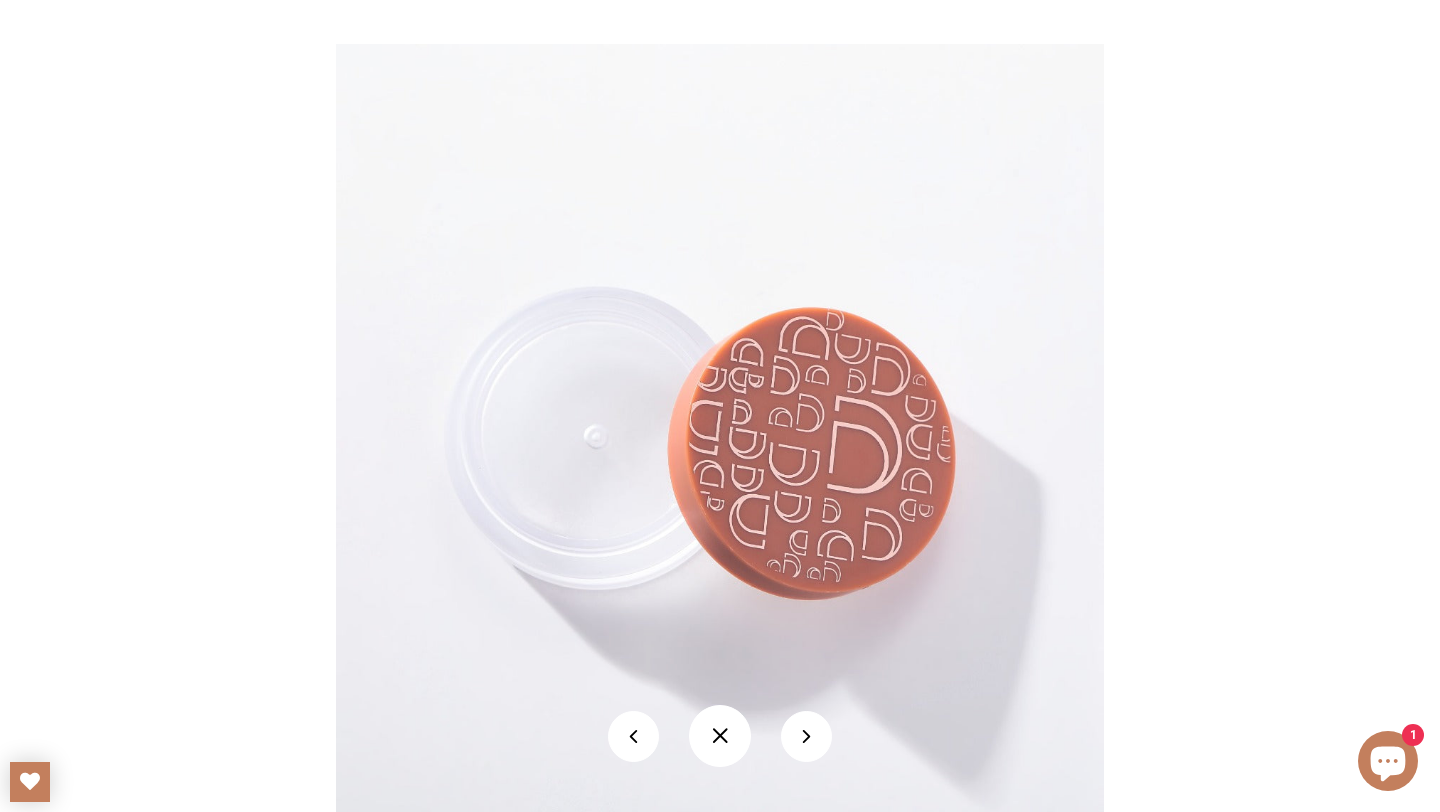 click at bounding box center [720, 736] 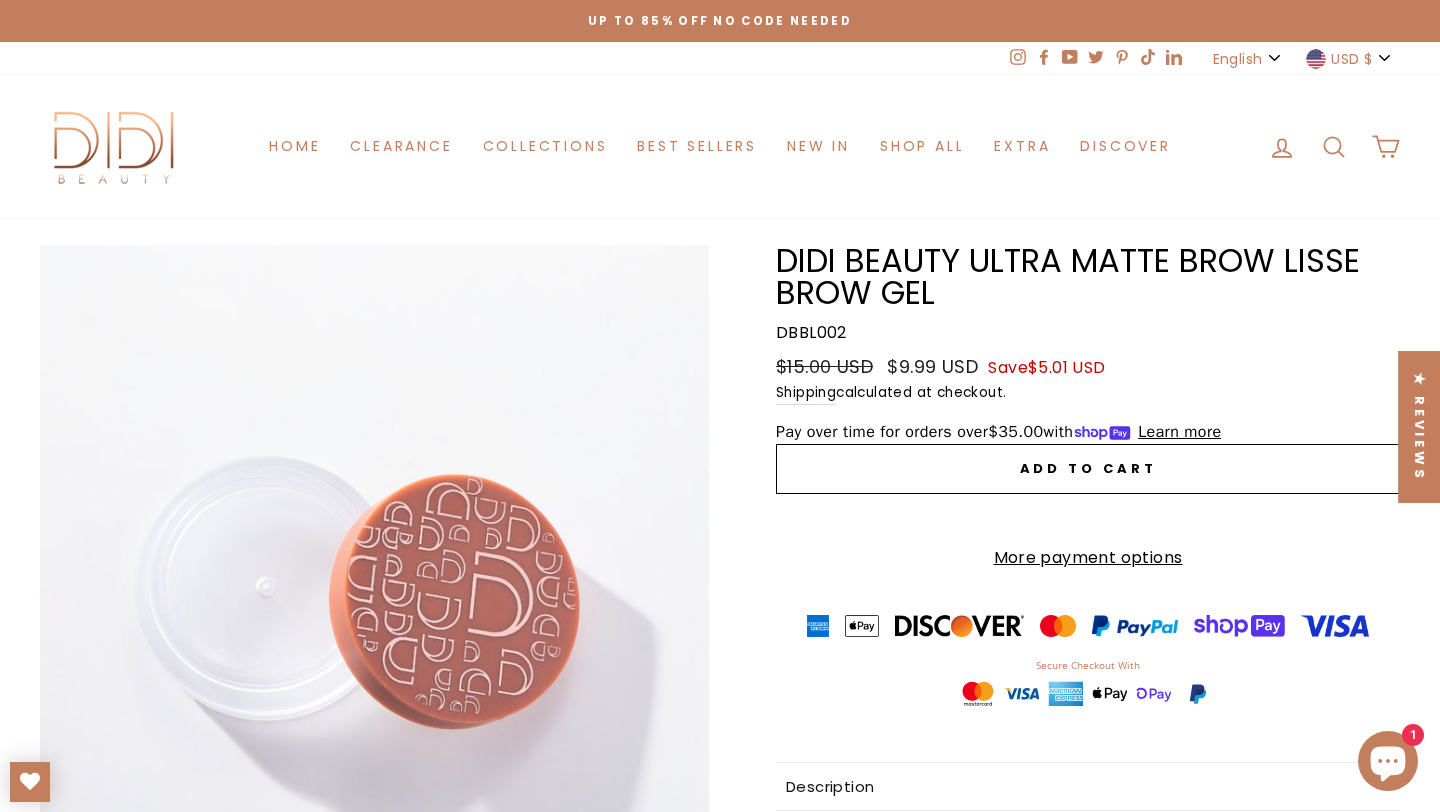click 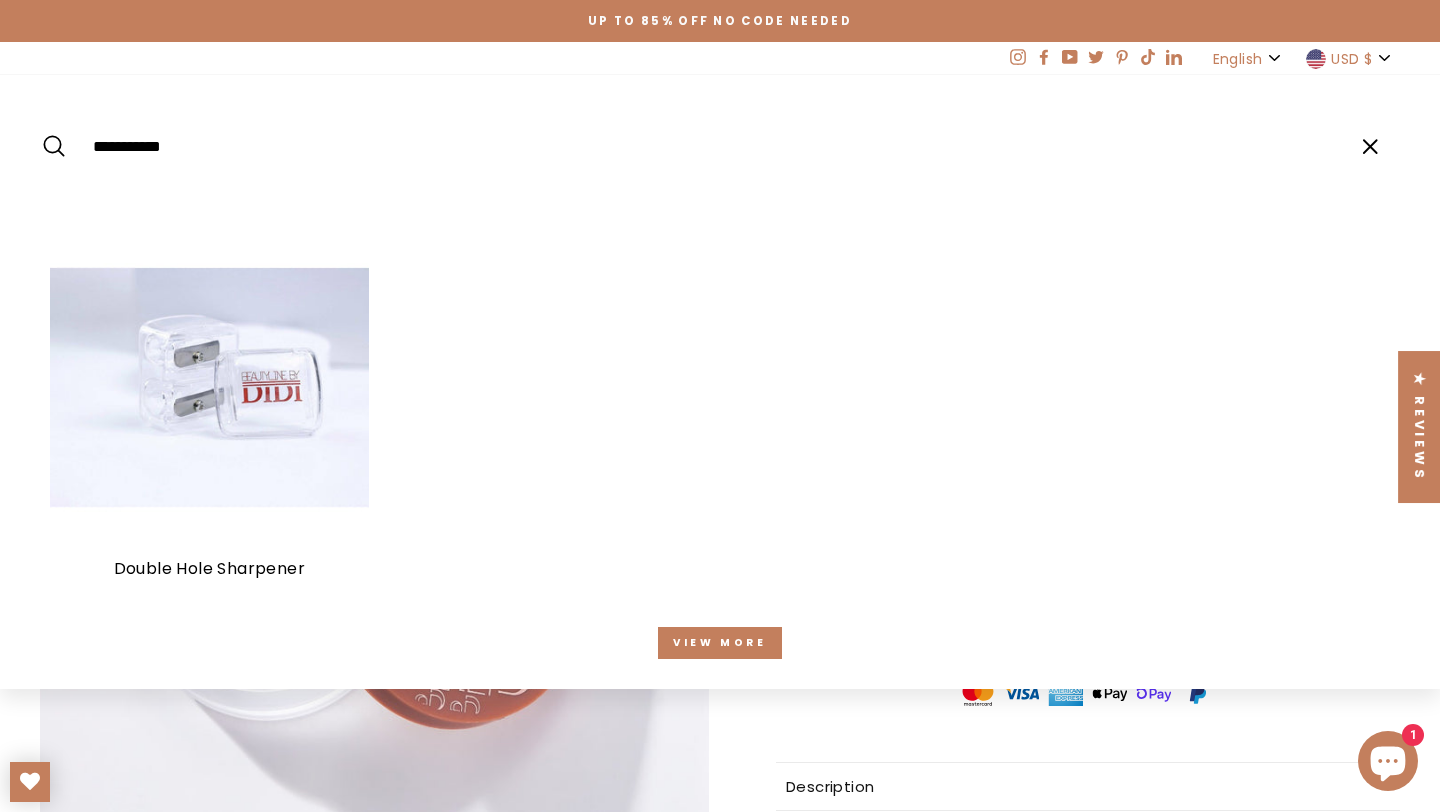 type on "**********" 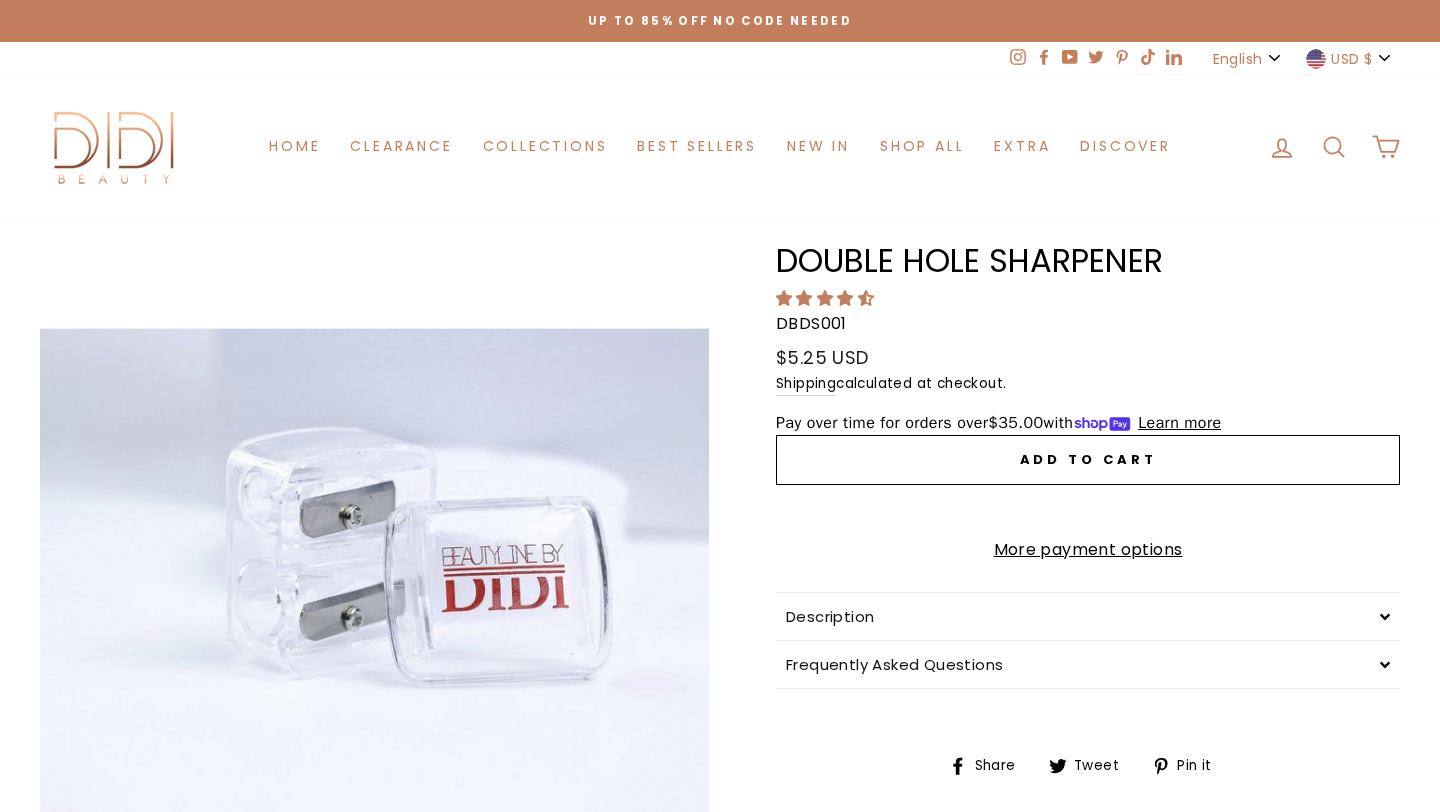 click on "Double Hole Sharpener" at bounding box center [1088, 261] 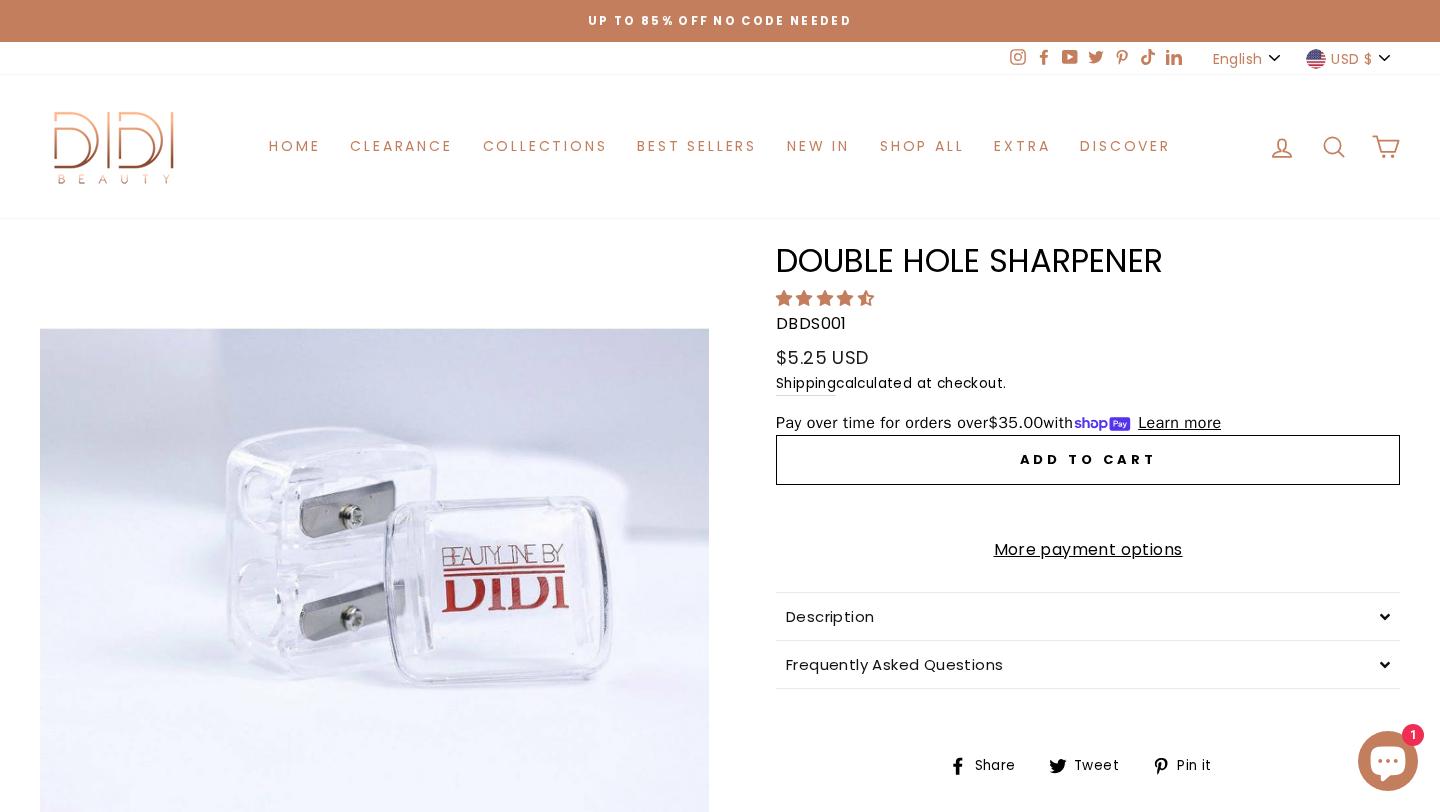 scroll, scrollTop: 0, scrollLeft: 0, axis: both 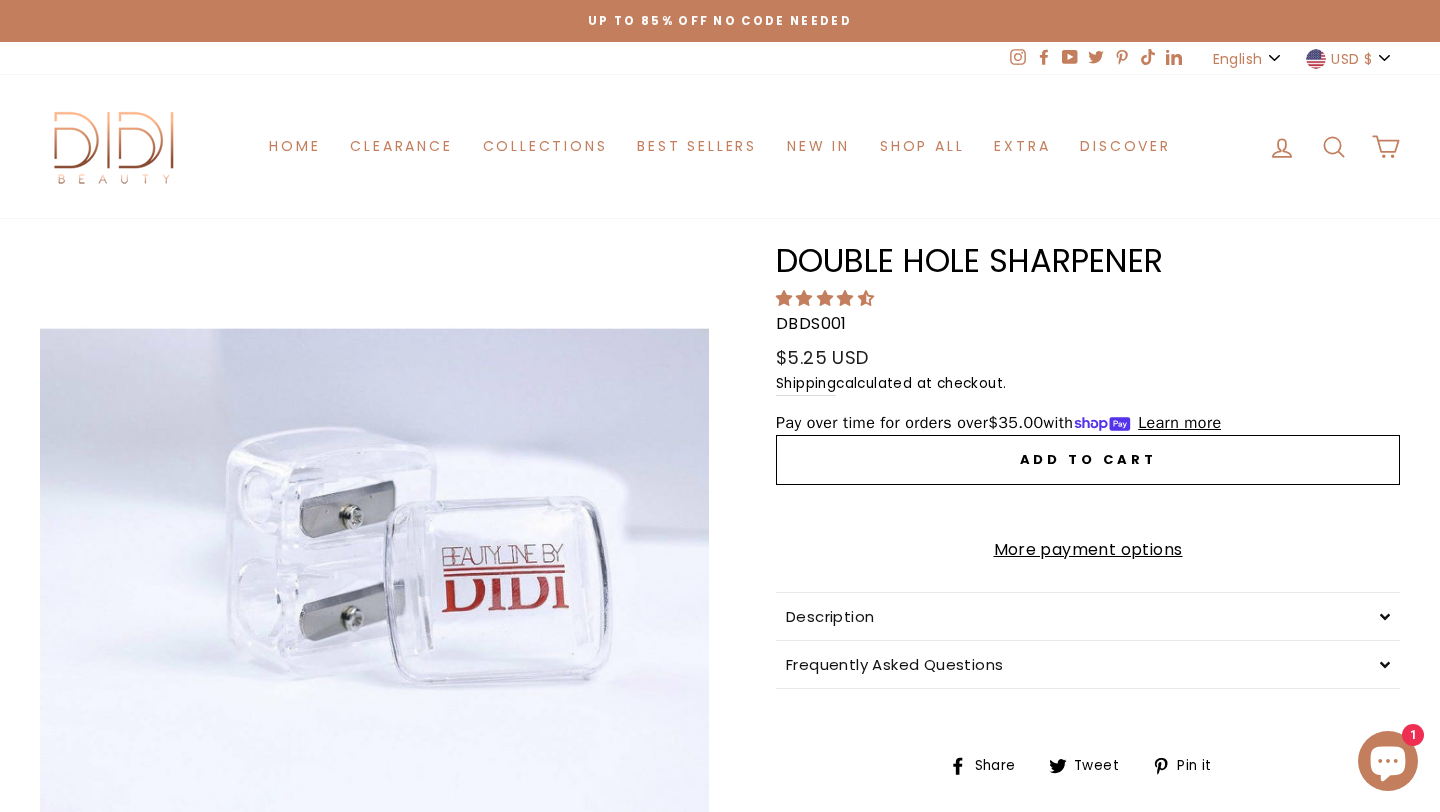 click on "Close (esc)" at bounding box center [374, 579] 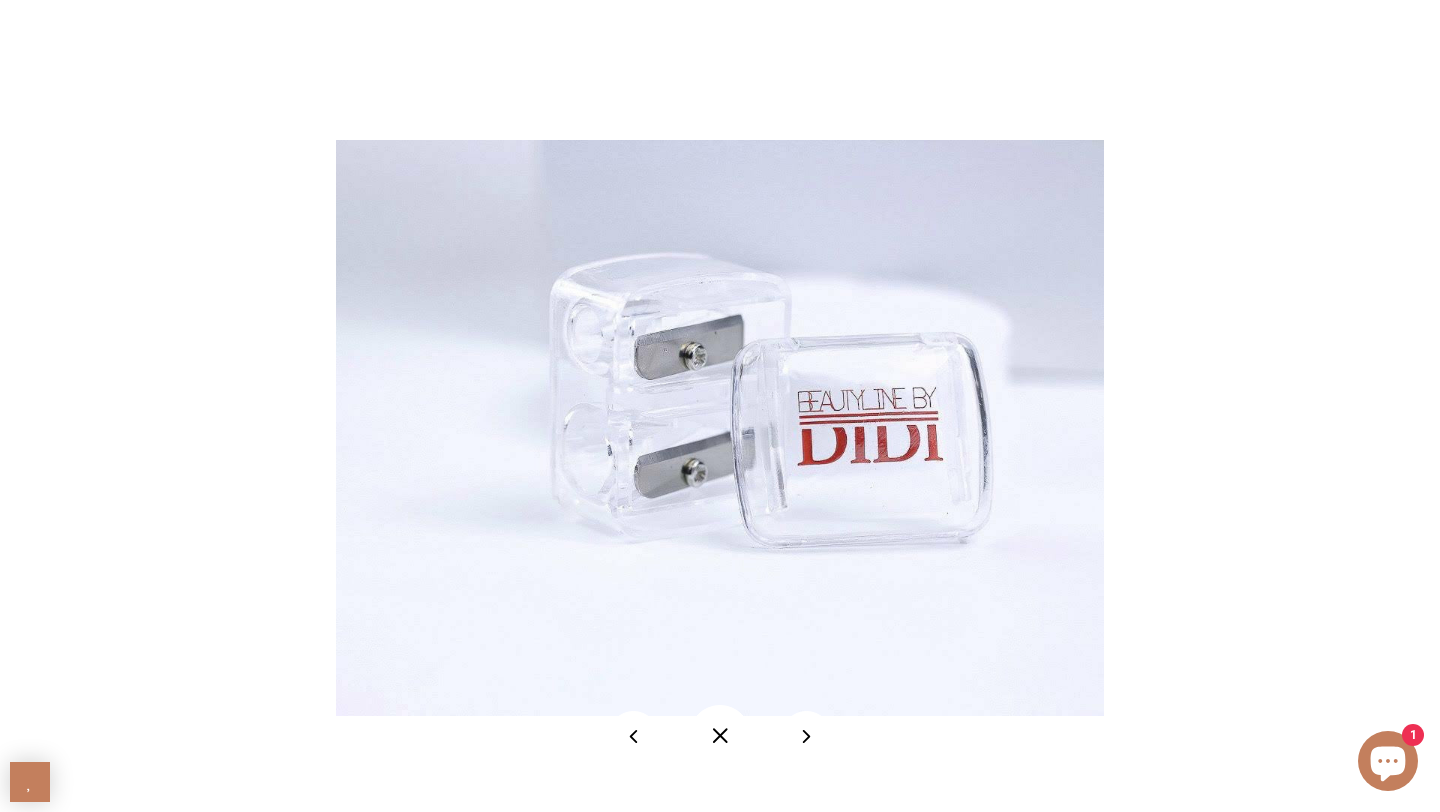 scroll, scrollTop: 0, scrollLeft: 0, axis: both 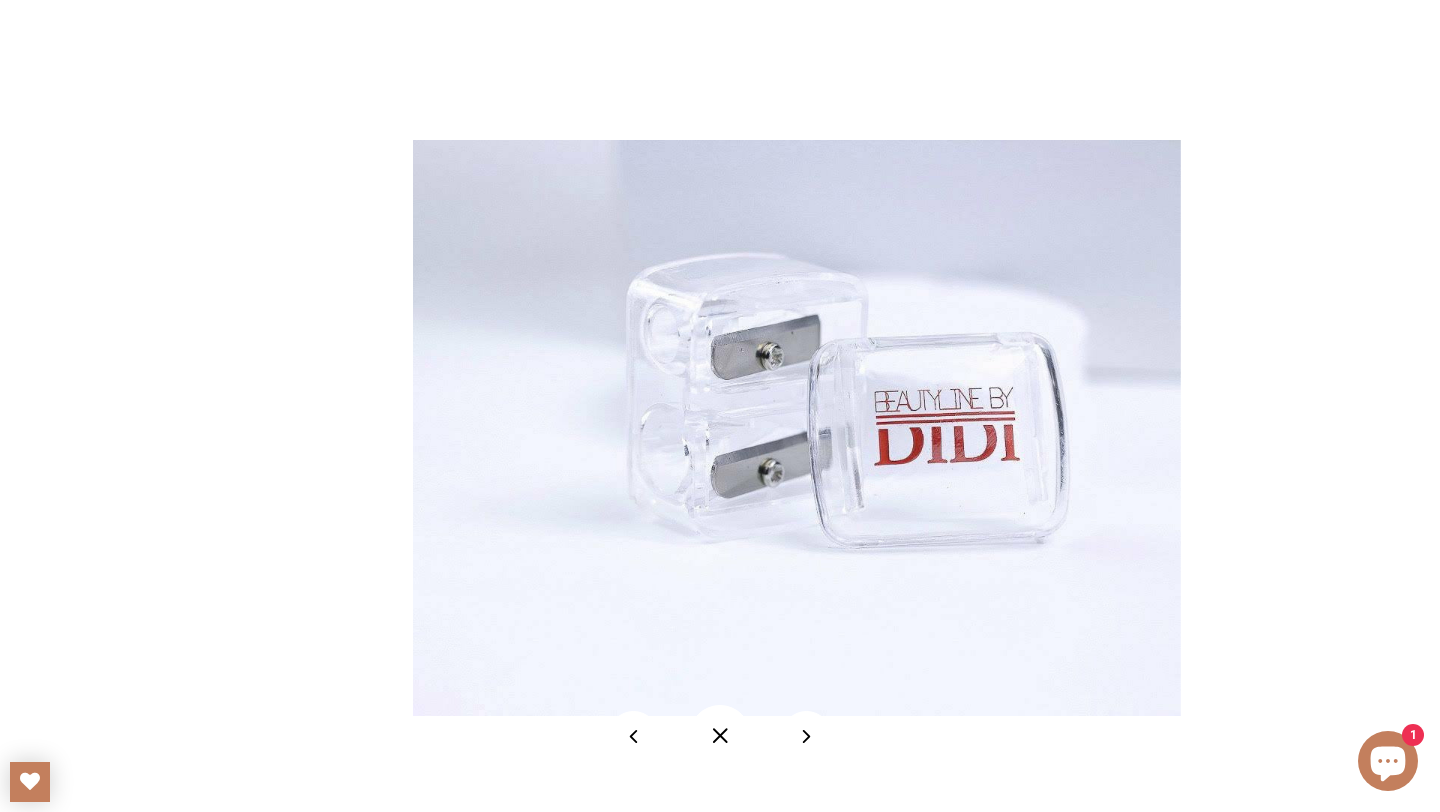 click at bounding box center (720, 736) 